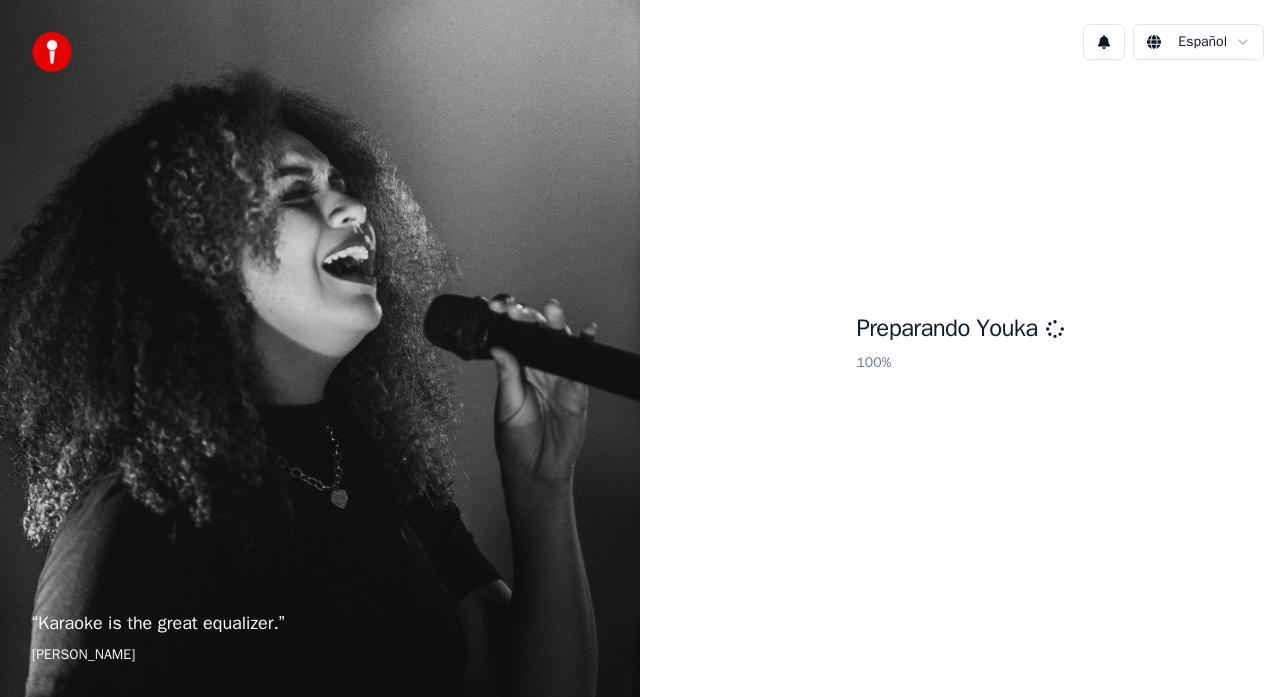 scroll, scrollTop: 0, scrollLeft: 0, axis: both 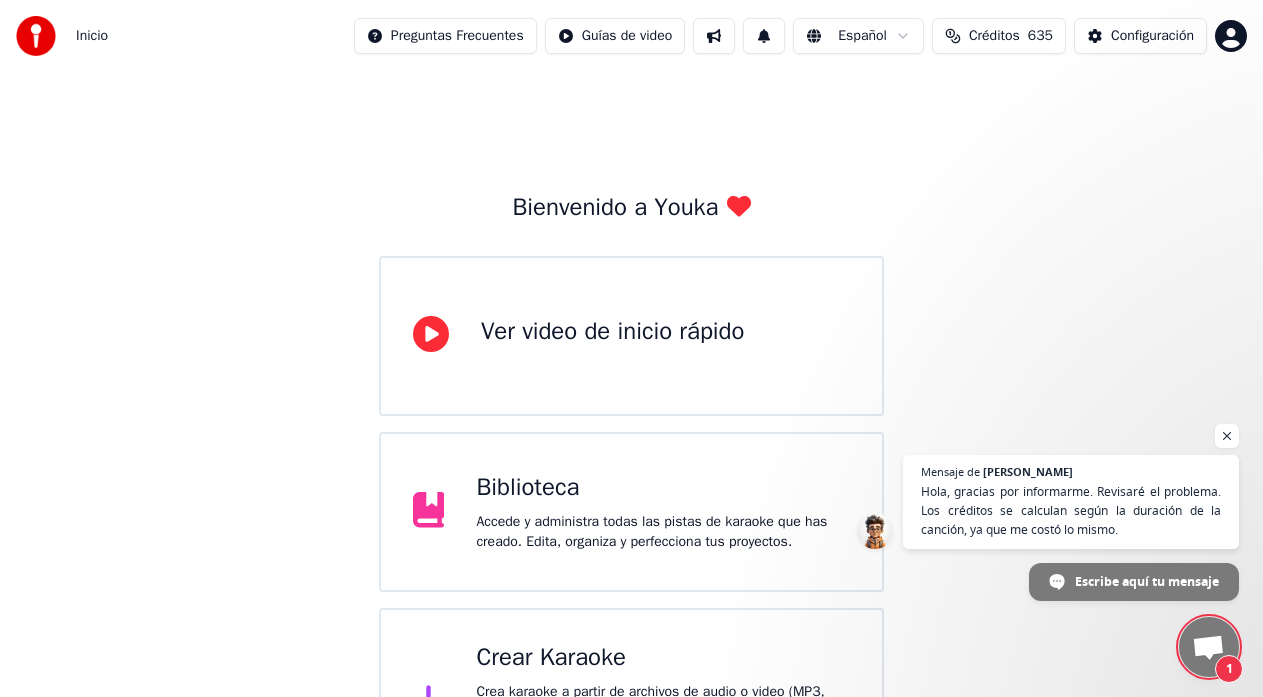 click on "Créditos 635" at bounding box center [999, 36] 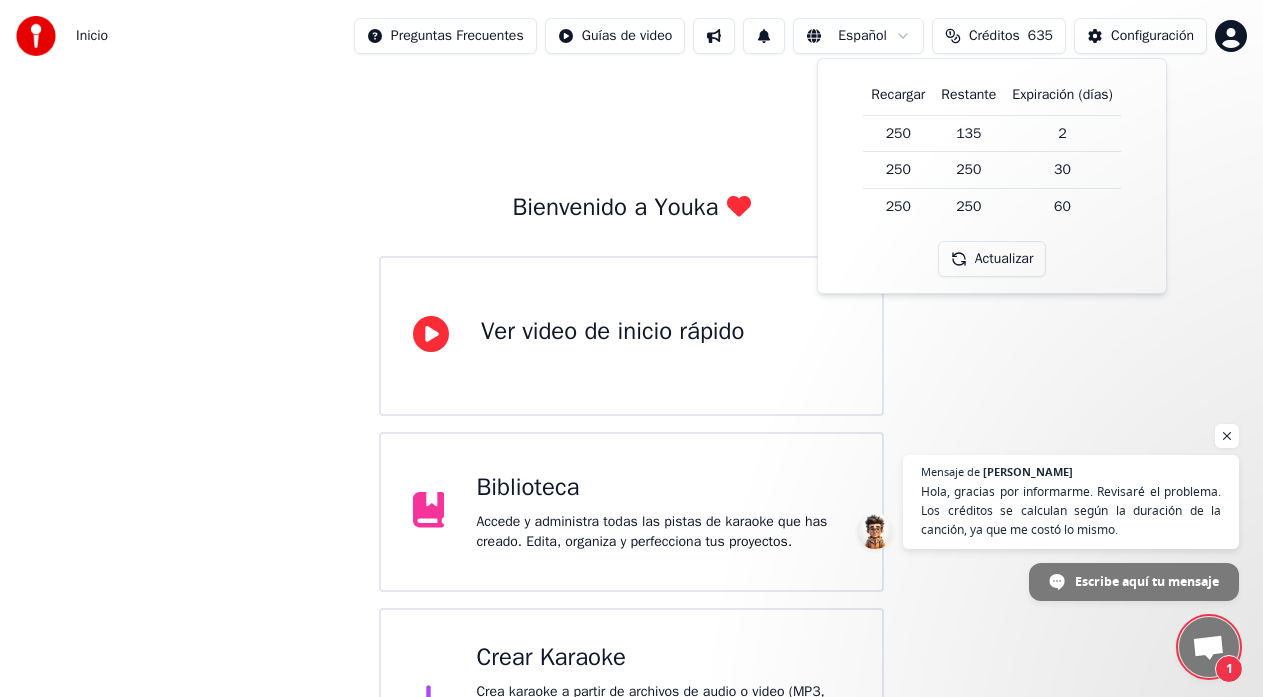 click on "Bienvenido a Youka Ver video de inicio rápido Biblioteca Accede y administra todas las pistas de karaoke que has creado. Edita, organiza y perfecciona tus proyectos. Crear Karaoke Crea karaoke a partir de archivos de audio o video (MP3, MP4 y más), o pega una URL para generar instantáneamente un video de karaoke con letras sincronizadas." at bounding box center [631, 434] 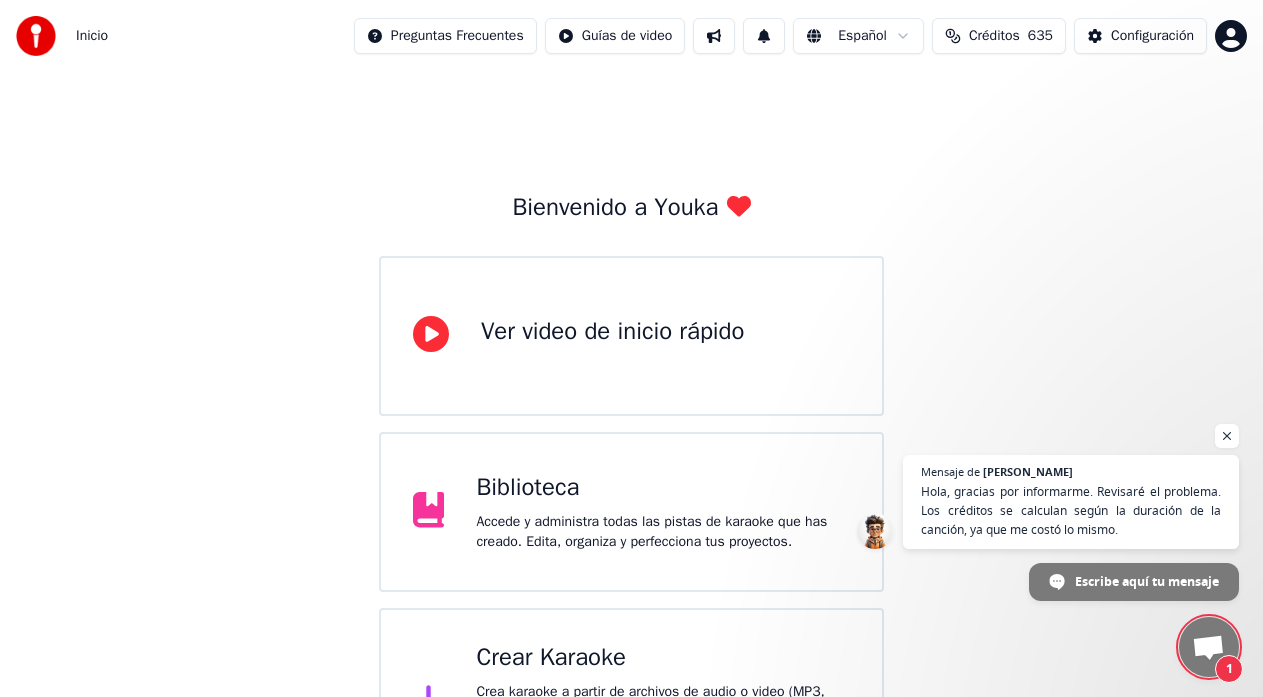 click on "1" at bounding box center (1209, 647) 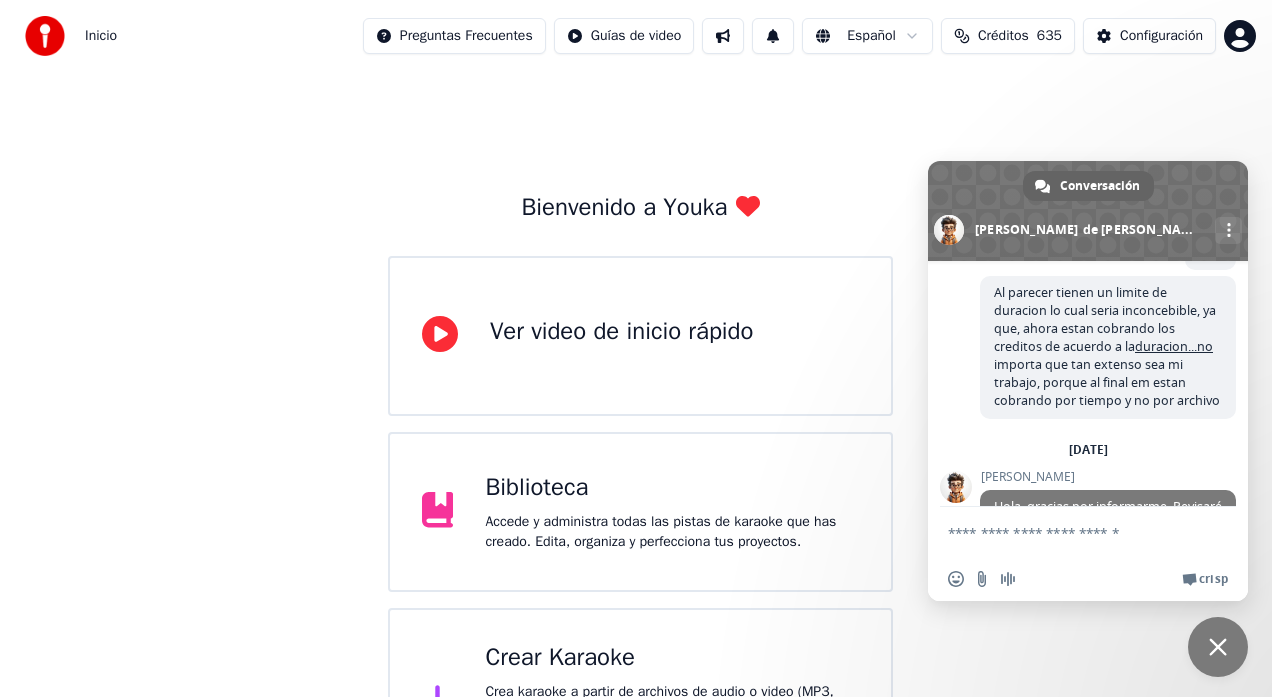scroll, scrollTop: 557, scrollLeft: 0, axis: vertical 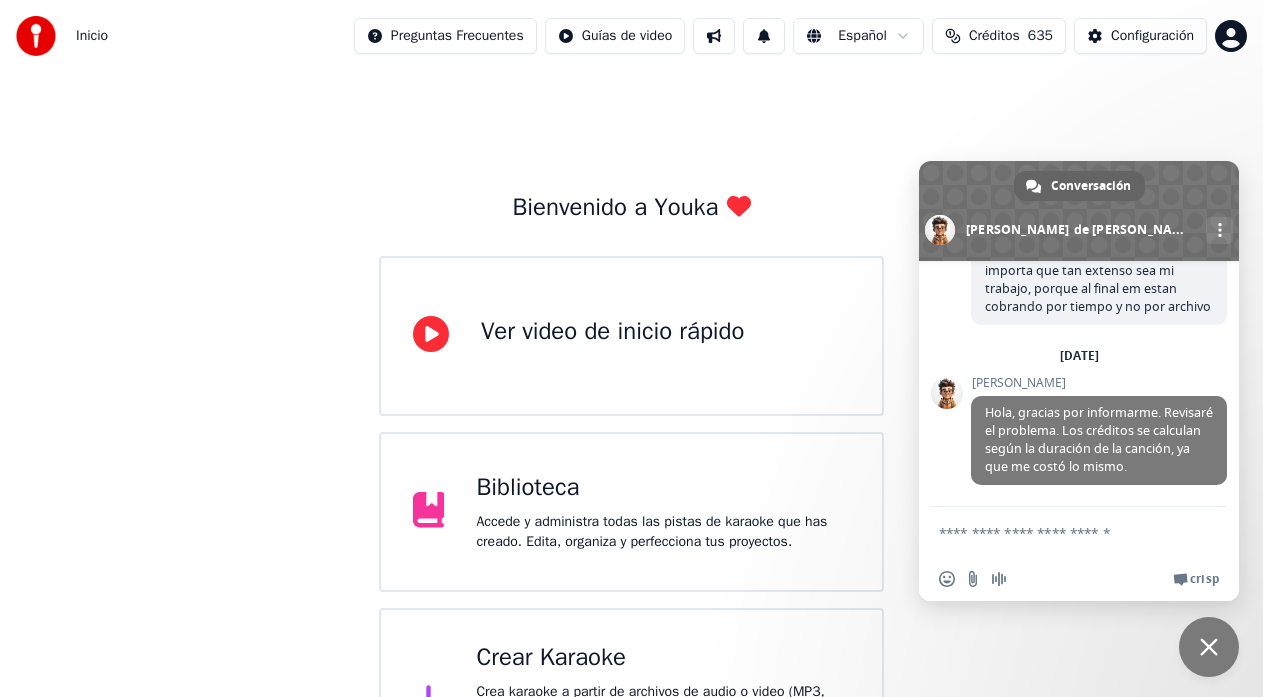 click at bounding box center (1059, 532) 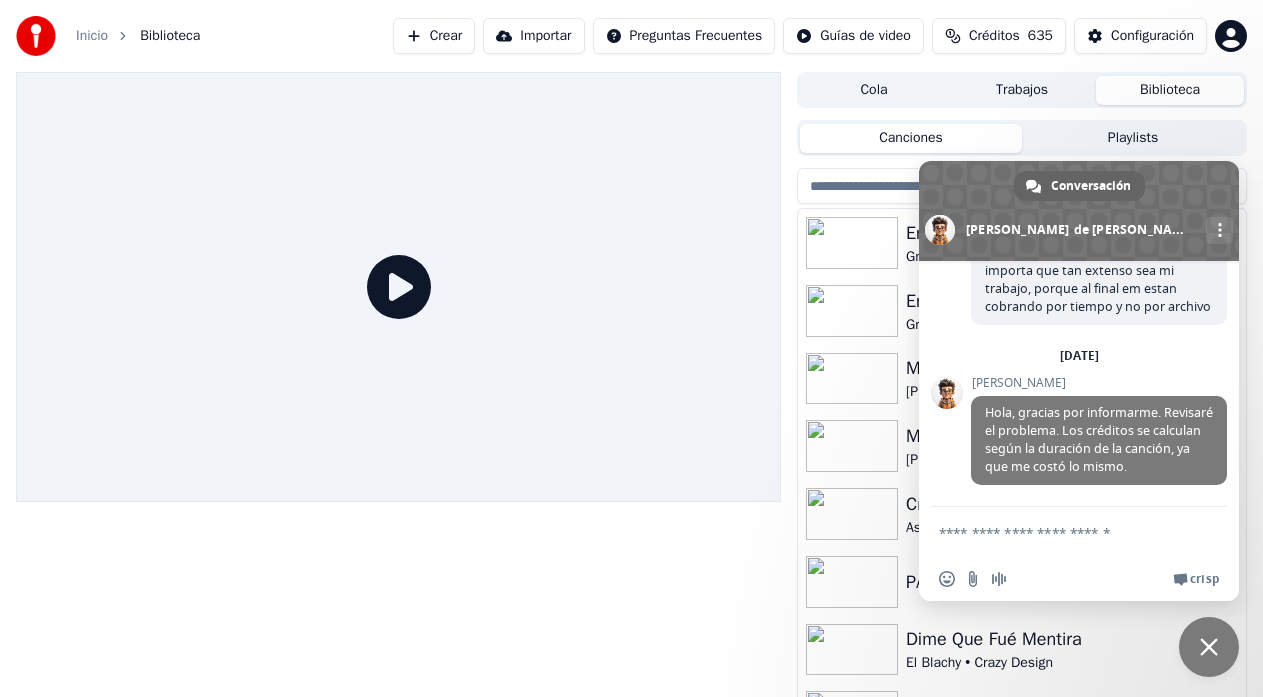 click on "Playlists" at bounding box center [1133, 138] 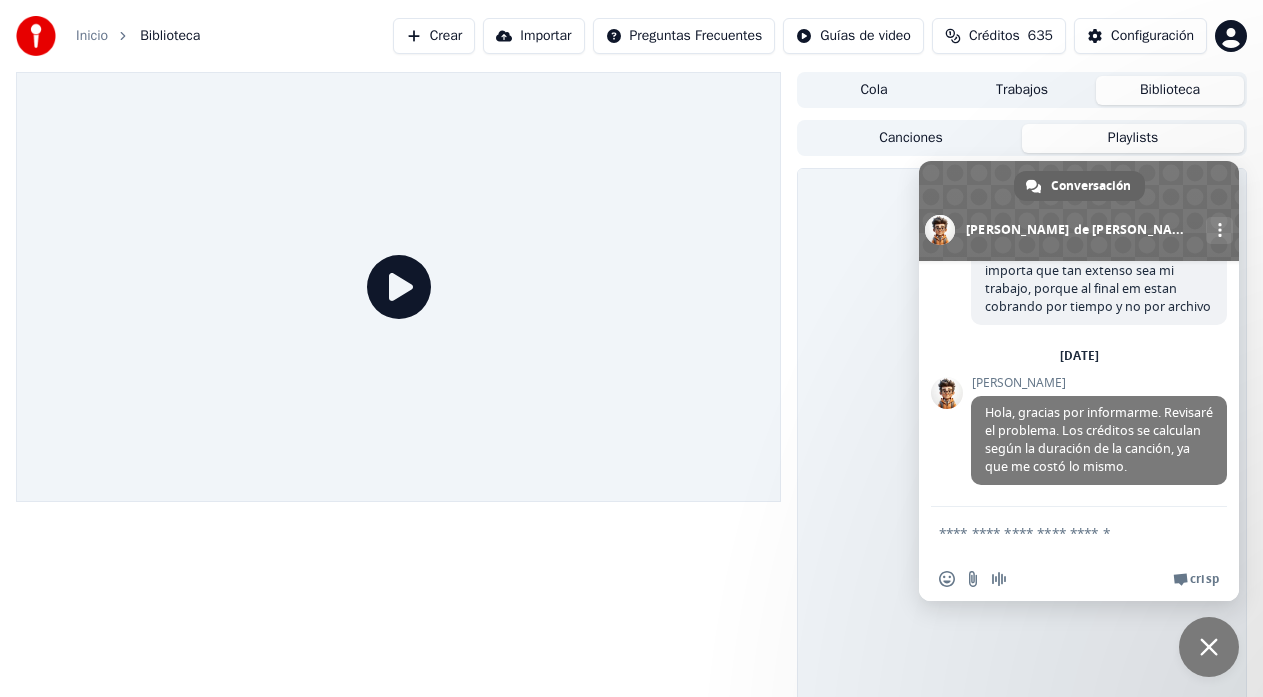 click on "Cola Trabajos Biblioteca Canciones Playlists No hay playlists" at bounding box center [631, 399] 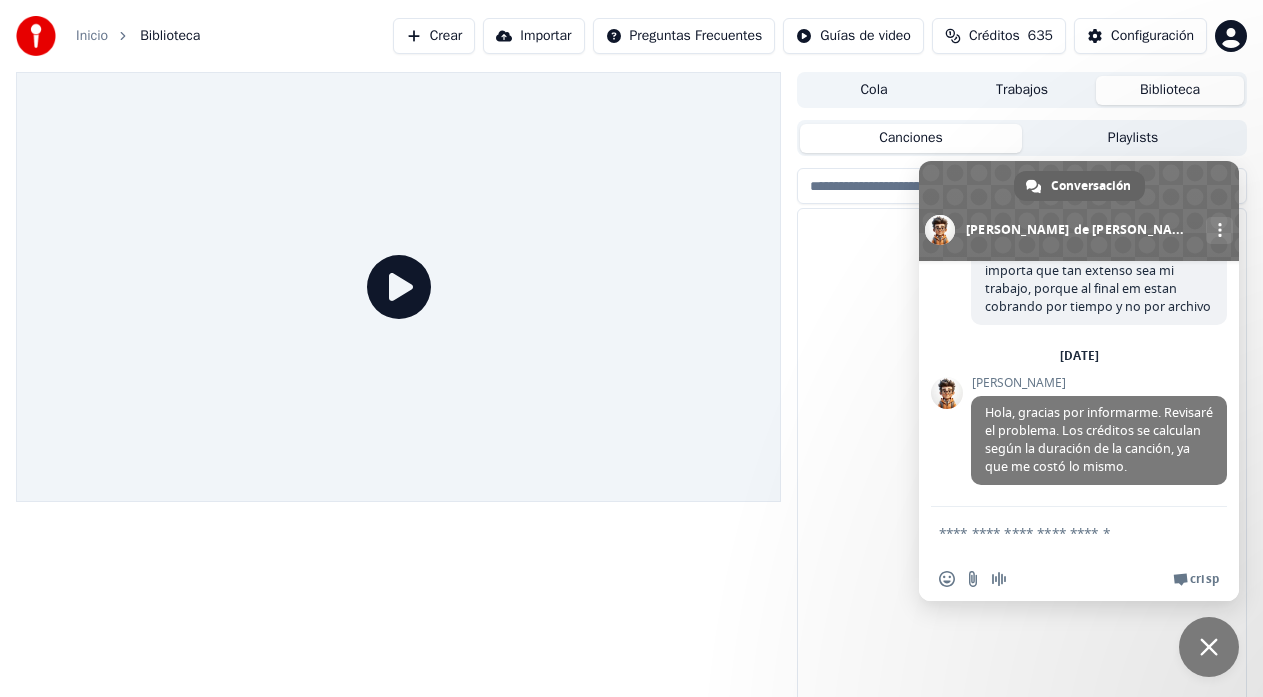 click on "Biblioteca" at bounding box center (1170, 90) 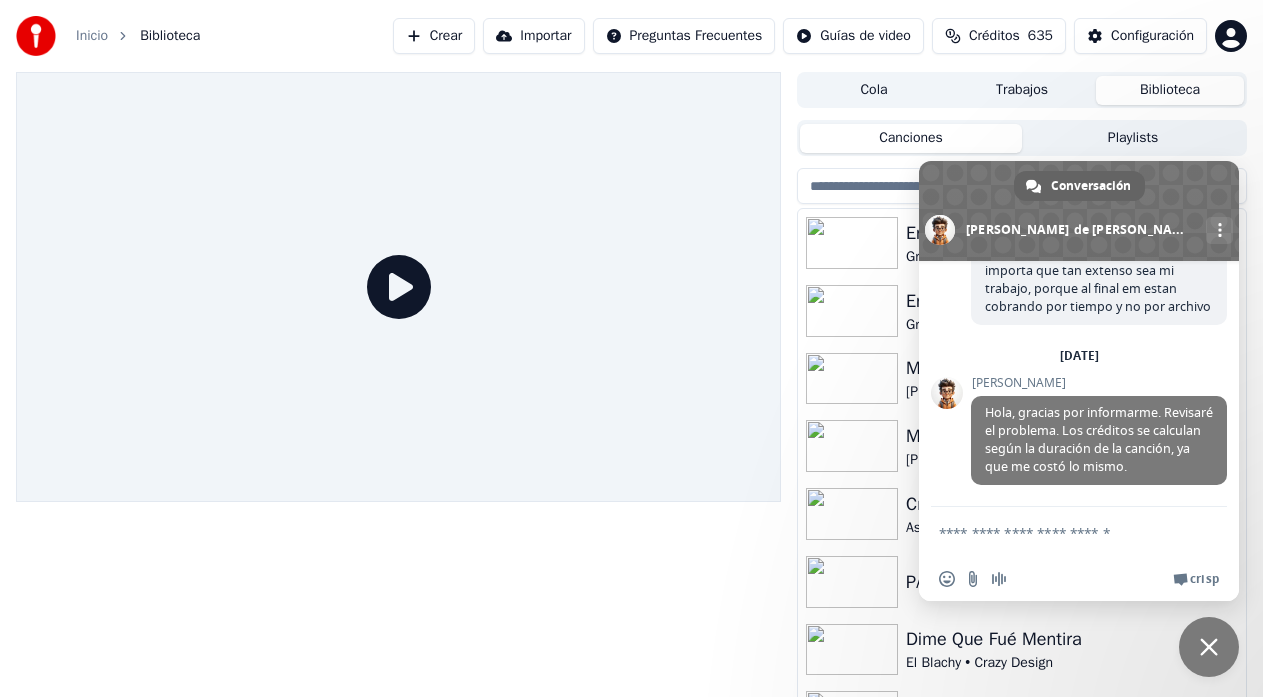 click at bounding box center (1209, 647) 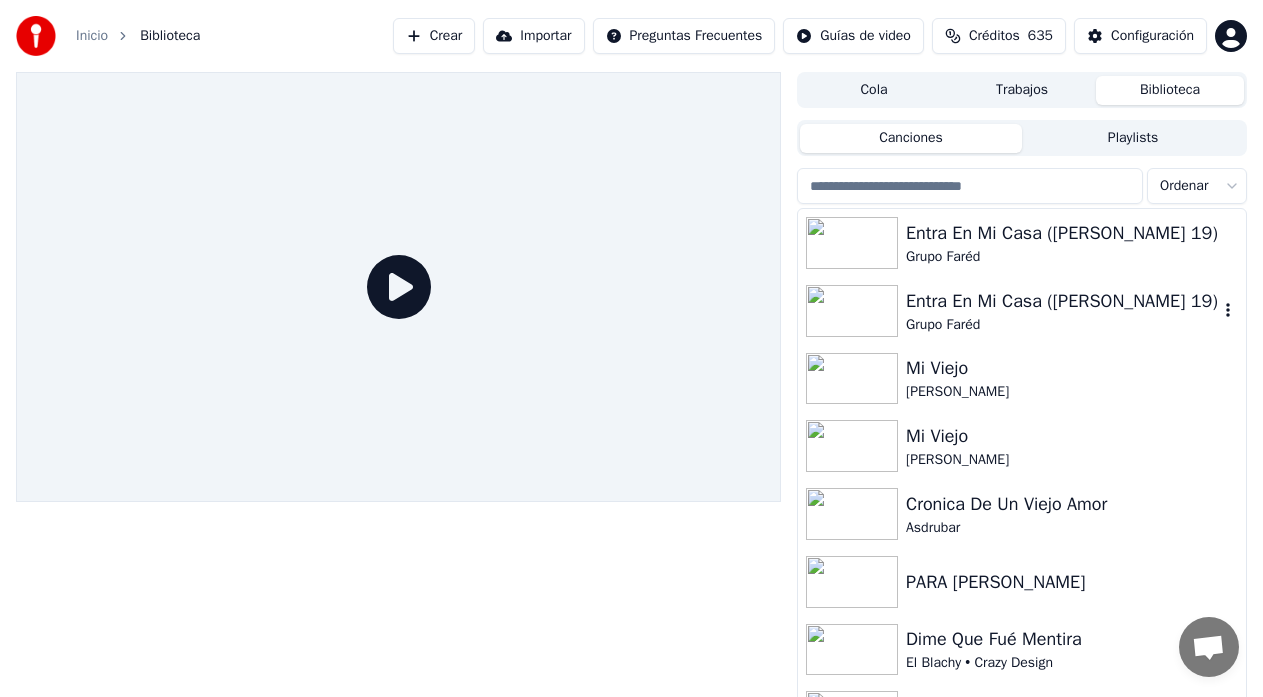 click on "Entra En Mi Casa ([PERSON_NAME] 19)" at bounding box center (1062, 301) 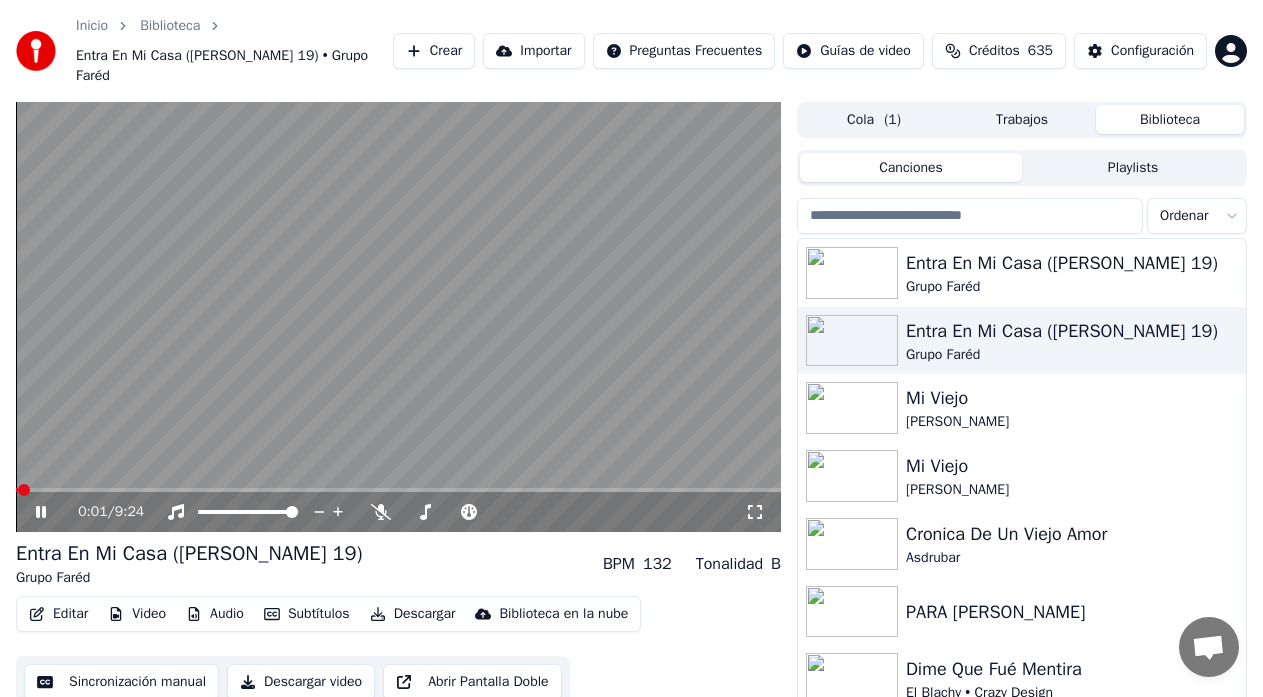 click 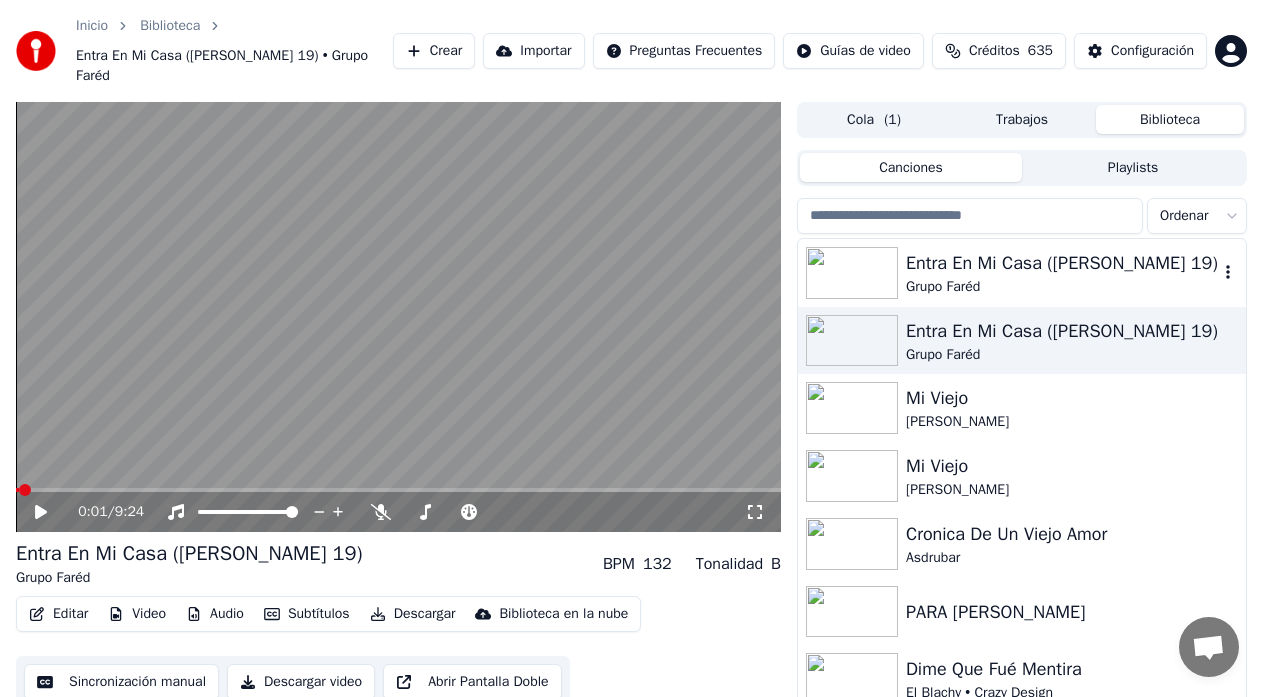 click on "Grupo Faréd" at bounding box center (1062, 287) 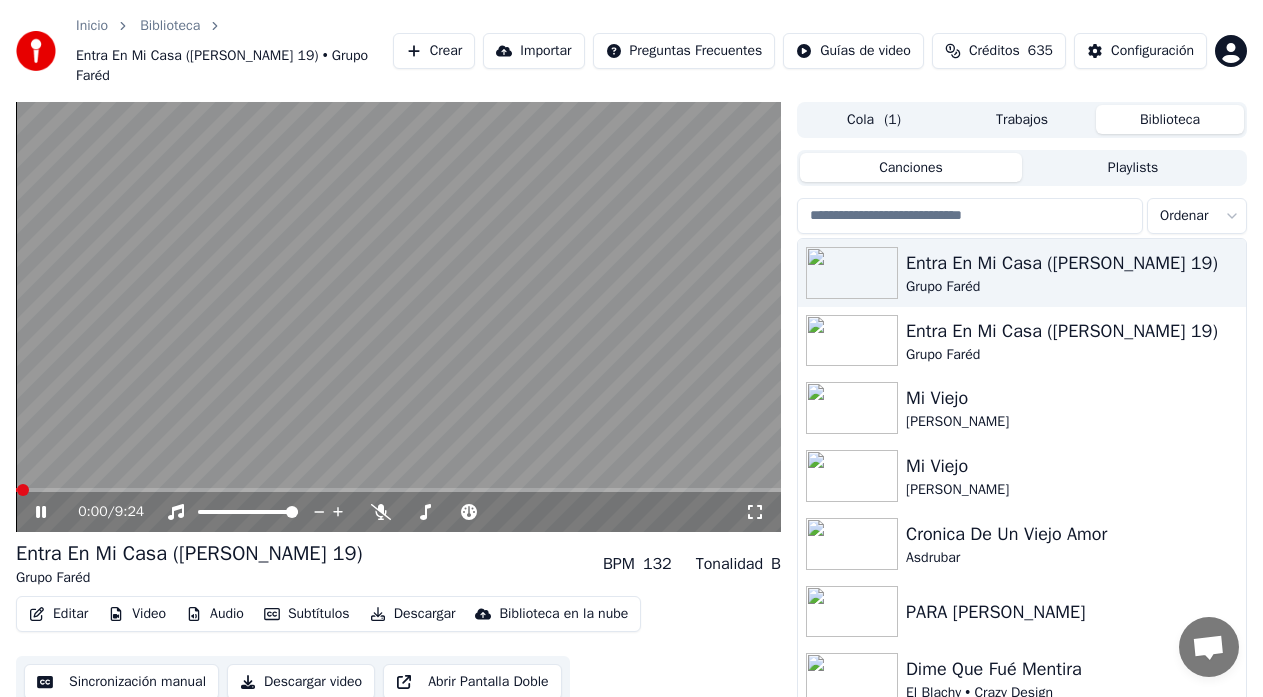 click 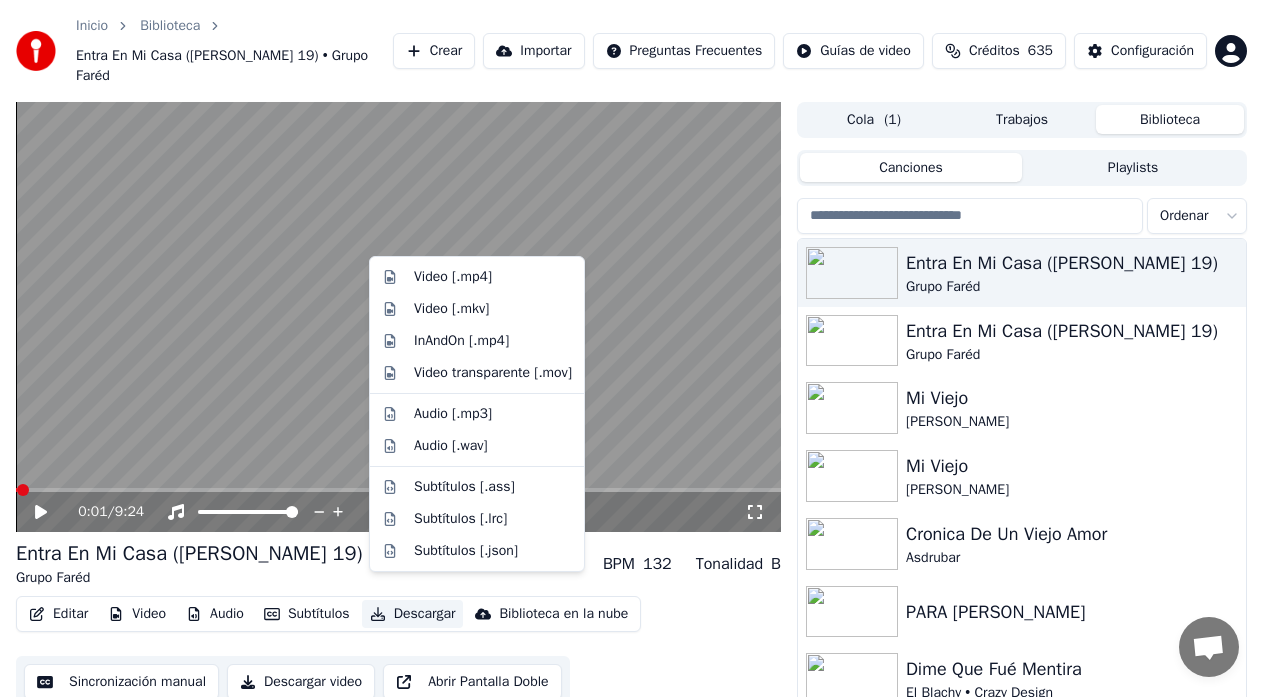 click on "Descargar" at bounding box center (413, 614) 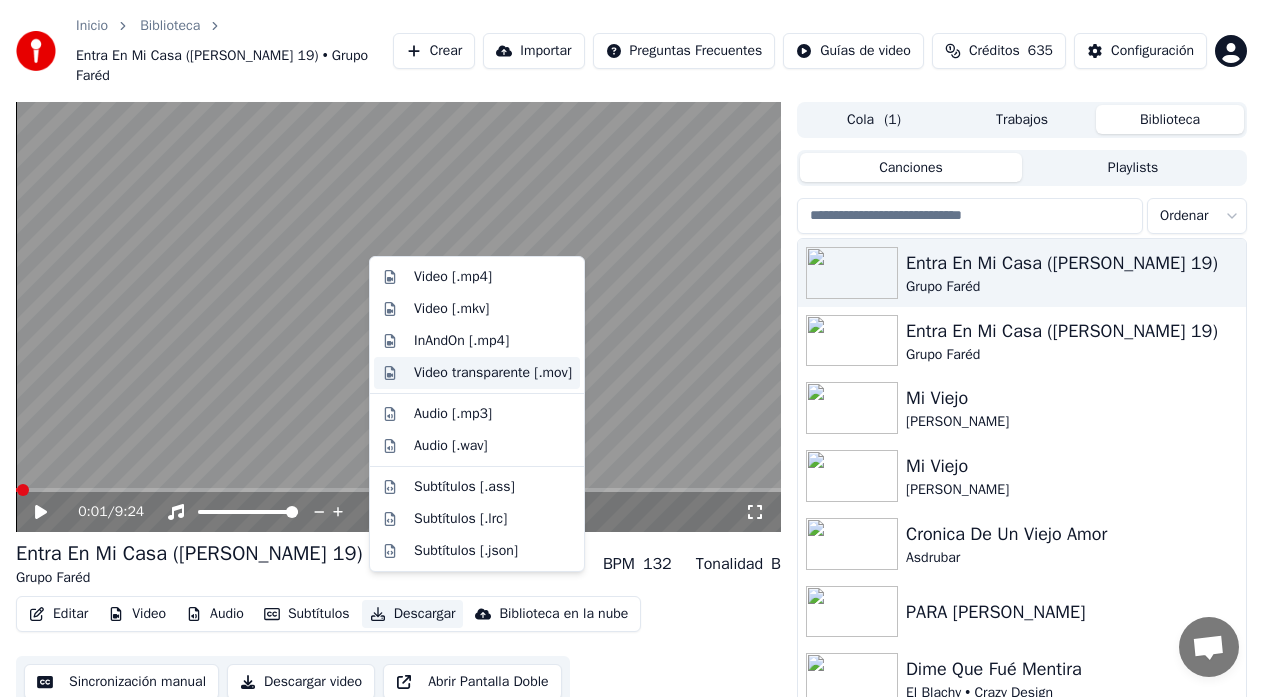 click on "Video transparente [.mov]" at bounding box center [493, 373] 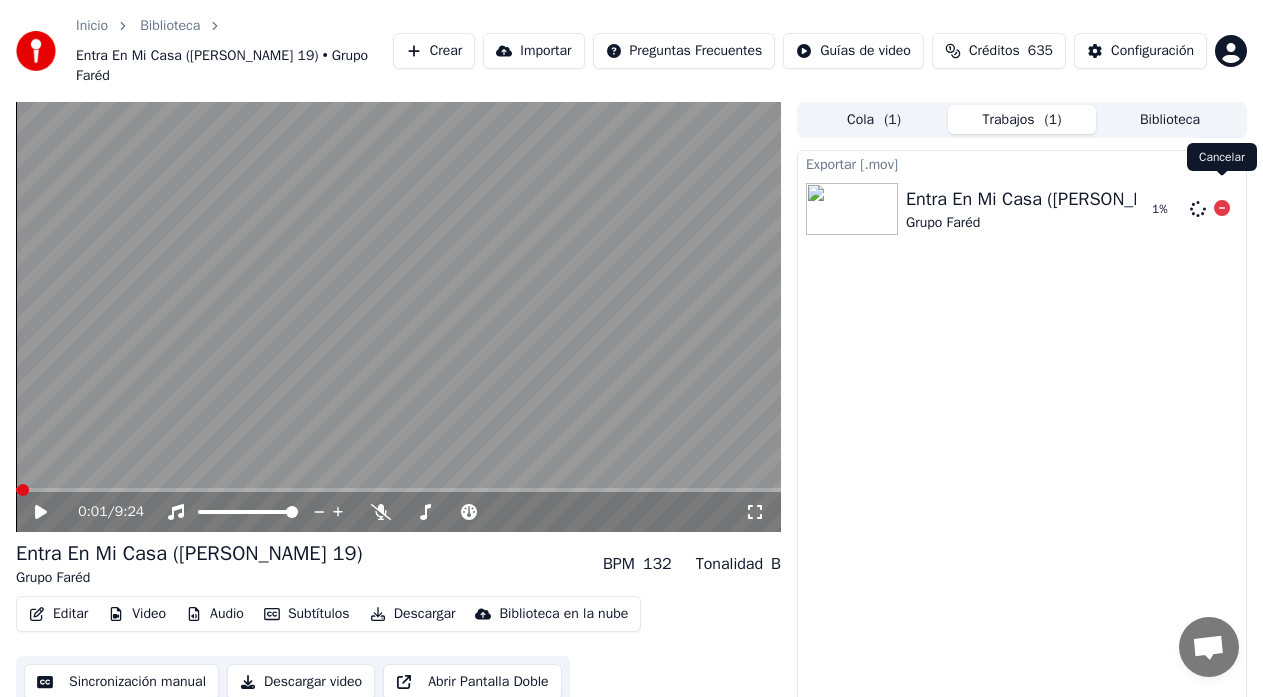 click 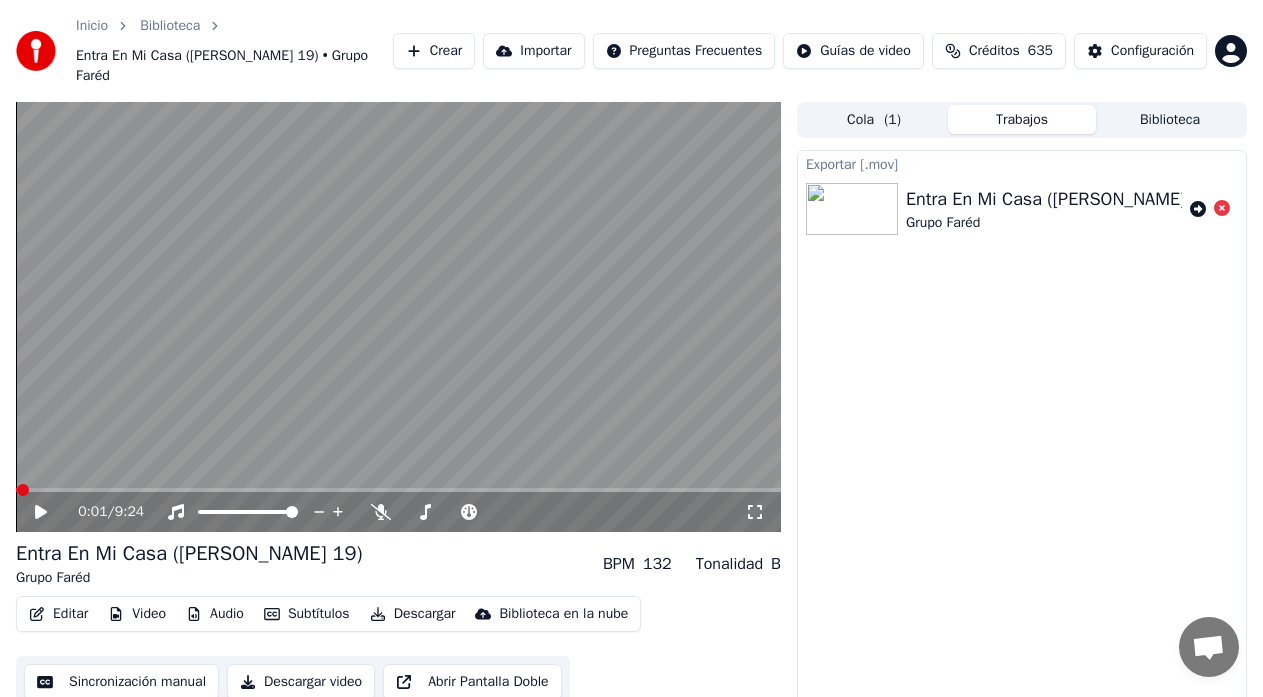 click on "Créditos 635" at bounding box center [999, 51] 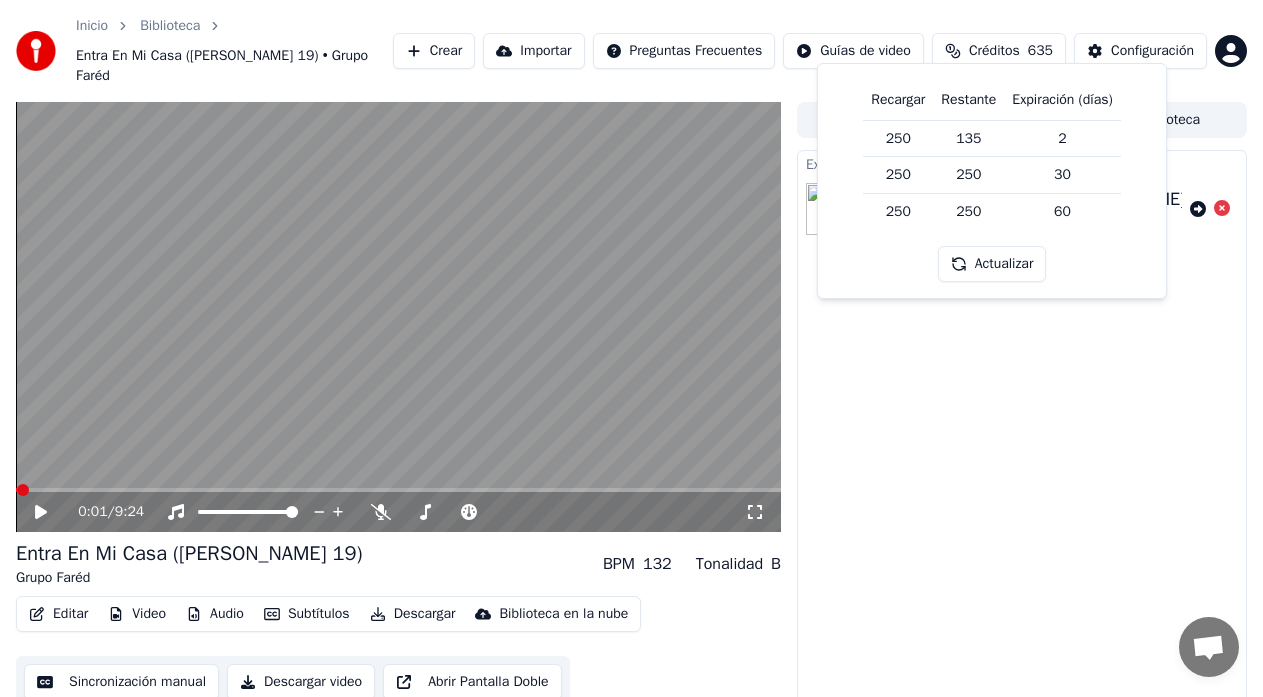 click on "Créditos" at bounding box center (994, 51) 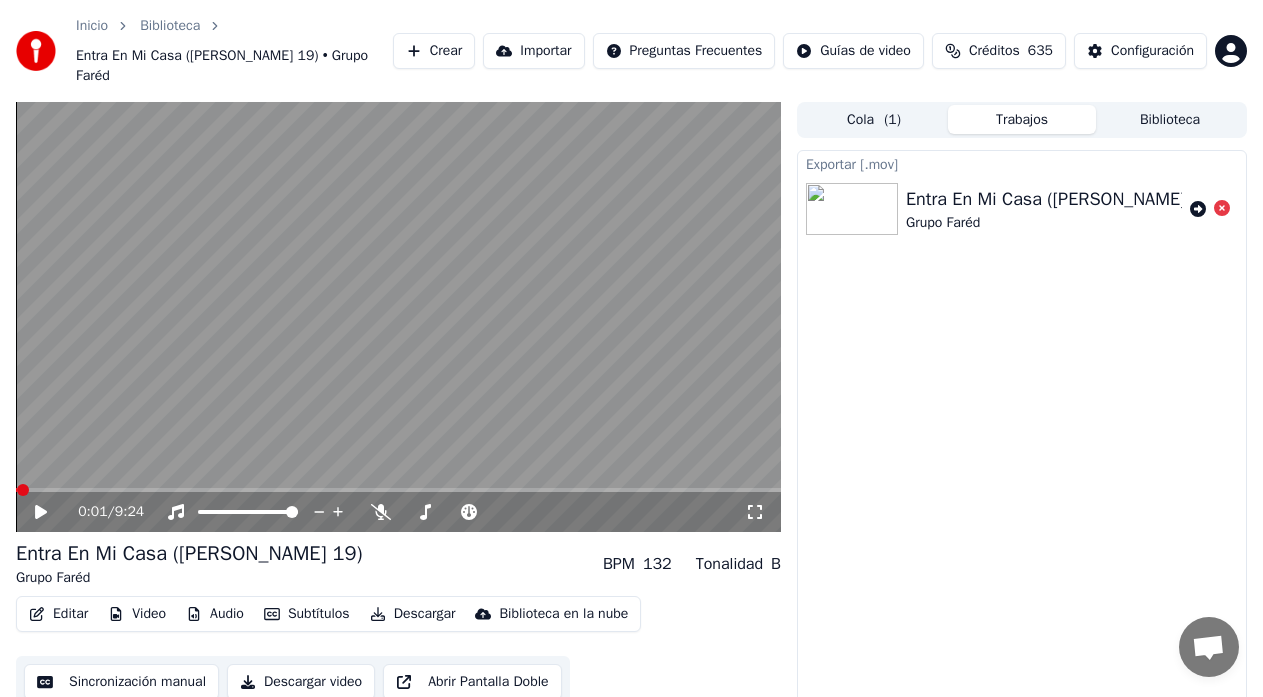 click on "Crear" at bounding box center (434, 51) 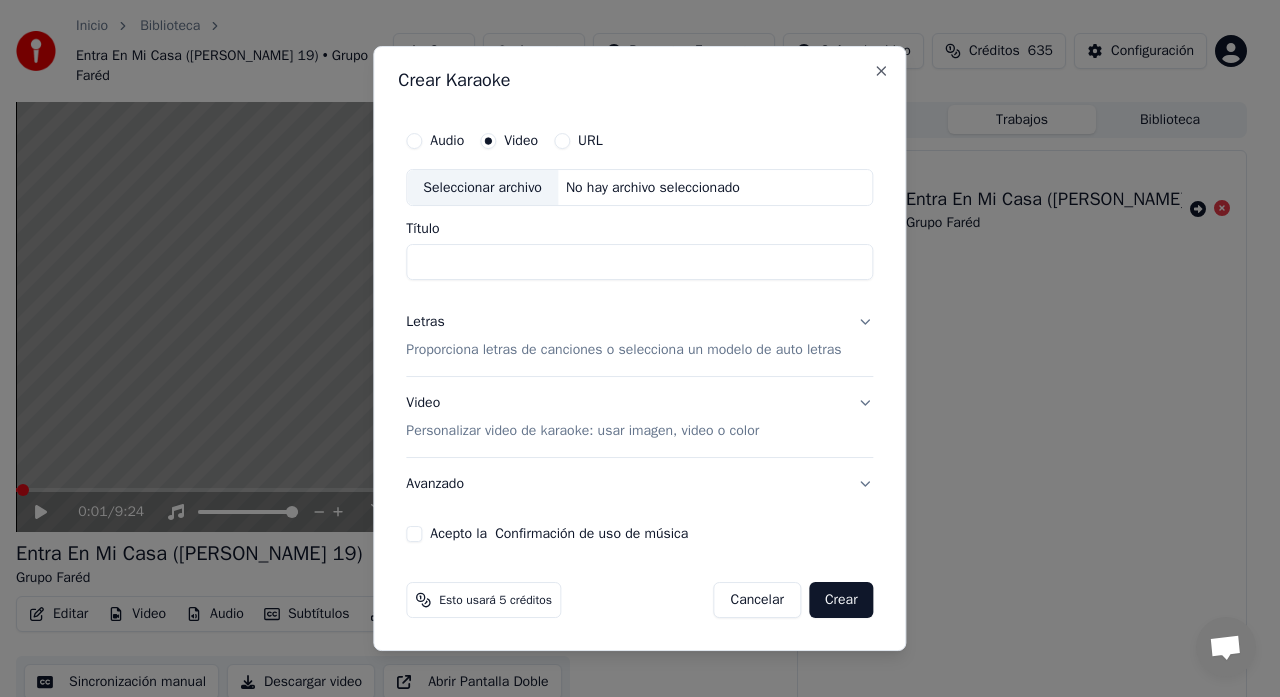 click on "Audio" at bounding box center (414, 141) 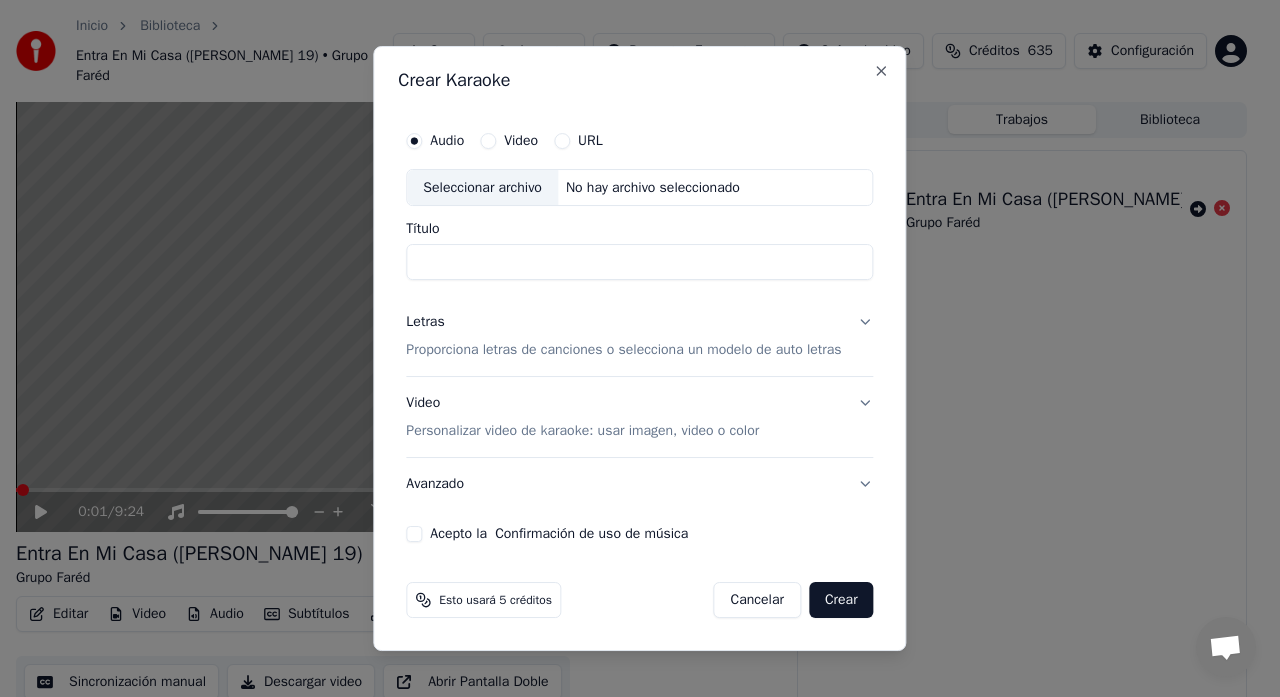 click on "URL" at bounding box center (562, 141) 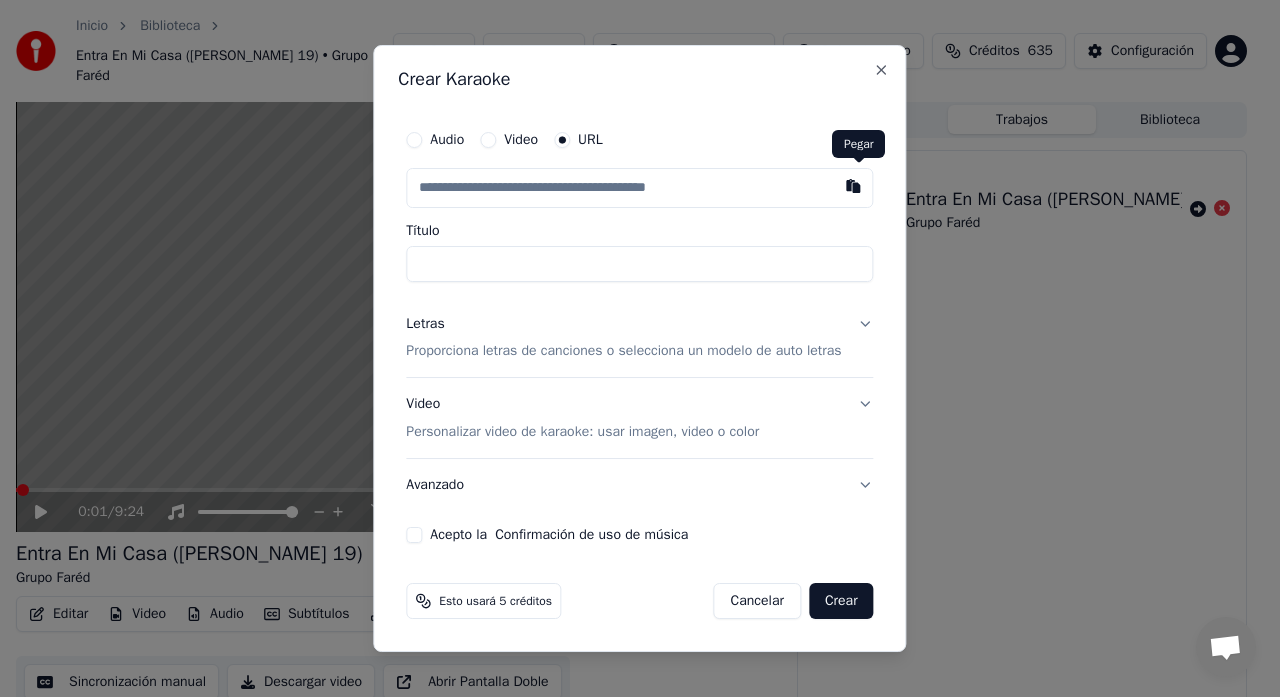 click at bounding box center [854, 186] 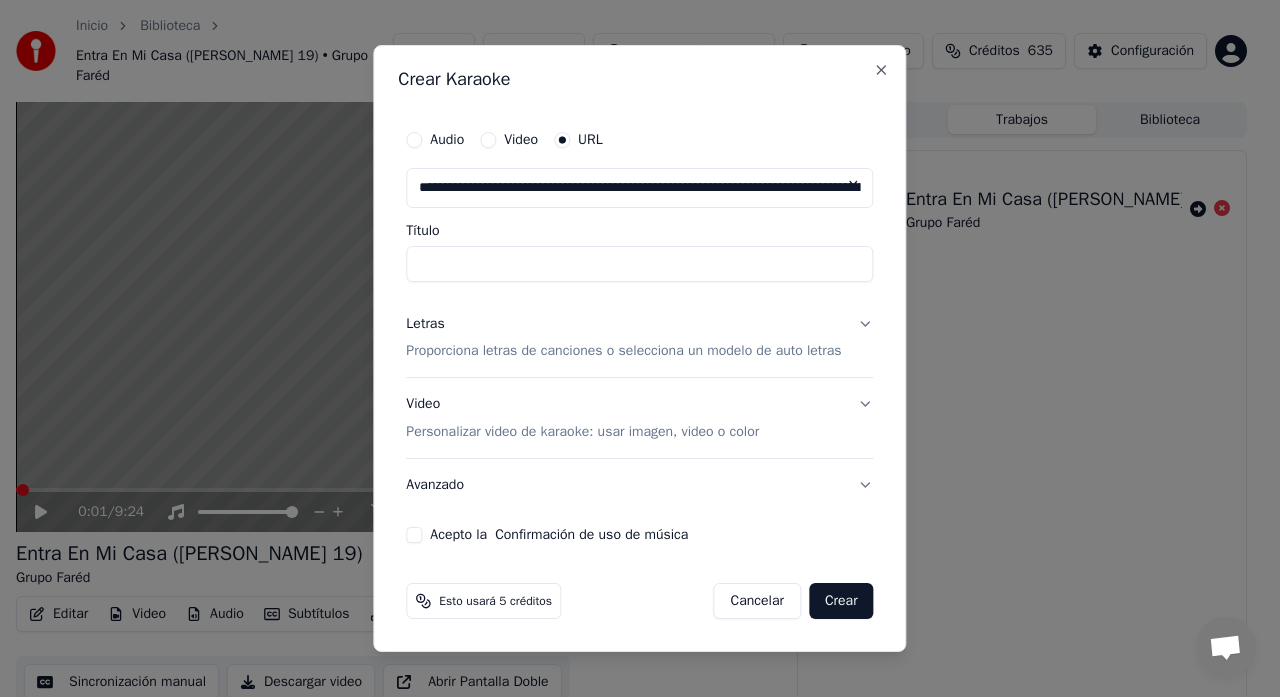 type on "**********" 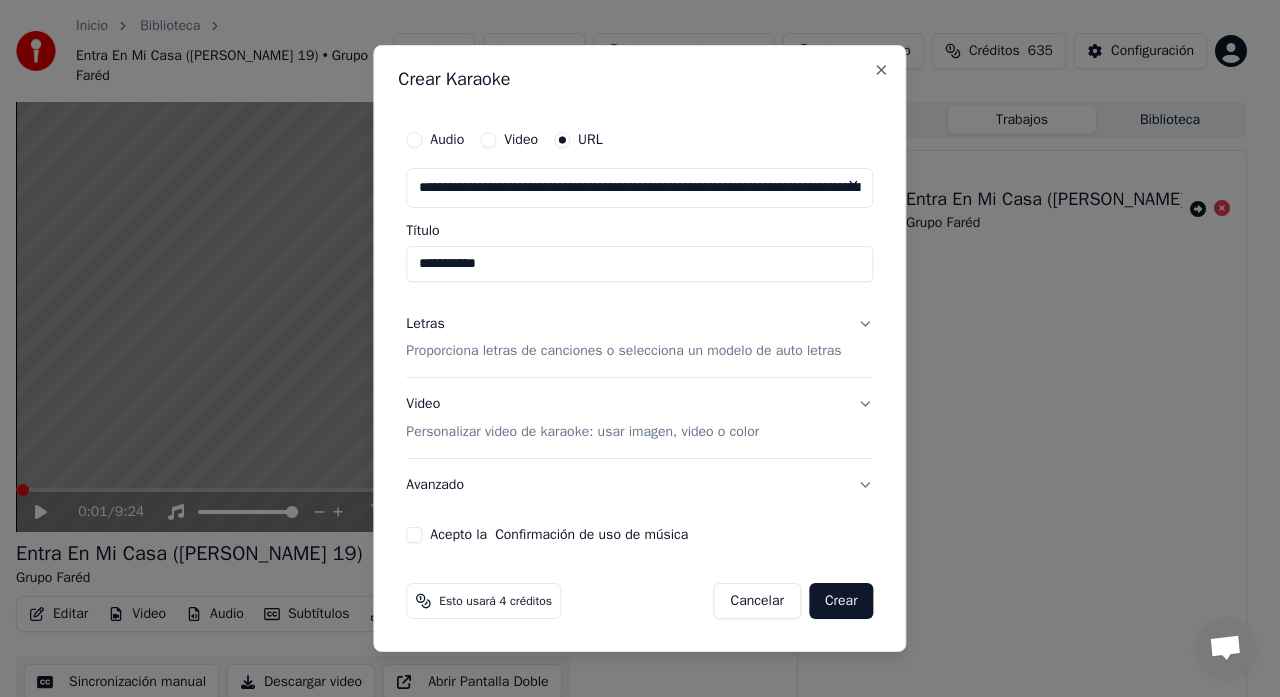 click on "Acepto la   Confirmación de uso de música" at bounding box center (414, 535) 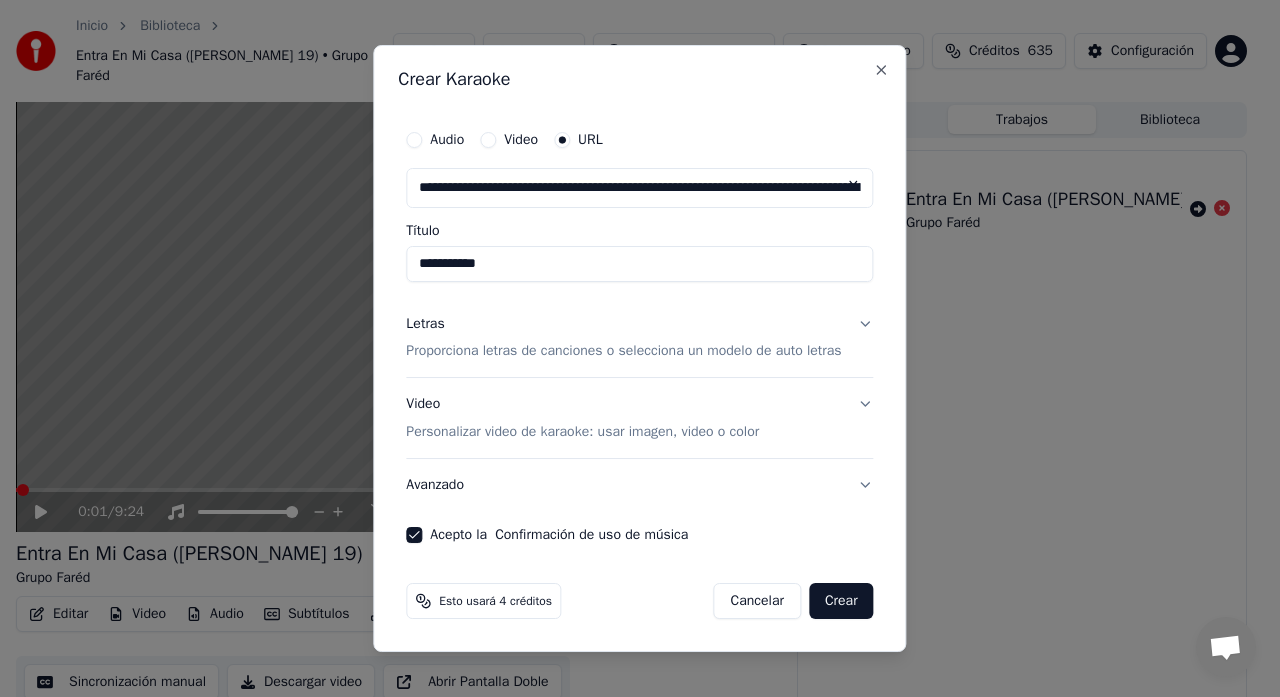click on "Letras Proporciona letras de canciones o selecciona un modelo de auto letras" at bounding box center (639, 338) 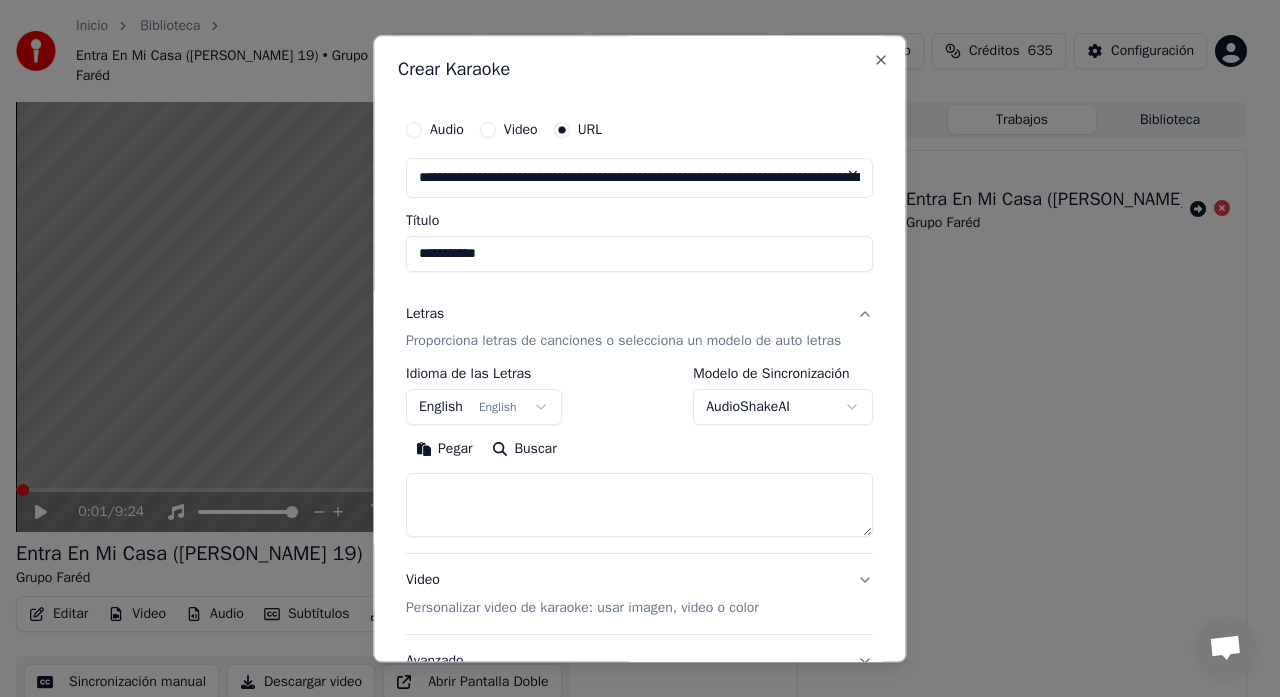 click on "Inicio Biblioteca Entra En Mi Casa ([PERSON_NAME] 19) • Grupo Faréd Crear Importar Preguntas Frecuentes Guías de video Créditos 635 Configuración 0:01  /  9:24 Entra En Mi Casa ([PERSON_NAME] 19) Grupo Faréd BPM 132 Tonalidad B Editar Video Audio Subtítulos Descargar Biblioteca en la nube Sincronización manual Descargar video Abrir Pantalla Doble Cola ( 1 ) Trabajos Biblioteca Exportar [.mov] Entra En Mi Casa ([PERSON_NAME] 19) Grupo Faréd Conversación [PERSON_NAME] de Youka Desktop Más canales Continuar en Correo electrónico Red fuera de línea. Reconectando... Por ahora no se pueden recibir ni enviar mensajes. Youka Desktop ¡Hola! ¿En qué te puedo ayudar?  [DATE] [DATE] Hola me esta dando este error al intentar descargar con fondo transparente [DATE] AHOARA ESTOY INTENTANDO HACER EL KARAOKE DESDE LE VIDEO Y NO LO HACE... [DATE] UFF [DATE] Al parecer tienen un limite de duracion lo cual seria inconcebible, ya que, ahora estan cobrando los creditos de acuerdo a la  duracion...no [DATE] [PERSON_NAME] We run on" at bounding box center (631, 348) 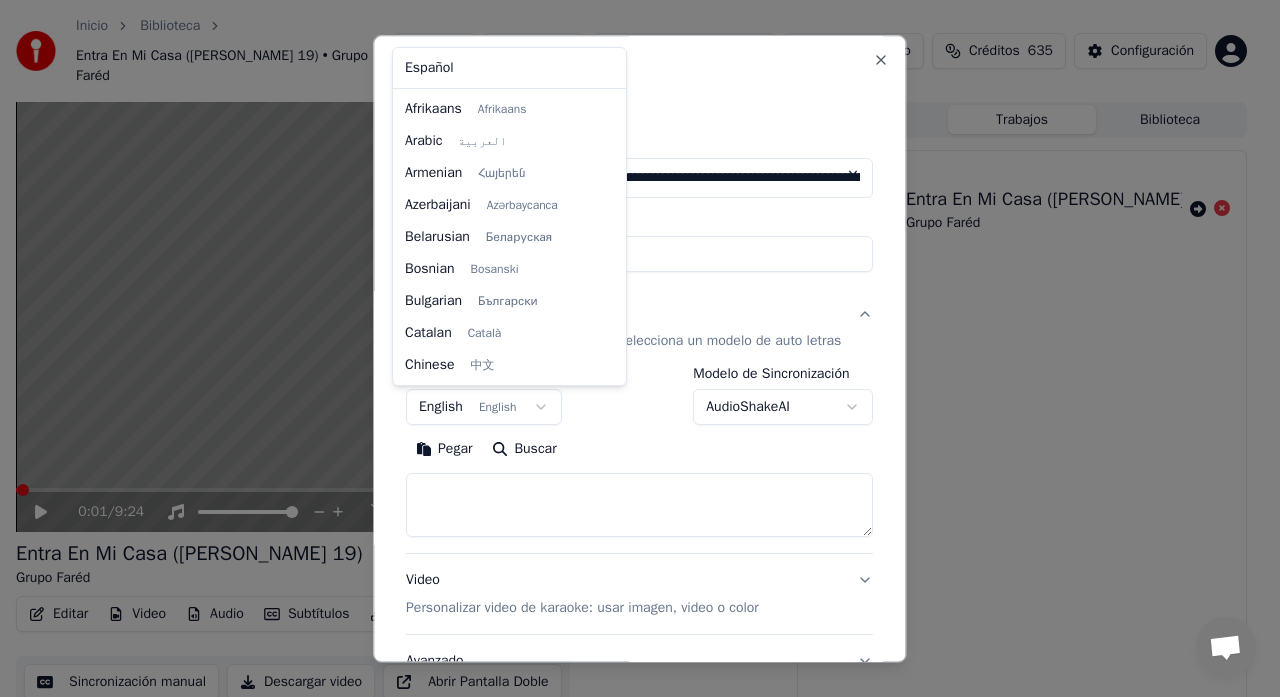 scroll, scrollTop: 160, scrollLeft: 0, axis: vertical 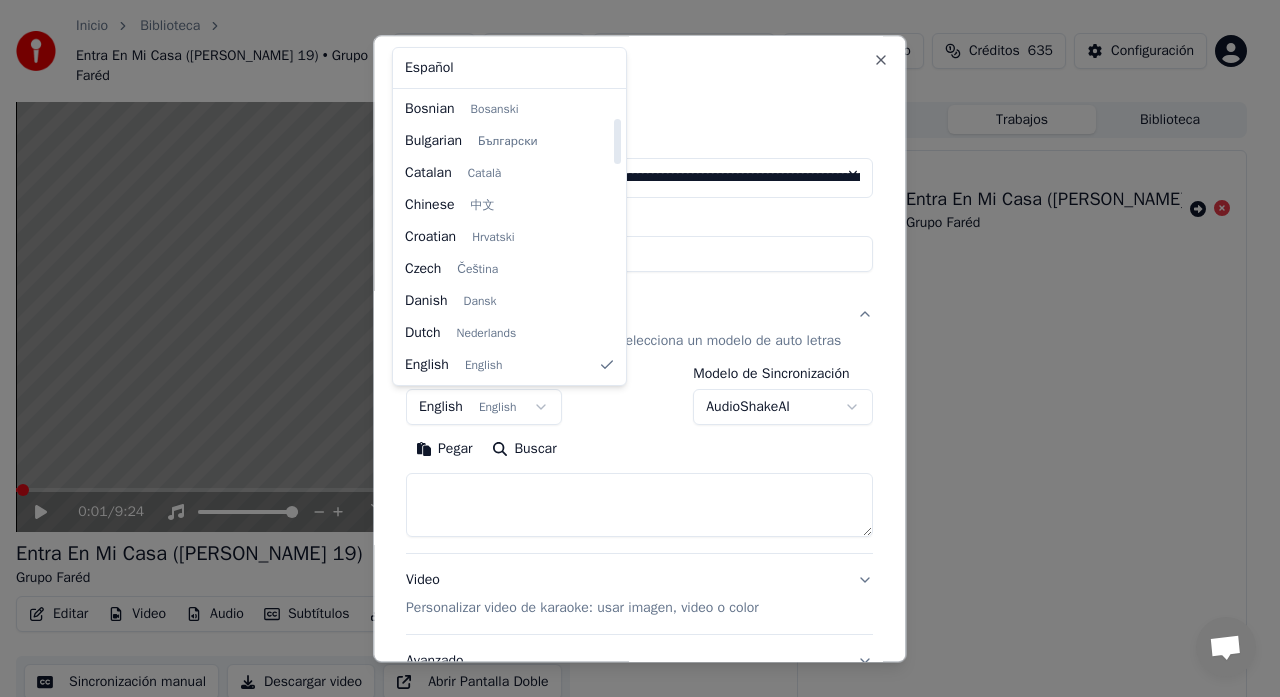 select on "**" 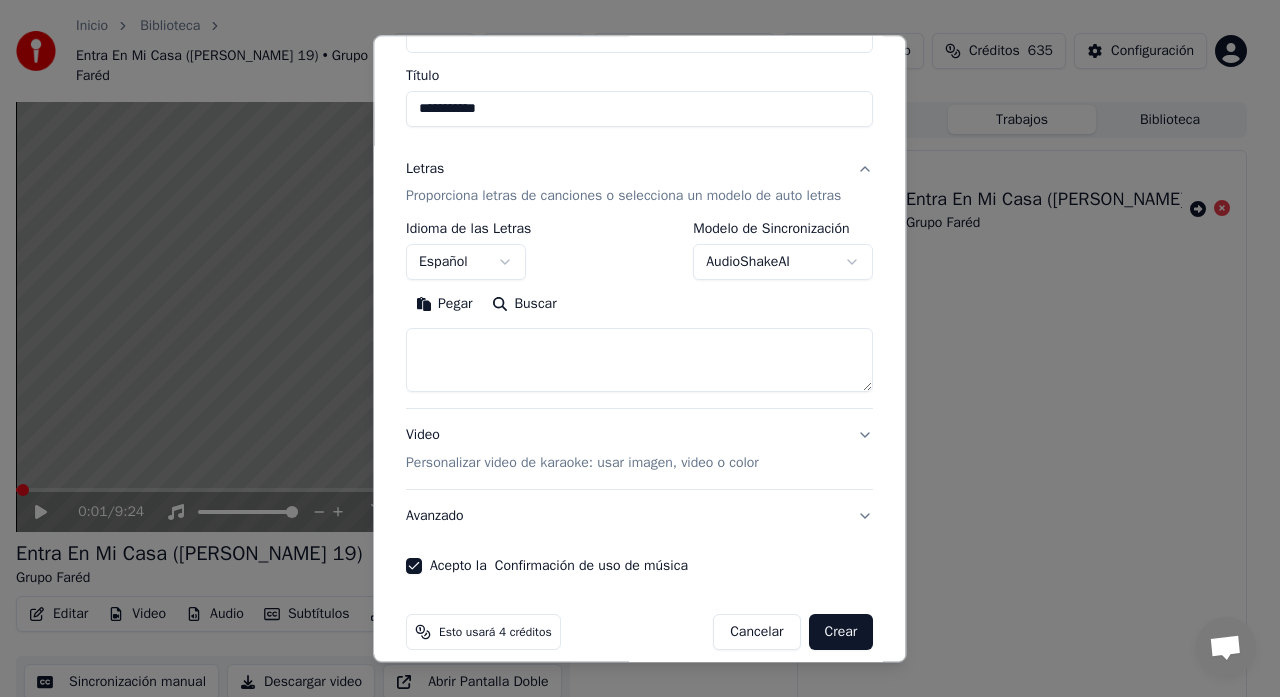 scroll, scrollTop: 166, scrollLeft: 0, axis: vertical 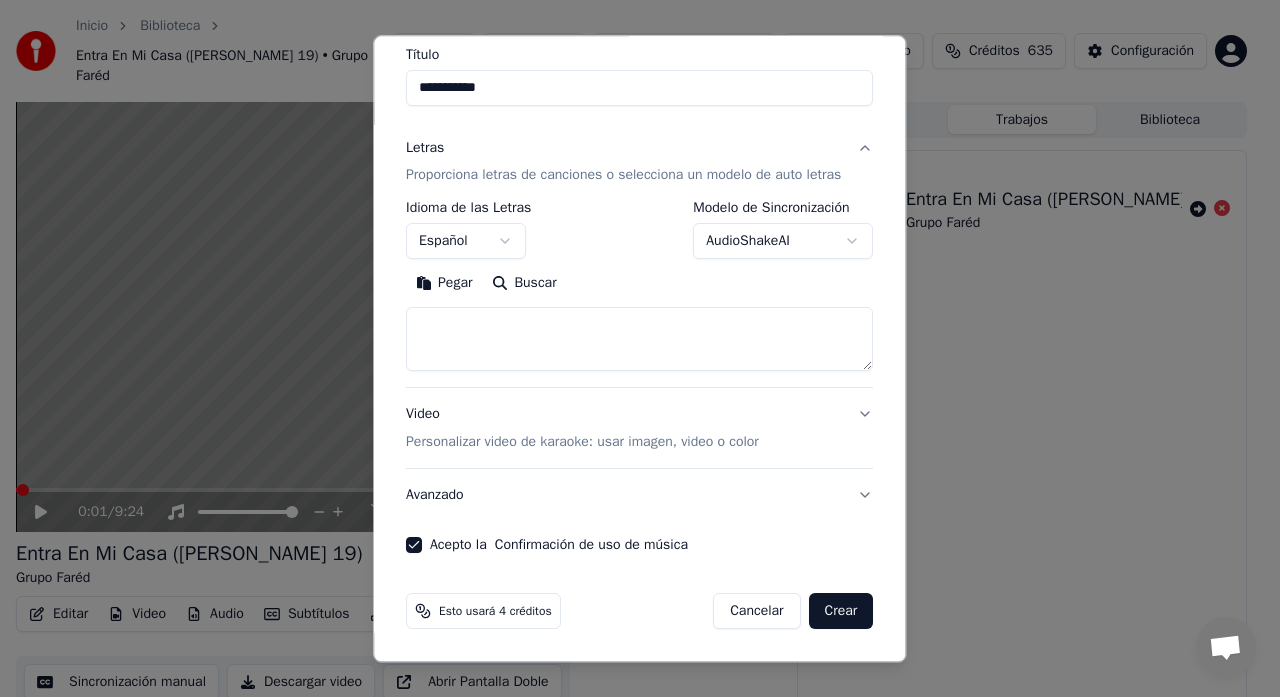 click on "Inicio Biblioteca Entra En Mi Casa ([PERSON_NAME] 19) • Grupo Faréd Crear Importar Preguntas Frecuentes Guías de video Créditos 635 Configuración 0:01  /  9:24 Entra En Mi Casa ([PERSON_NAME] 19) Grupo Faréd BPM 132 Tonalidad B Editar Video Audio Subtítulos Descargar Biblioteca en la nube Sincronización manual Descargar video Abrir Pantalla Doble Cola ( 1 ) Trabajos Biblioteca Exportar [.mov] Entra En Mi Casa ([PERSON_NAME] 19) Grupo Faréd Conversación [PERSON_NAME] de Youka Desktop Más canales Continuar en Correo electrónico Red fuera de línea. Reconectando... Por ahora no se pueden recibir ni enviar mensajes. Youka Desktop ¡Hola! ¿En qué te puedo ayudar?  [DATE] [DATE] Hola me esta dando este error al intentar descargar con fondo transparente [DATE] AHOARA ESTOY INTENTANDO HACER EL KARAOKE DESDE LE VIDEO Y NO LO HACE... [DATE] UFF [DATE] Al parecer tienen un limite de duracion lo cual seria inconcebible, ya que, ahora estan cobrando los creditos de acuerdo a la  duracion...no [DATE] [PERSON_NAME] We run on" at bounding box center (631, 348) 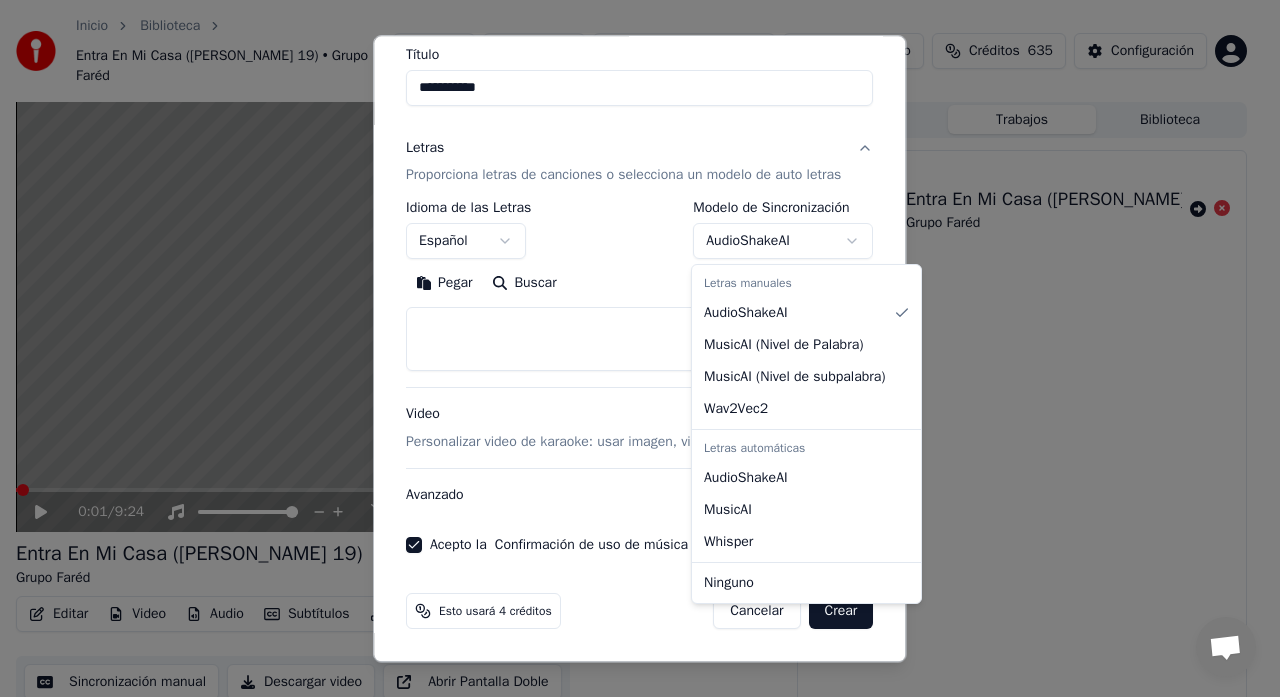 select on "**********" 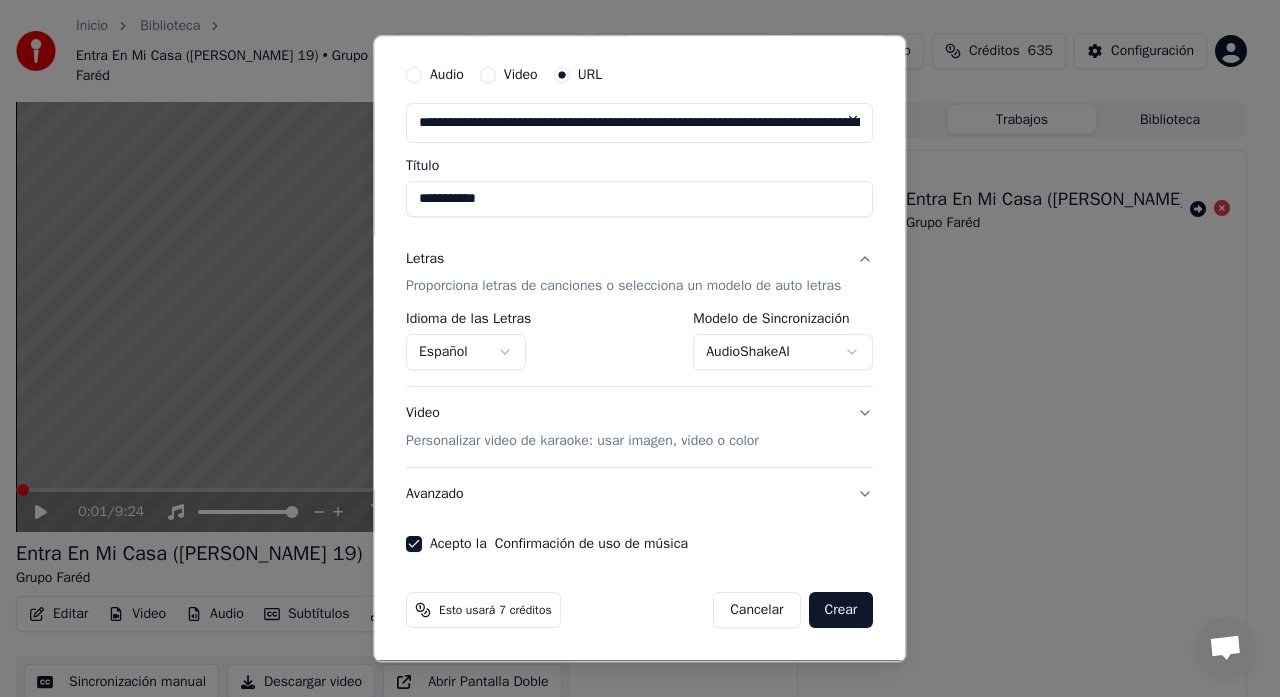 scroll, scrollTop: 55, scrollLeft: 0, axis: vertical 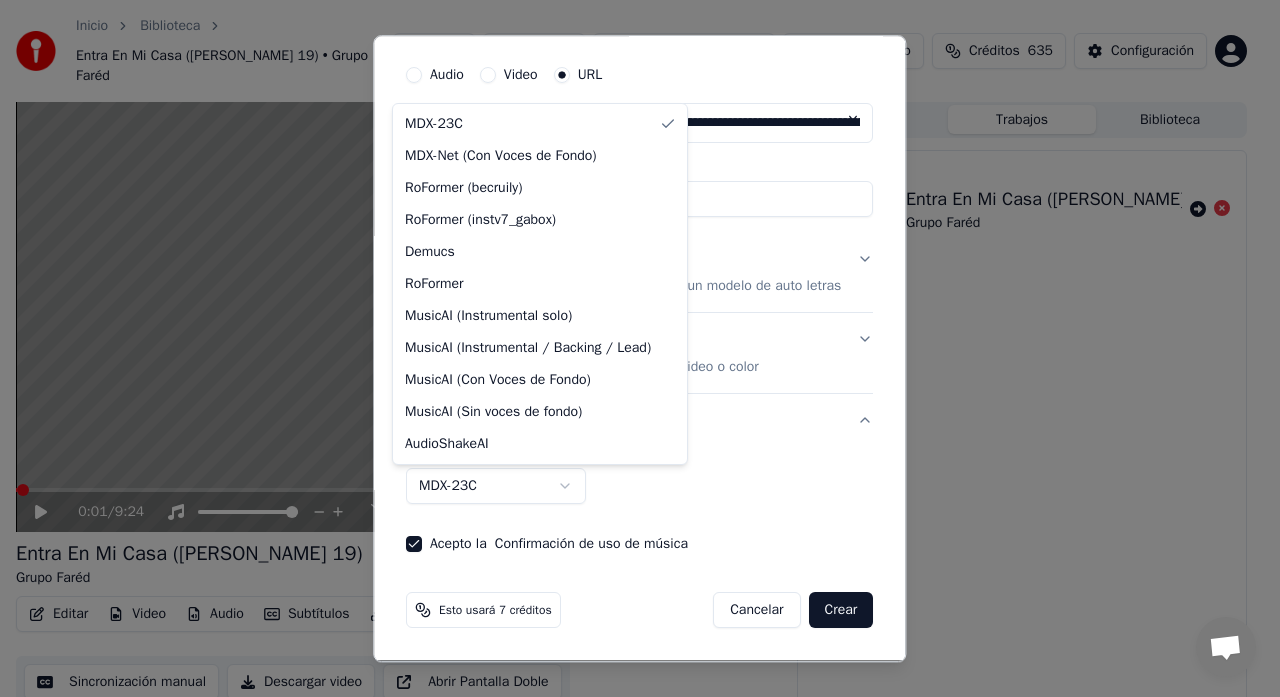 click on "Inicio Biblioteca Entra En Mi Casa ([PERSON_NAME] 19) • Grupo Faréd Crear Importar Preguntas Frecuentes Guías de video Créditos 635 Configuración 0:01  /  9:24 Entra En Mi Casa ([PERSON_NAME] 19) Grupo Faréd BPM 132 Tonalidad B Editar Video Audio Subtítulos Descargar Biblioteca en la nube Sincronización manual Descargar video Abrir Pantalla Doble Cola ( 1 ) Trabajos Biblioteca Exportar [.mov] Entra En Mi Casa ([PERSON_NAME] 19) Grupo Faréd Conversación [PERSON_NAME] de Youka Desktop Más canales Continuar en Correo electrónico Red fuera de línea. Reconectando... Por ahora no se pueden recibir ni enviar mensajes. Youka Desktop ¡Hola! ¿En qué te puedo ayudar?  [DATE] [DATE] Hola me esta dando este error al intentar descargar con fondo transparente [DATE] AHOARA ESTOY INTENTANDO HACER EL KARAOKE DESDE LE VIDEO Y NO LO HACE... [DATE] UFF [DATE] Al parecer tienen un limite de duracion lo cual seria inconcebible, ya que, ahora estan cobrando los creditos de acuerdo a la  duracion...no [DATE] [PERSON_NAME] We run on" at bounding box center [631, 348] 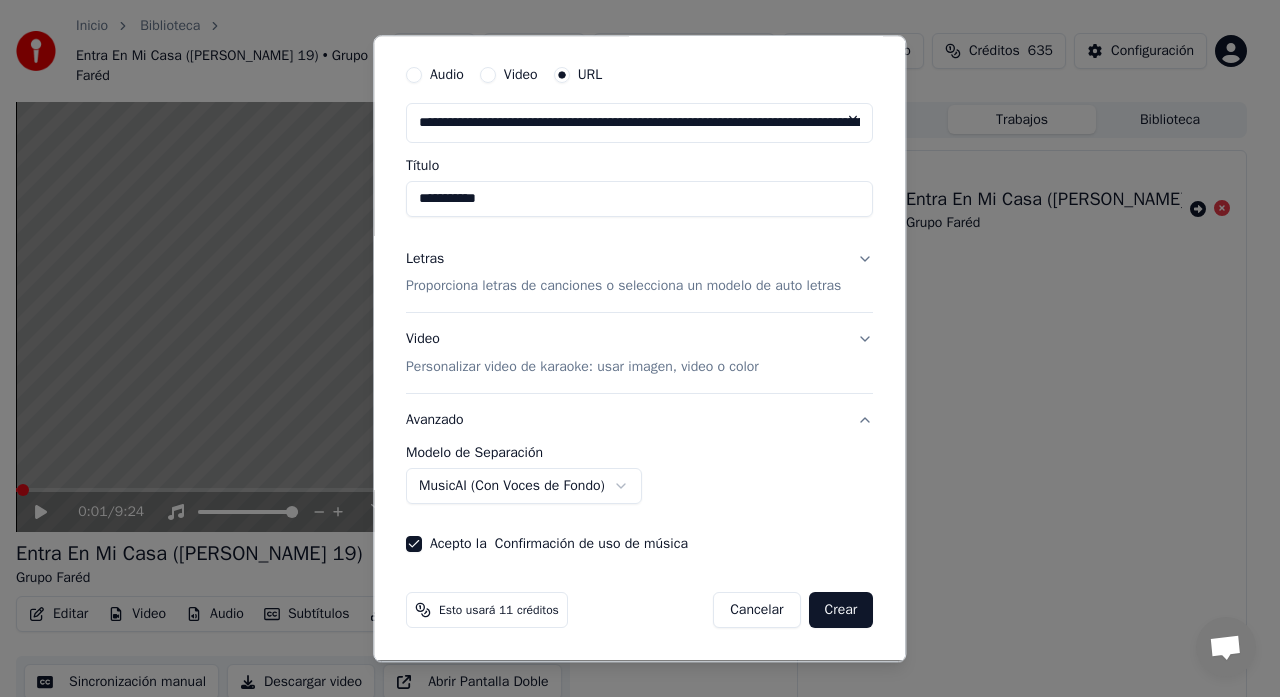 click on "Crear" at bounding box center [841, 611] 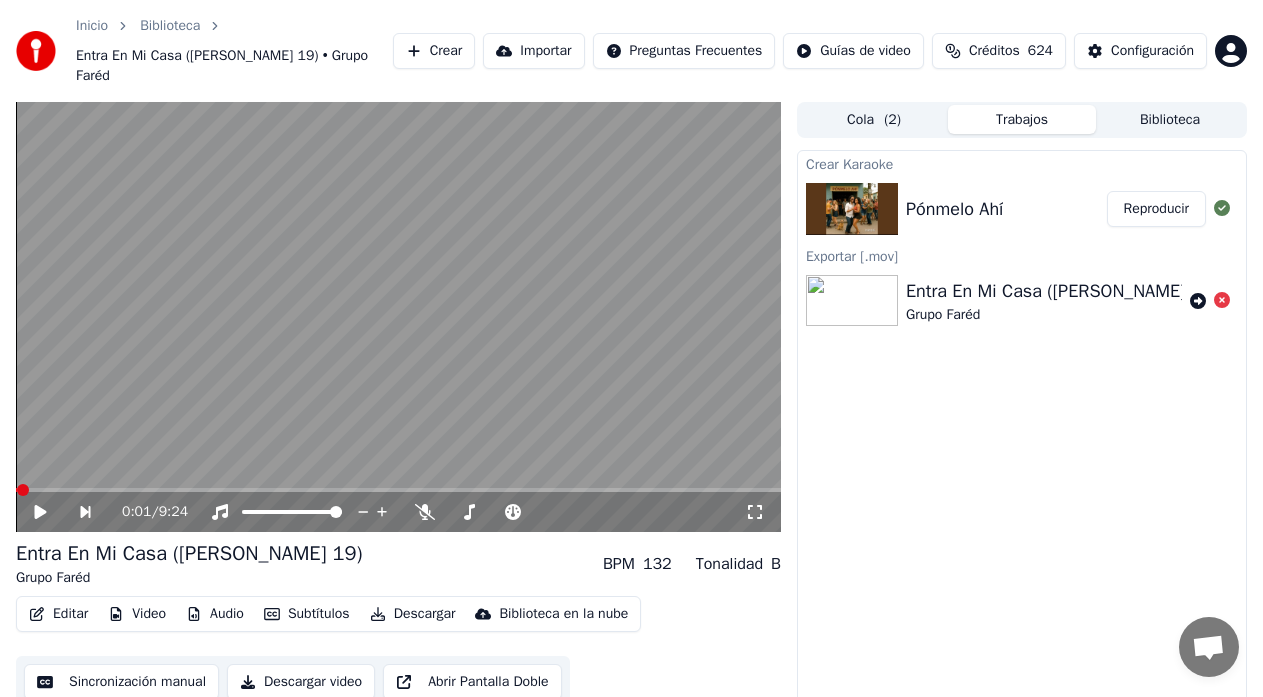 click on "Reproducir" at bounding box center [1156, 209] 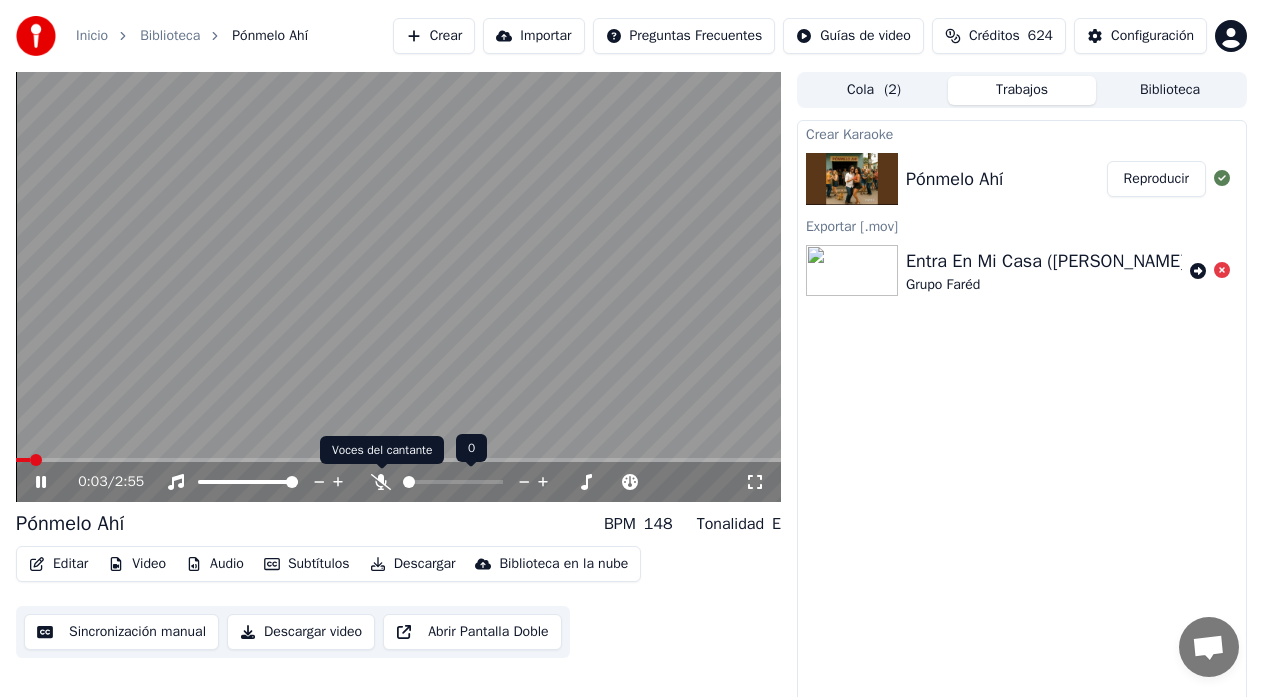 click 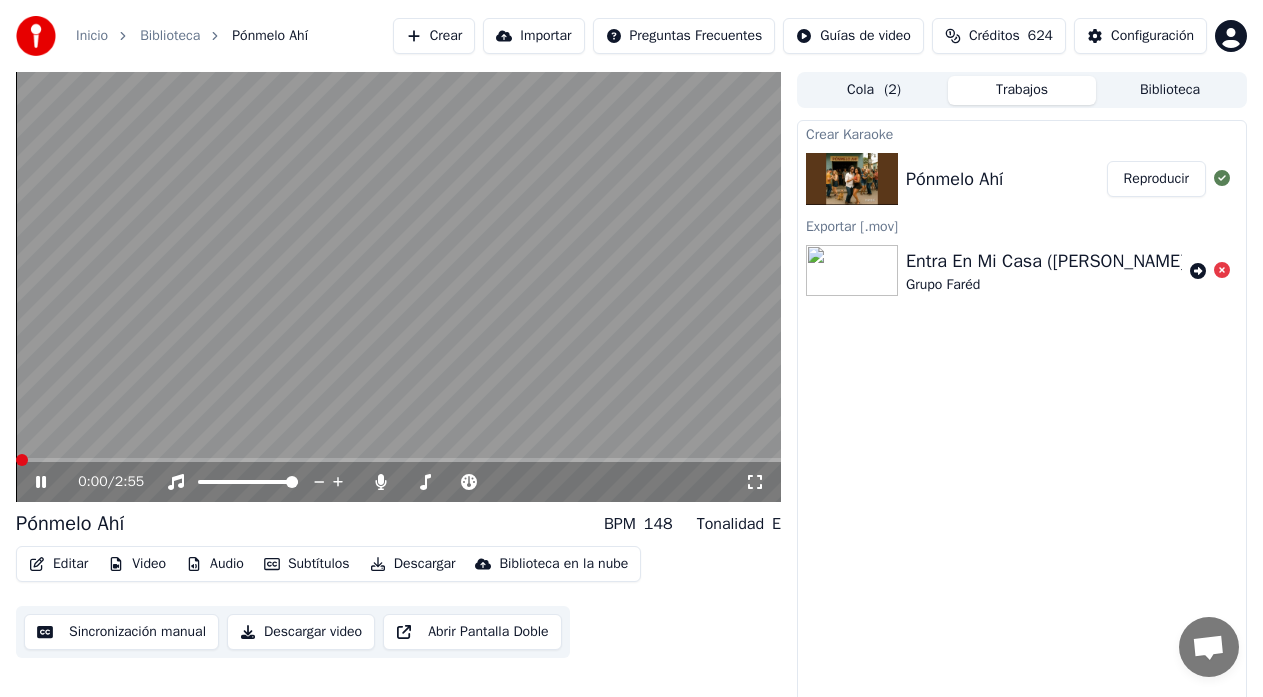 click at bounding box center [22, 460] 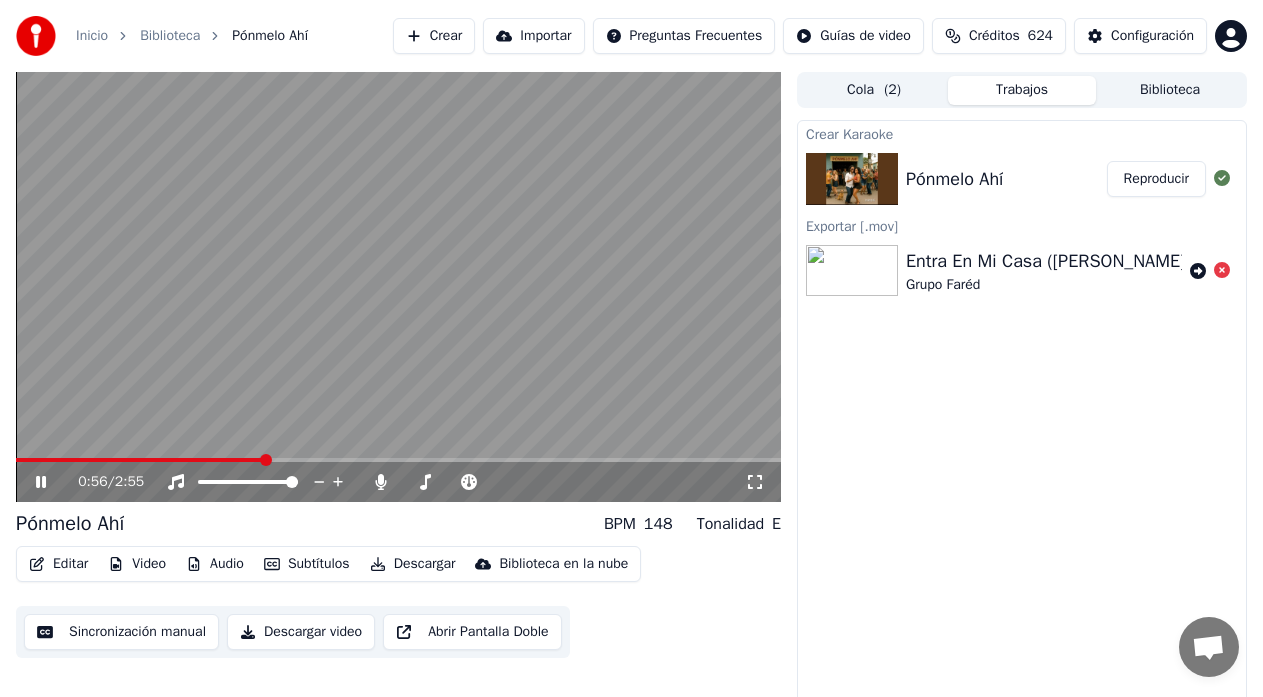 click 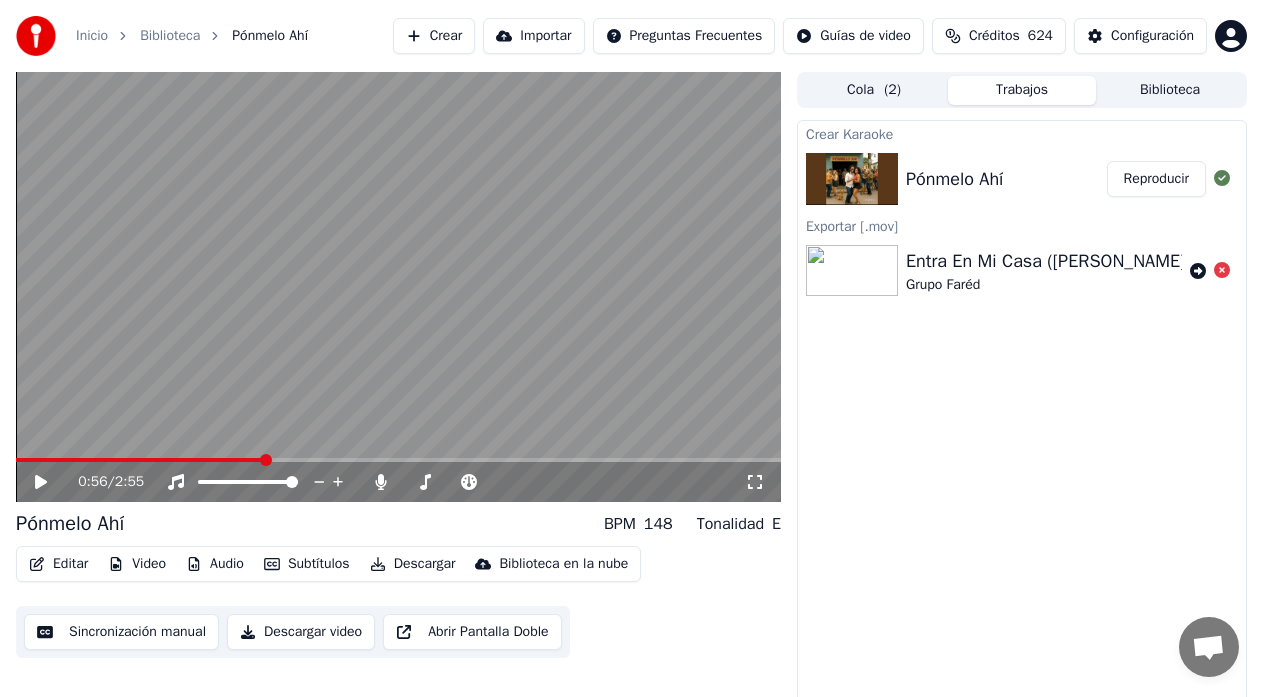 click on "0:56  /  2:55 Pónmelo Ahí BPM 148 Tonalidad E Editar Video Audio Subtítulos Descargar Biblioteca en la nube Sincronización manual Descargar video Abrir Pantalla Doble Cola ( 2 ) Trabajos Biblioteca Crear Karaoke Pónmelo Ahí Reproducir Exportar [.mov] Entra En Mi Casa ([PERSON_NAME] 19) Grupo Faréd" at bounding box center [631, 392] 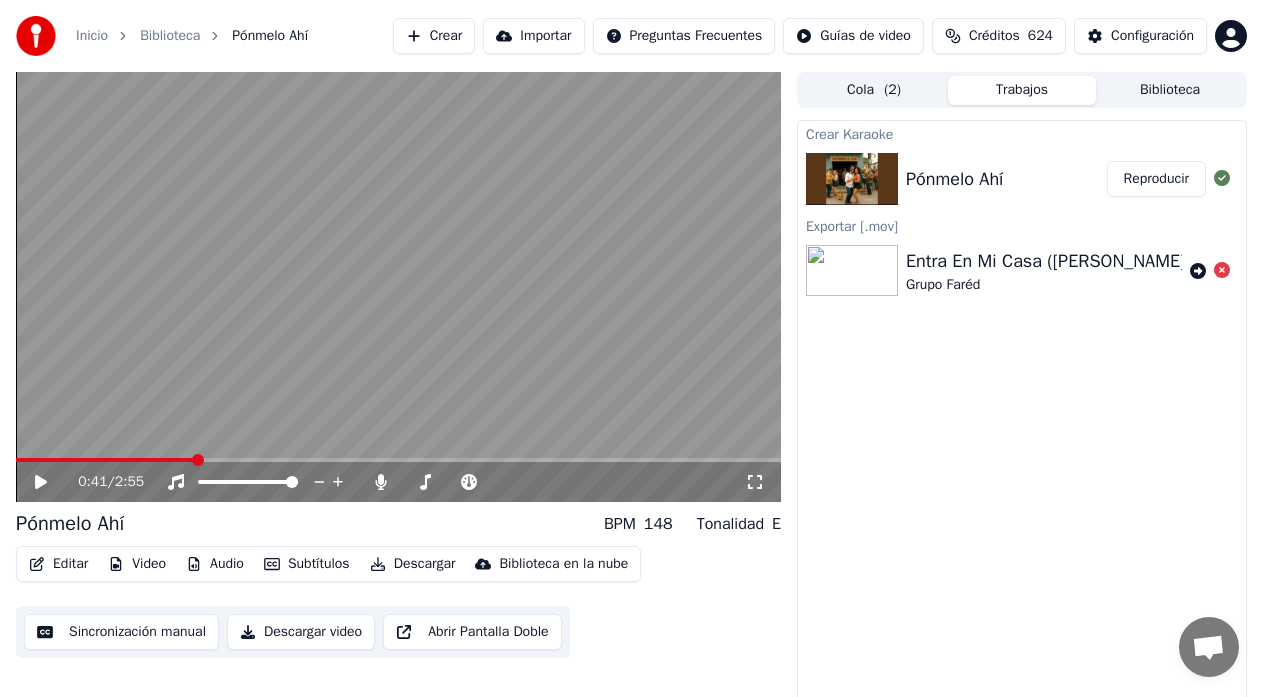 click at bounding box center [105, 460] 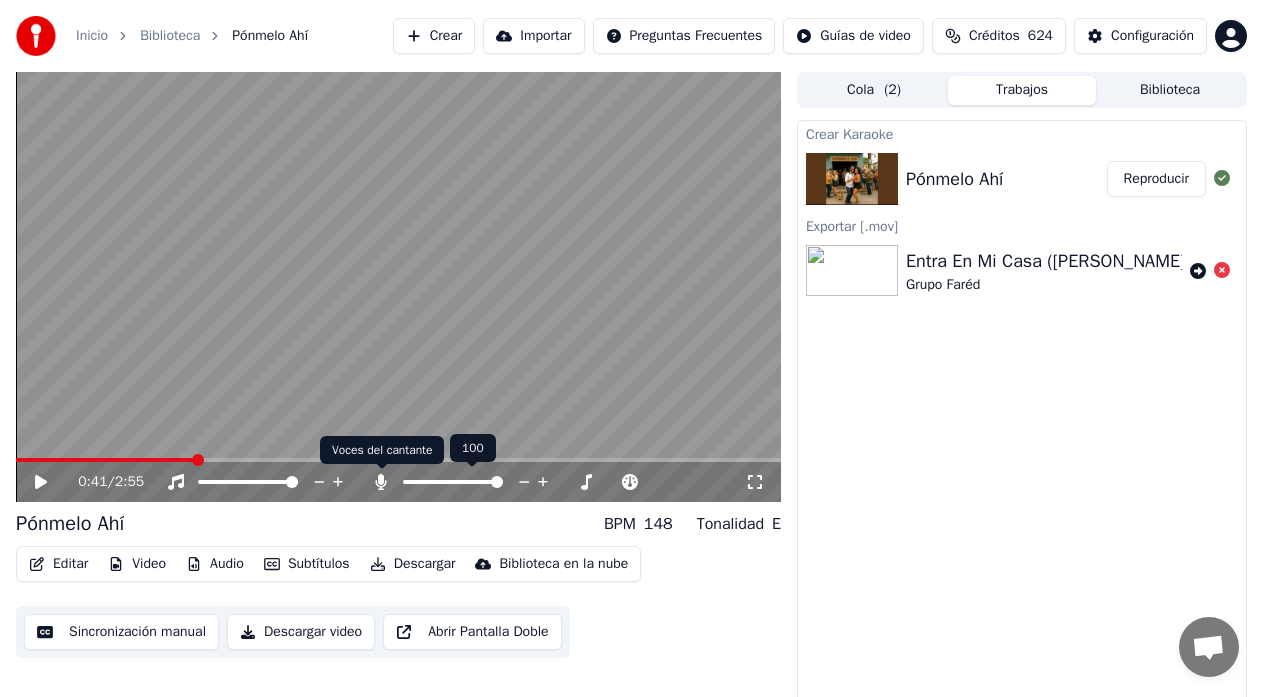 click 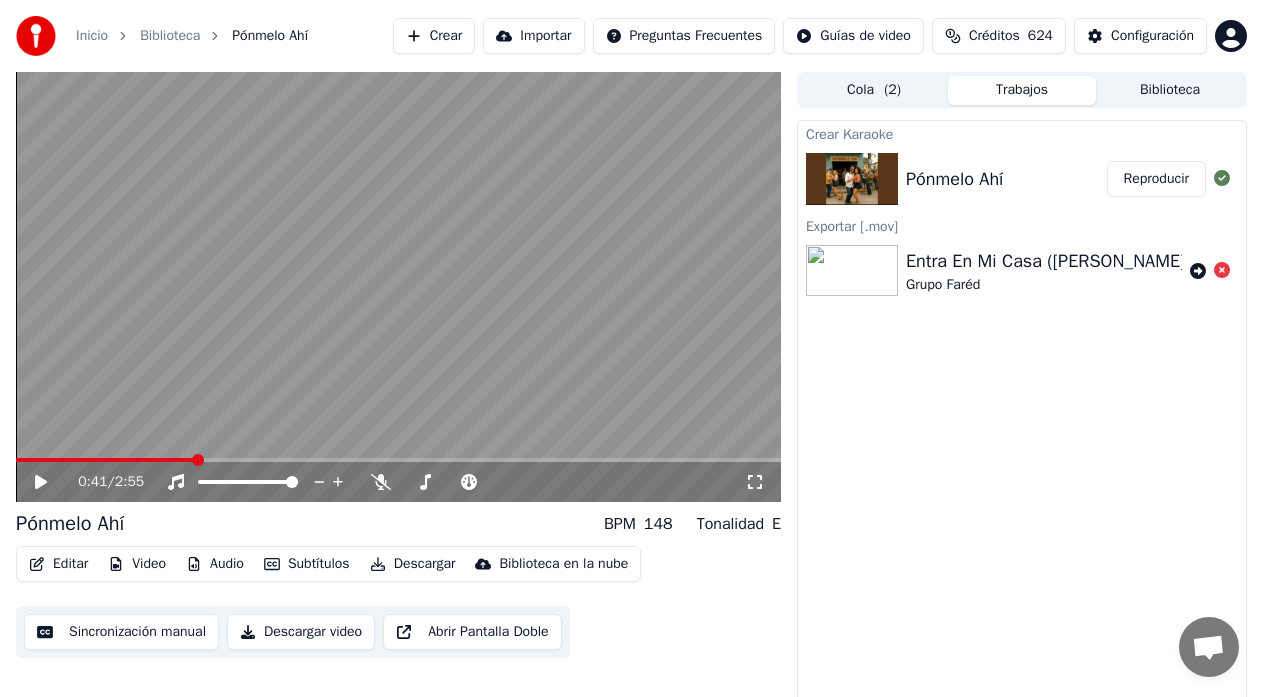 click 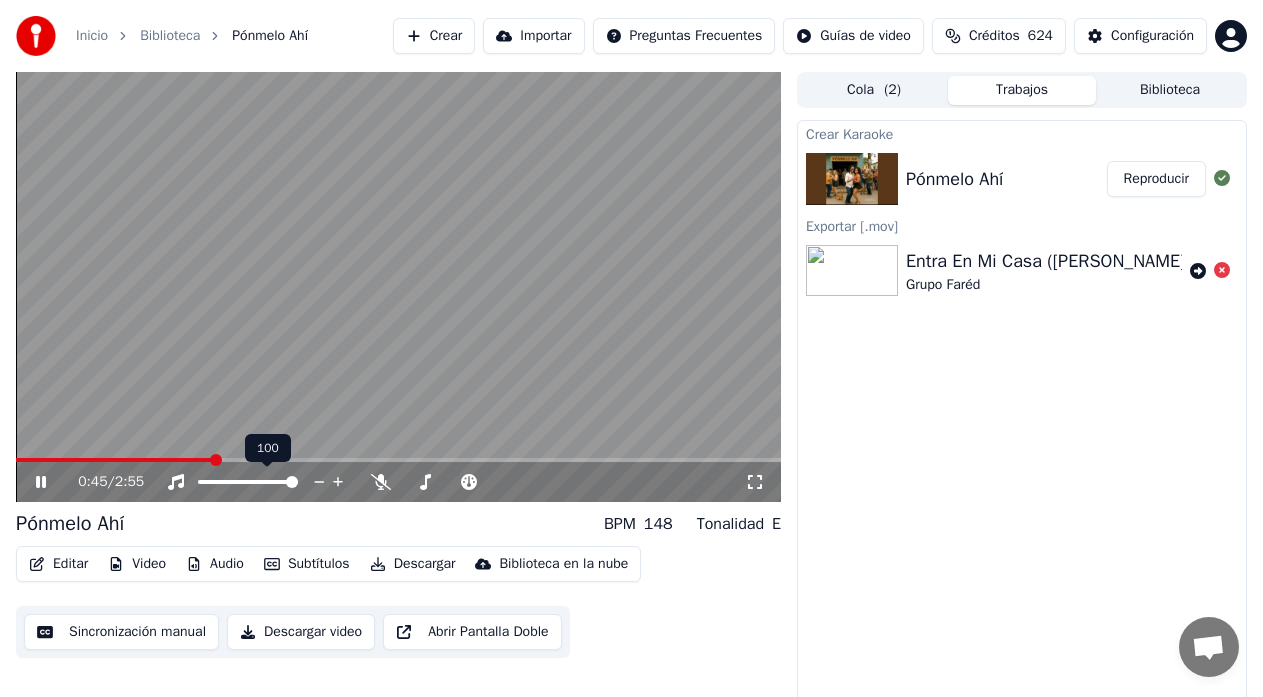 click at bounding box center (114, 460) 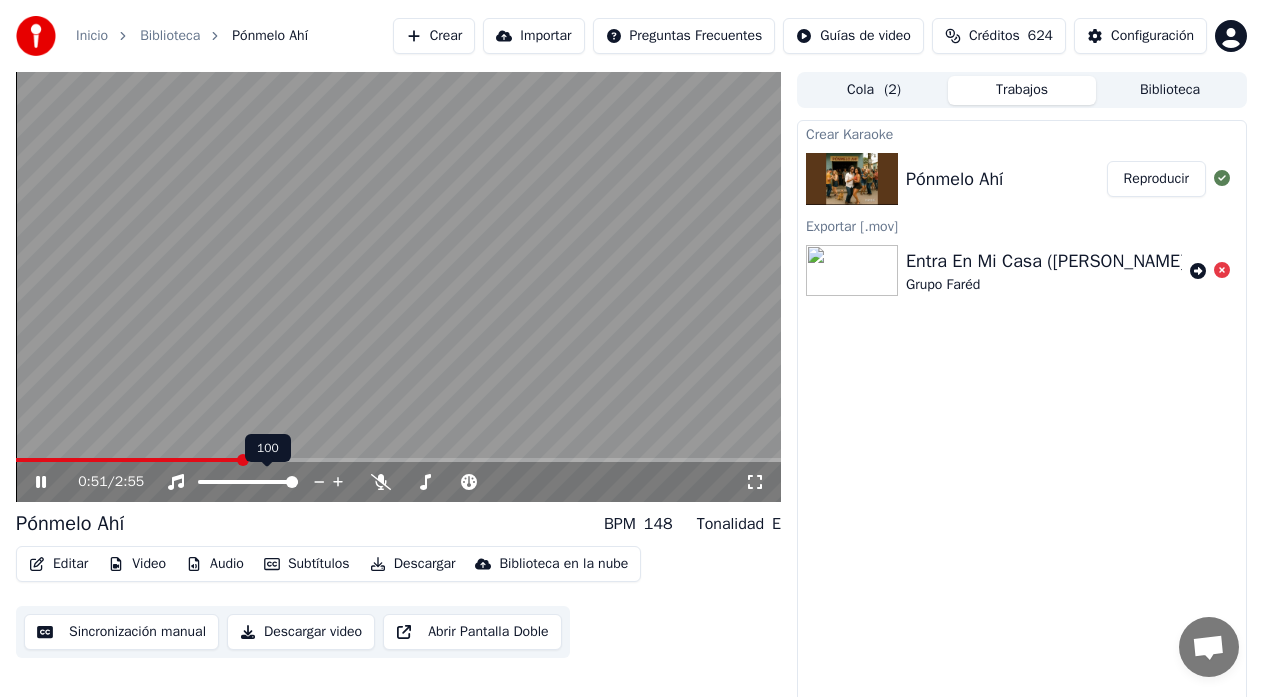 click 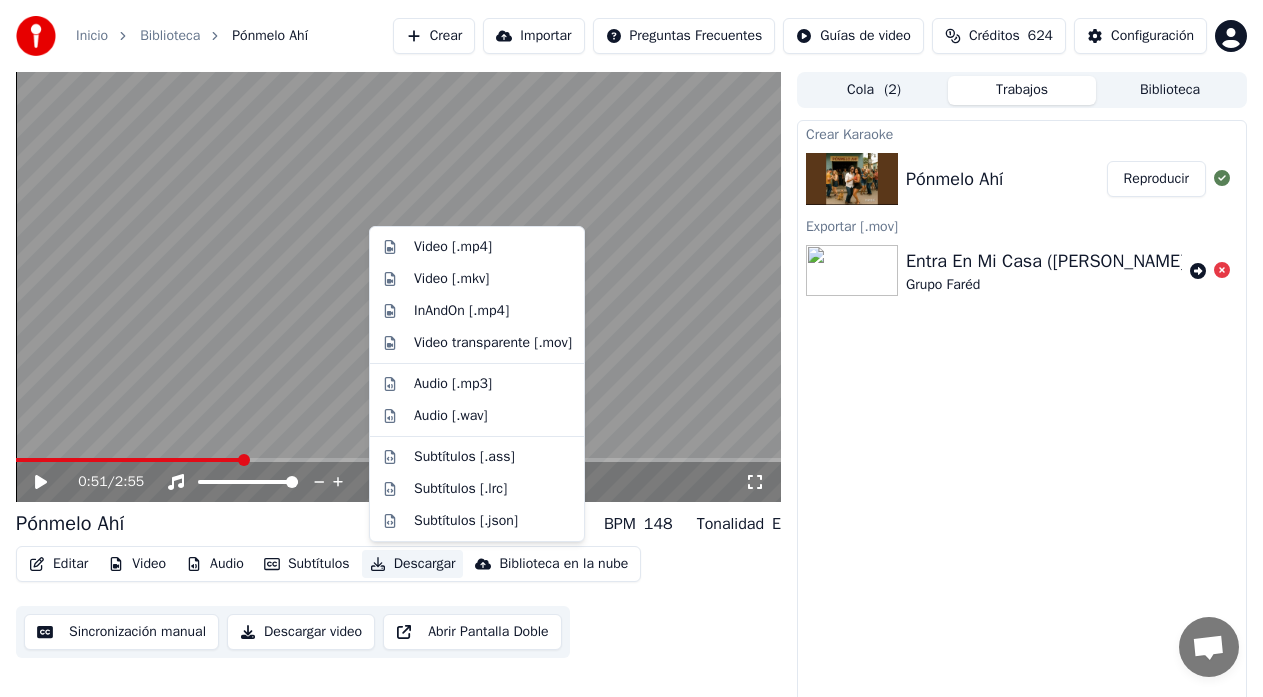click on "Descargar" at bounding box center (413, 564) 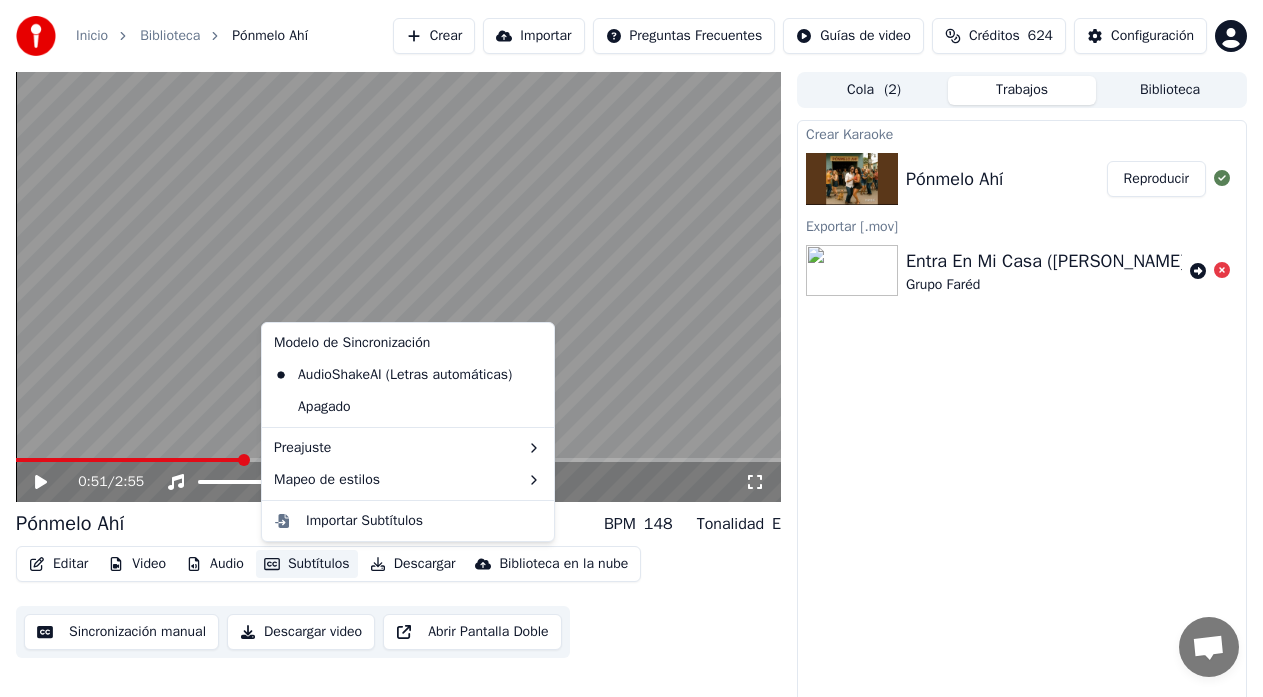 click on "Pónmelo Ahí BPM 148 Tonalidad E" at bounding box center [398, 524] 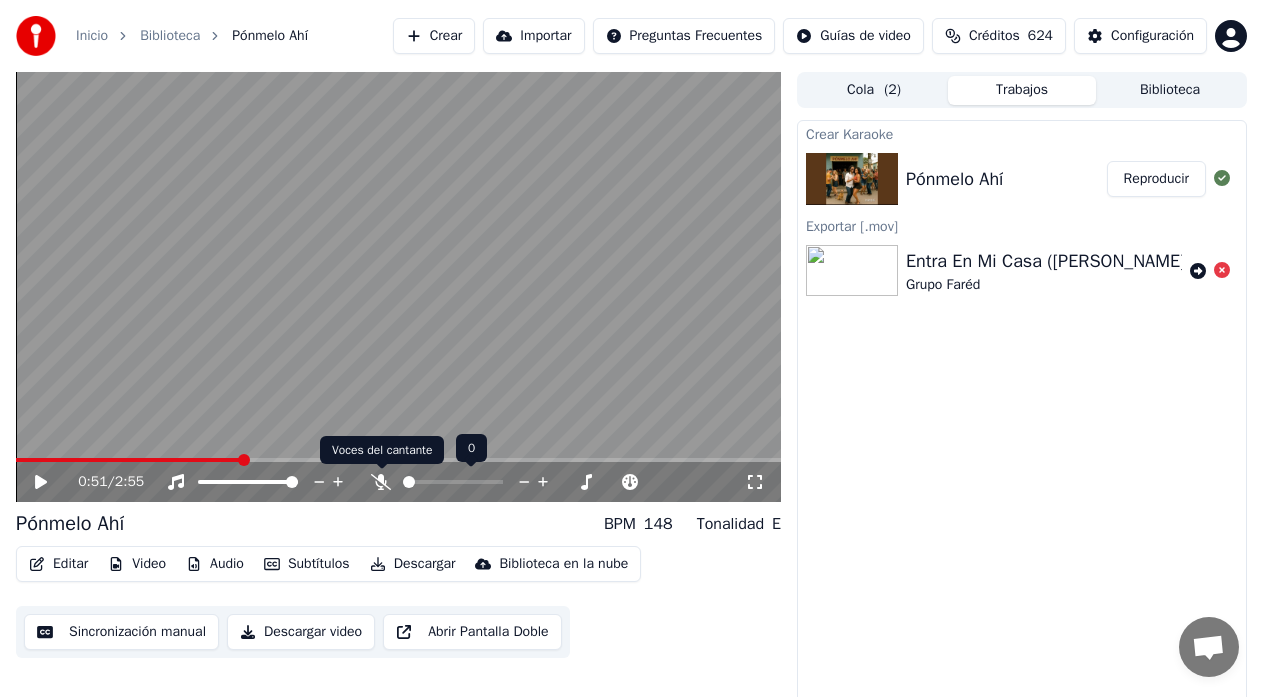 click 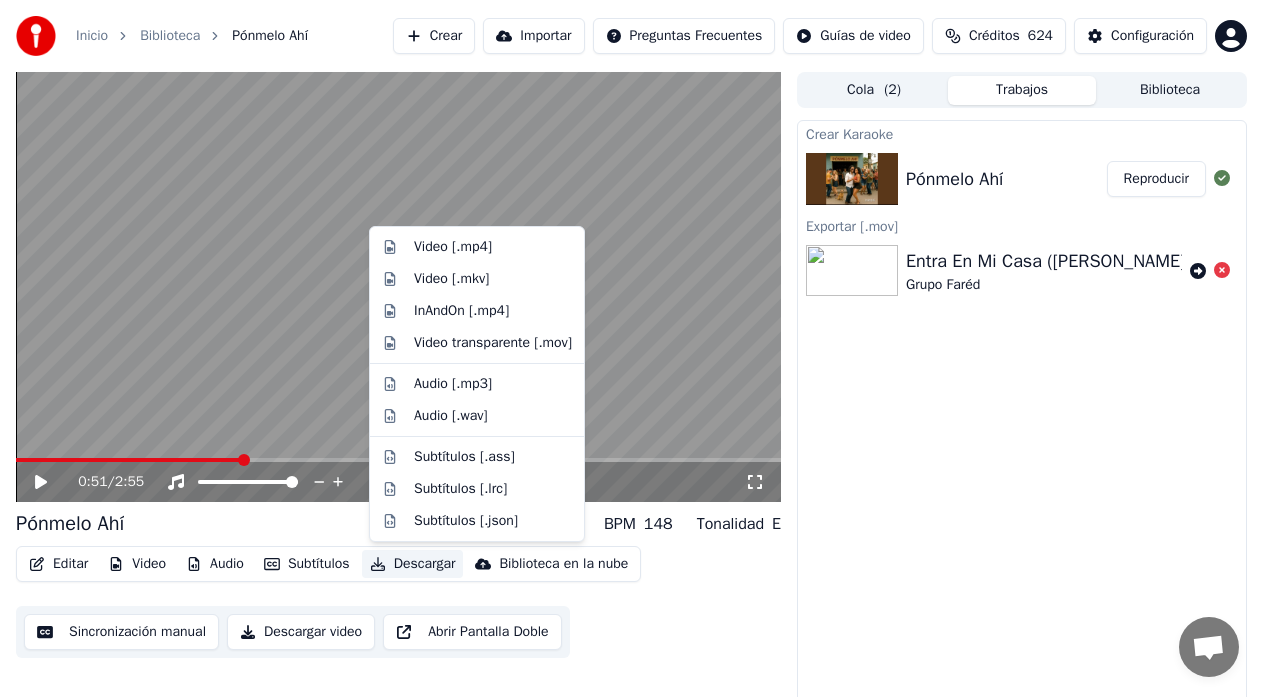 click on "Descargar" at bounding box center [413, 564] 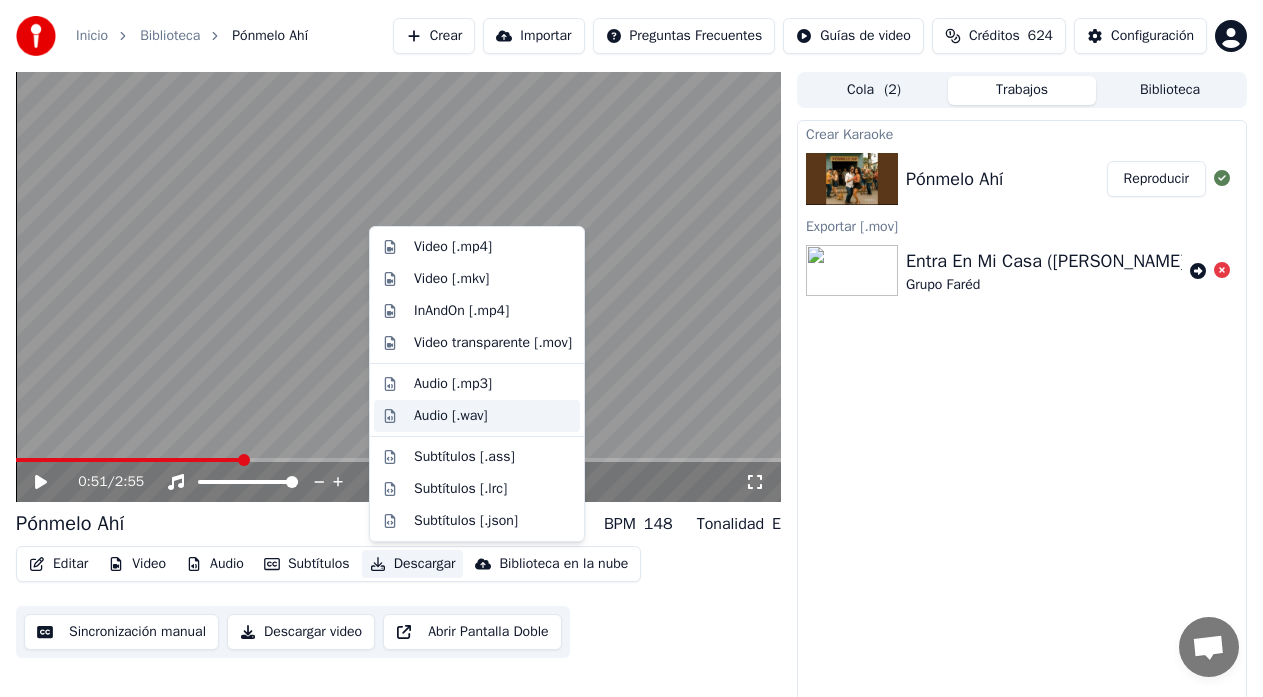 click on "Audio [.wav]" at bounding box center [451, 416] 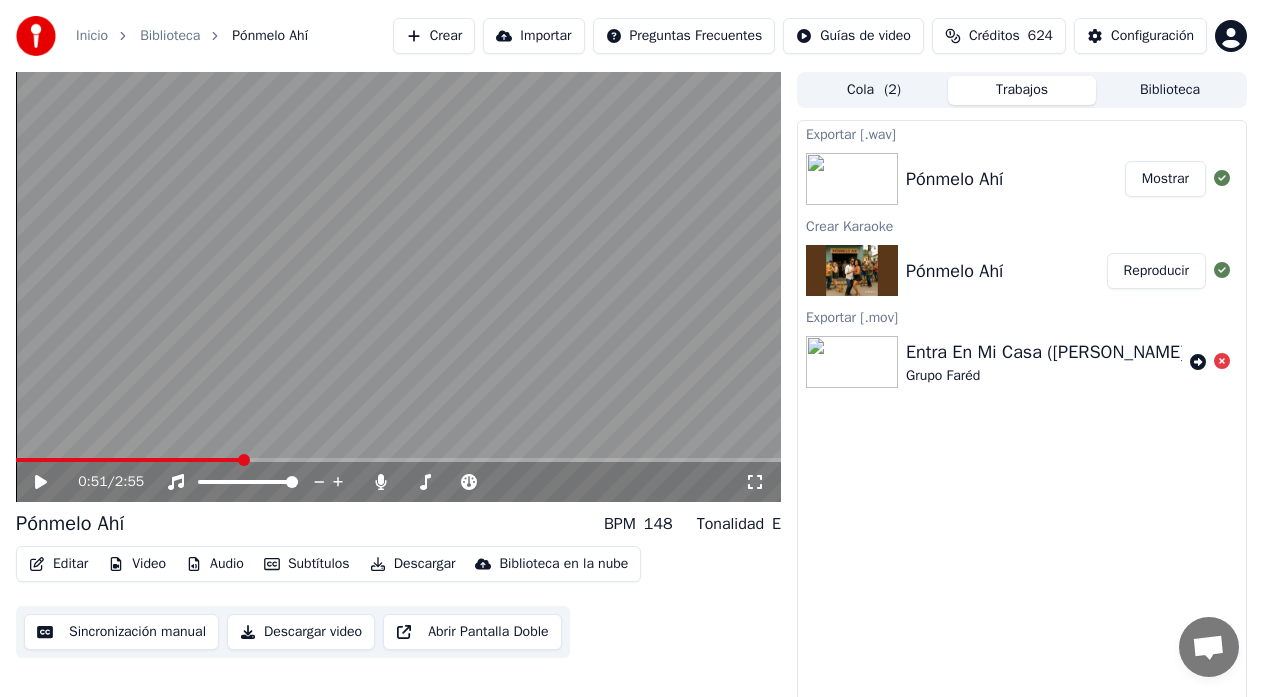 click on "Descargar" at bounding box center [413, 564] 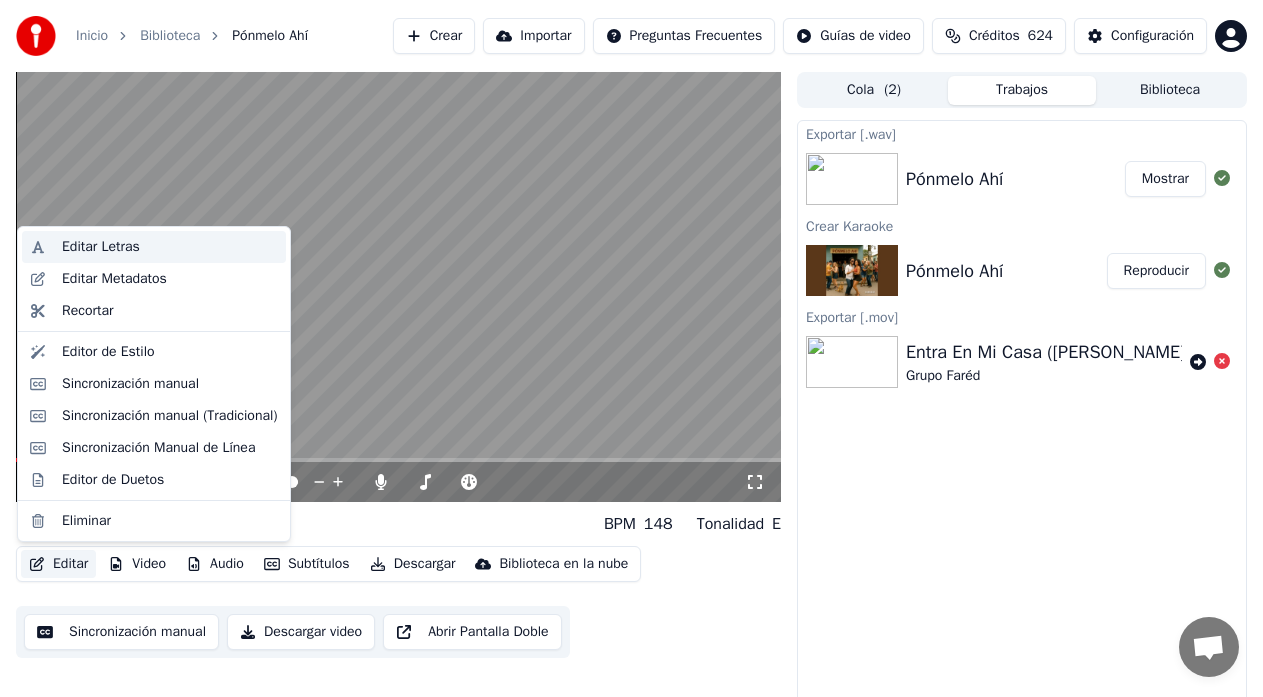 click on "Editar Letras" at bounding box center [154, 247] 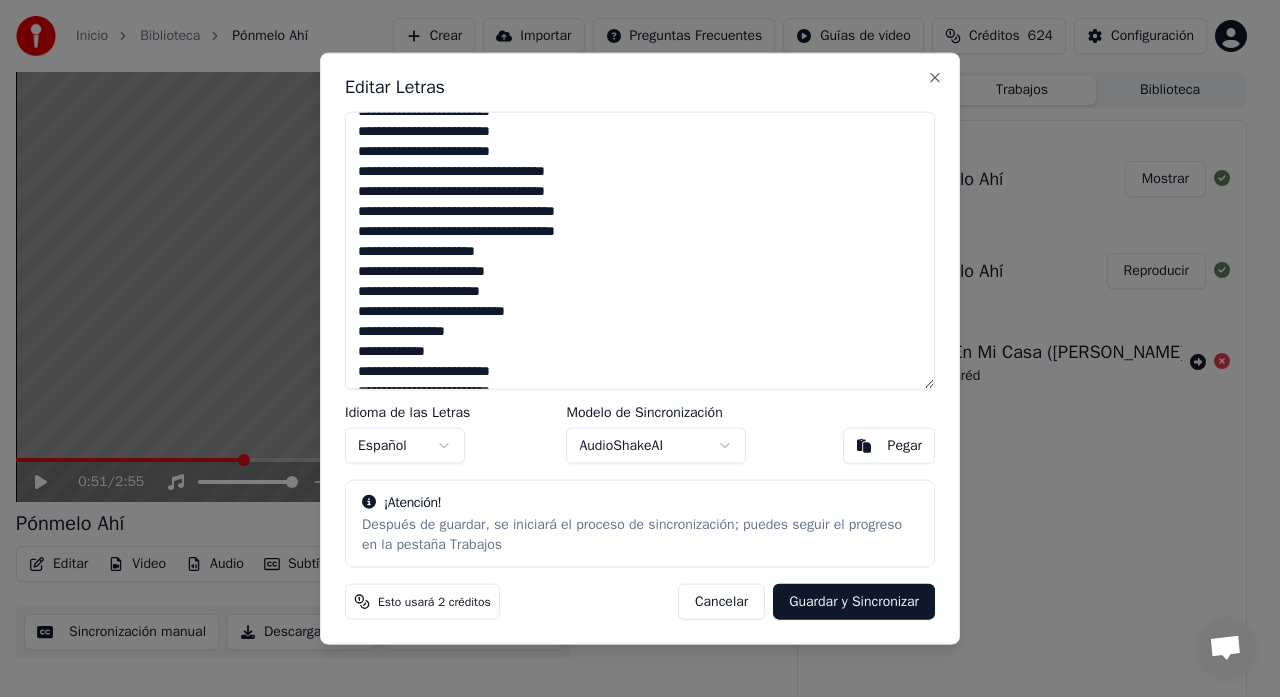 scroll, scrollTop: 578, scrollLeft: 0, axis: vertical 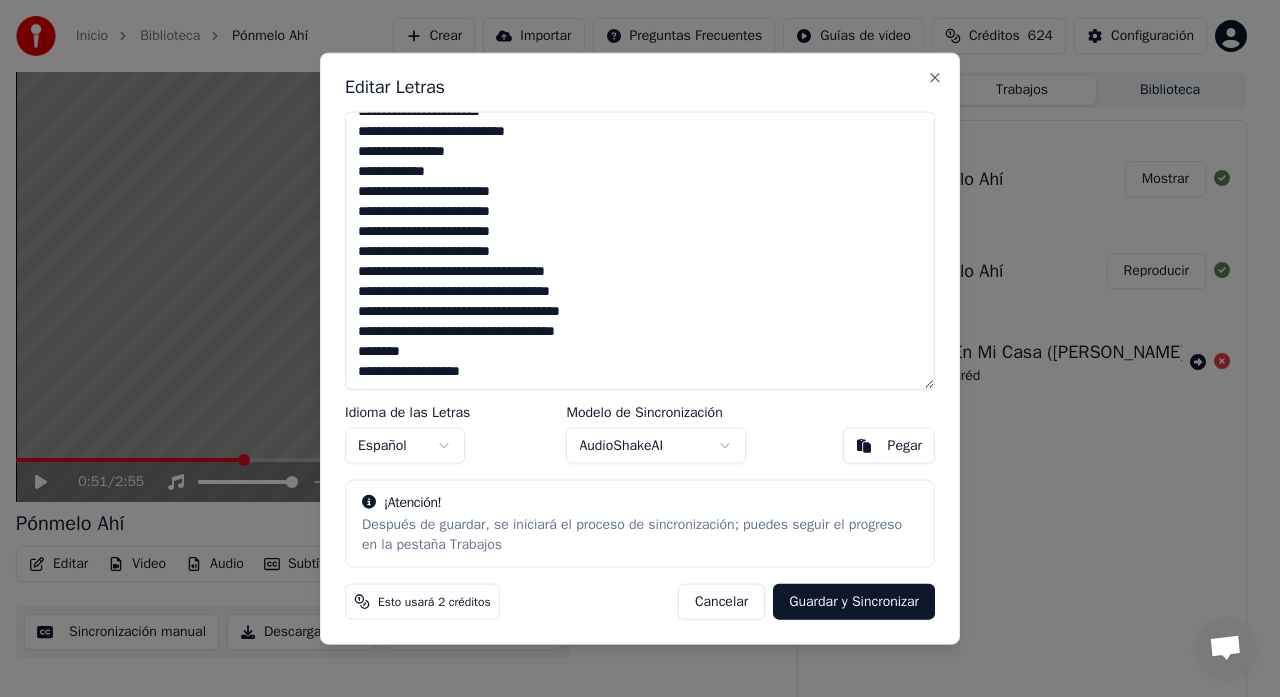 drag, startPoint x: 359, startPoint y: 126, endPoint x: 523, endPoint y: 373, distance: 296.48776 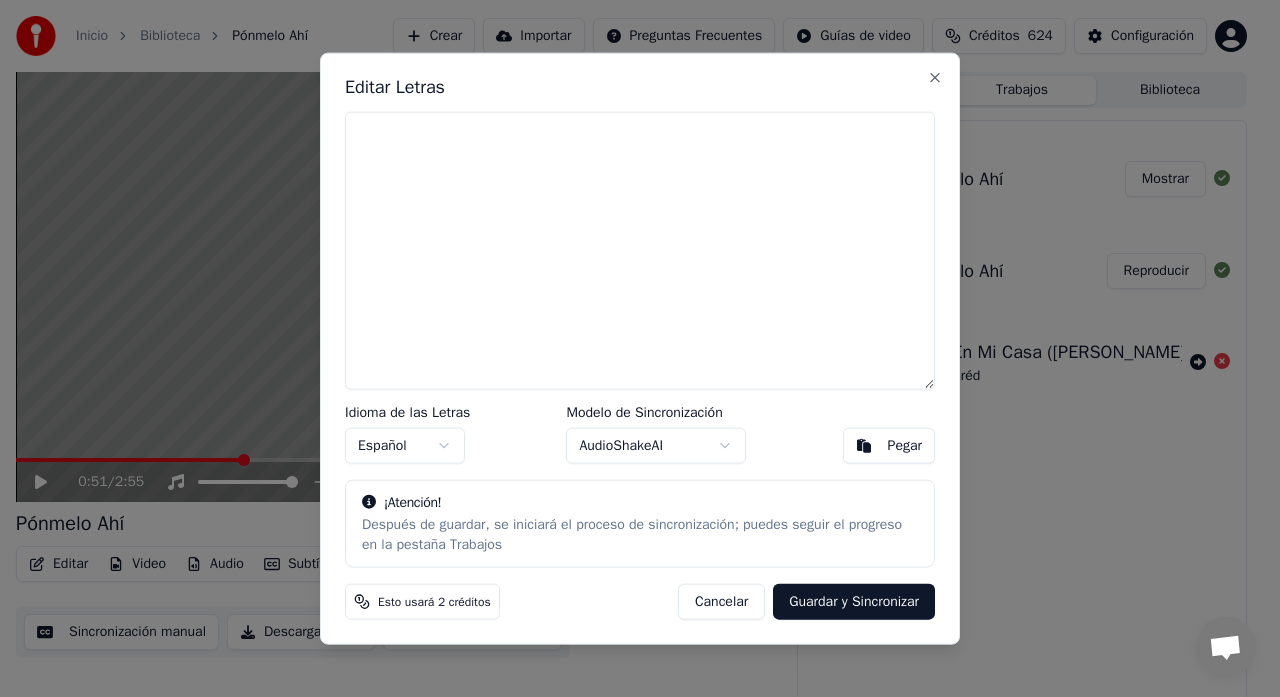 scroll, scrollTop: 0, scrollLeft: 0, axis: both 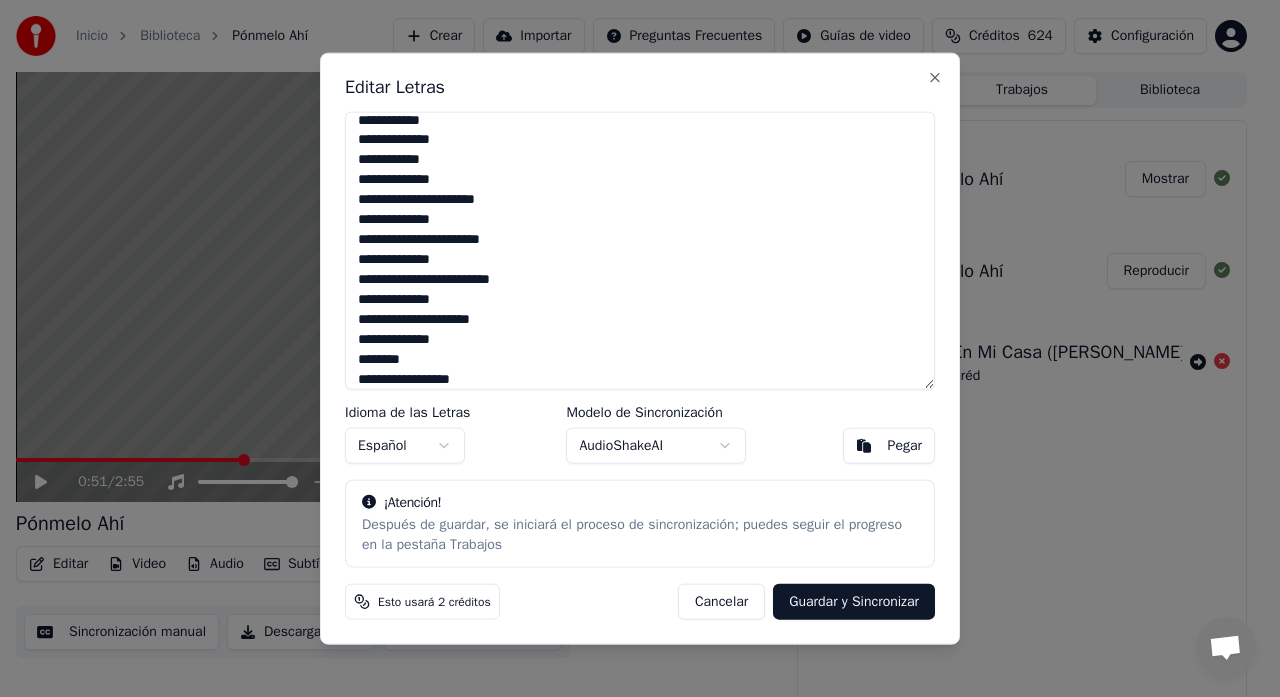 type on "**********" 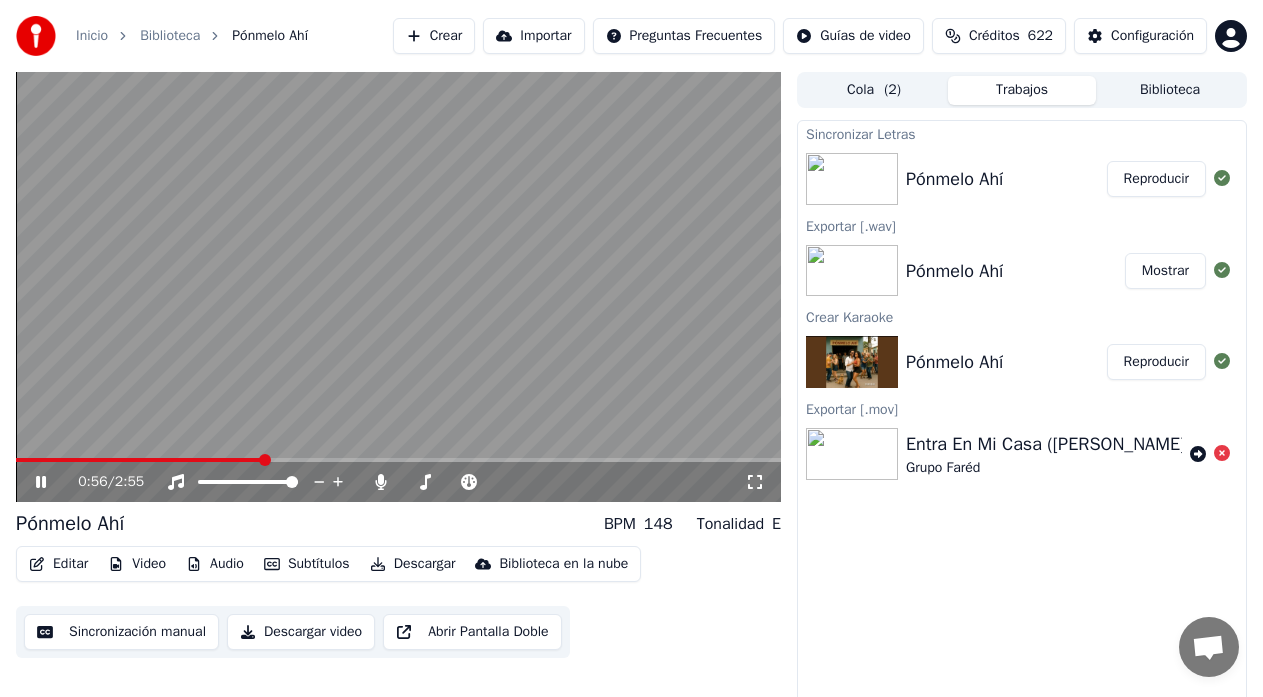 click at bounding box center [398, 287] 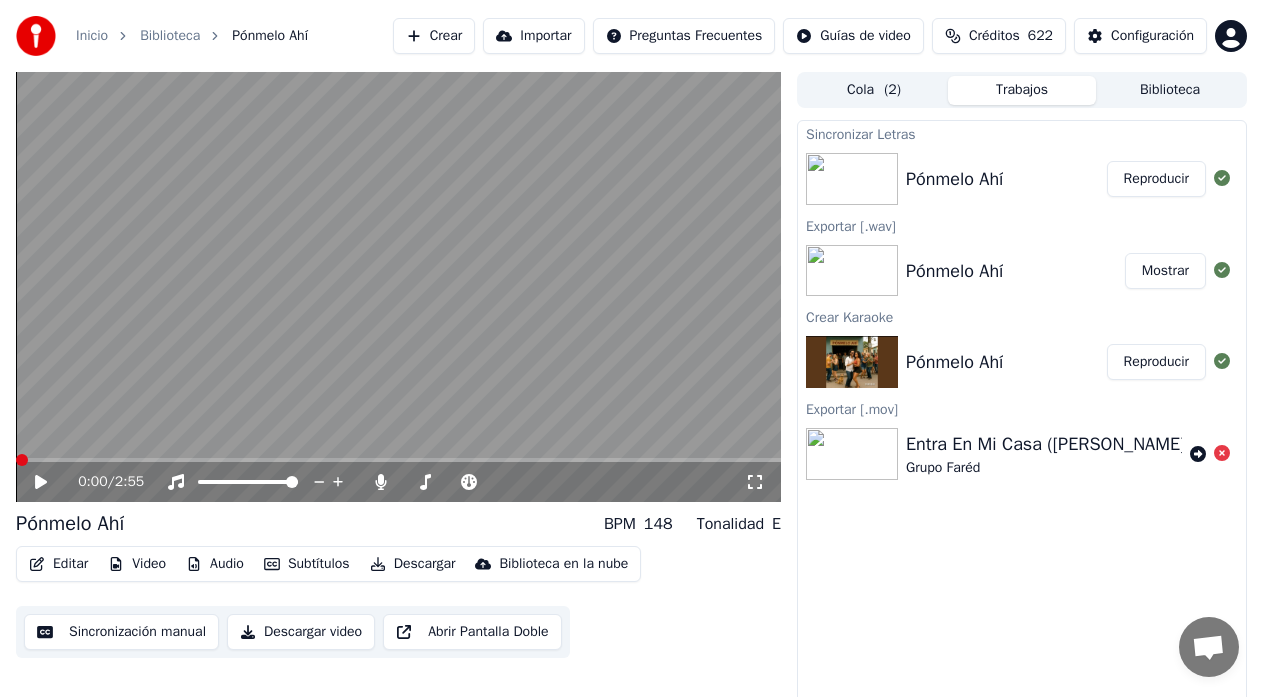 click at bounding box center [16, 460] 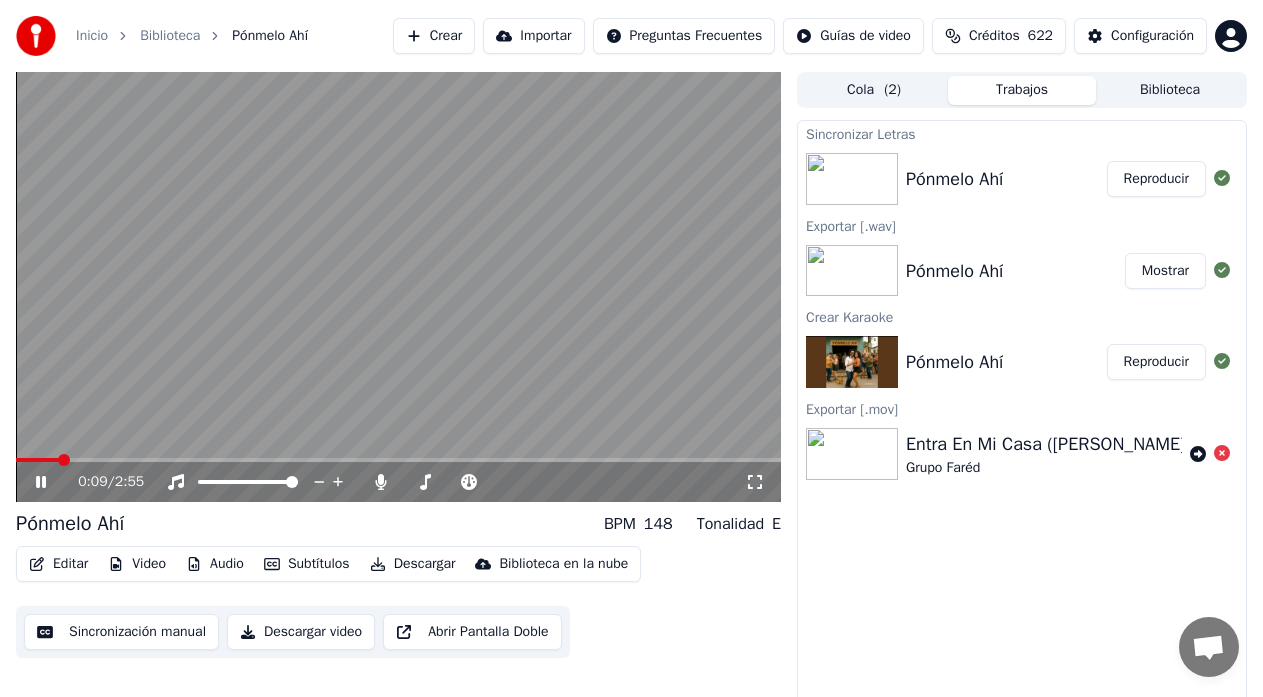 click 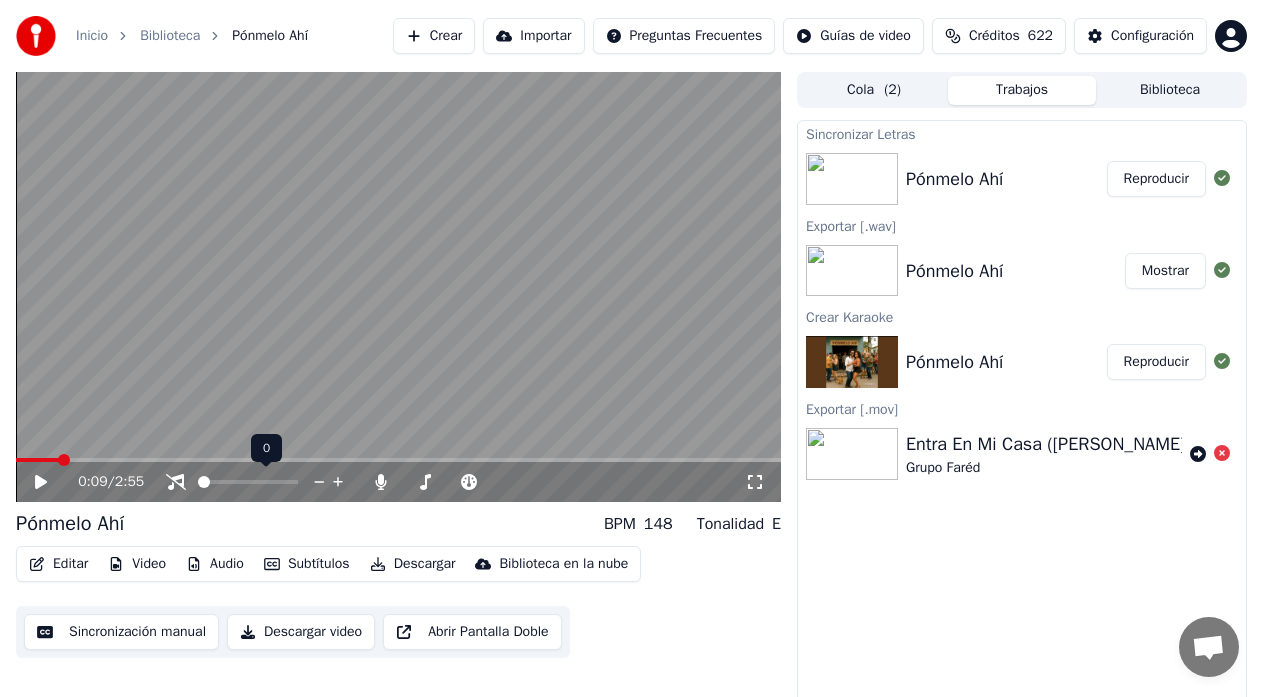click at bounding box center (204, 482) 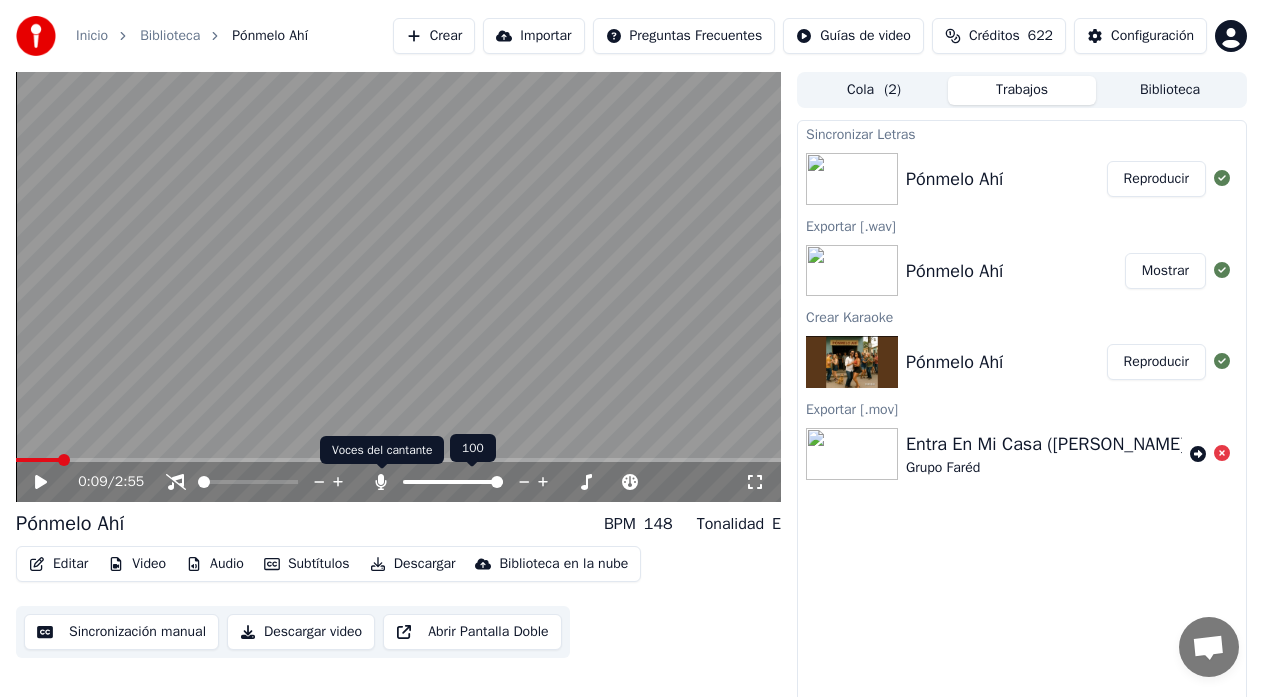 click 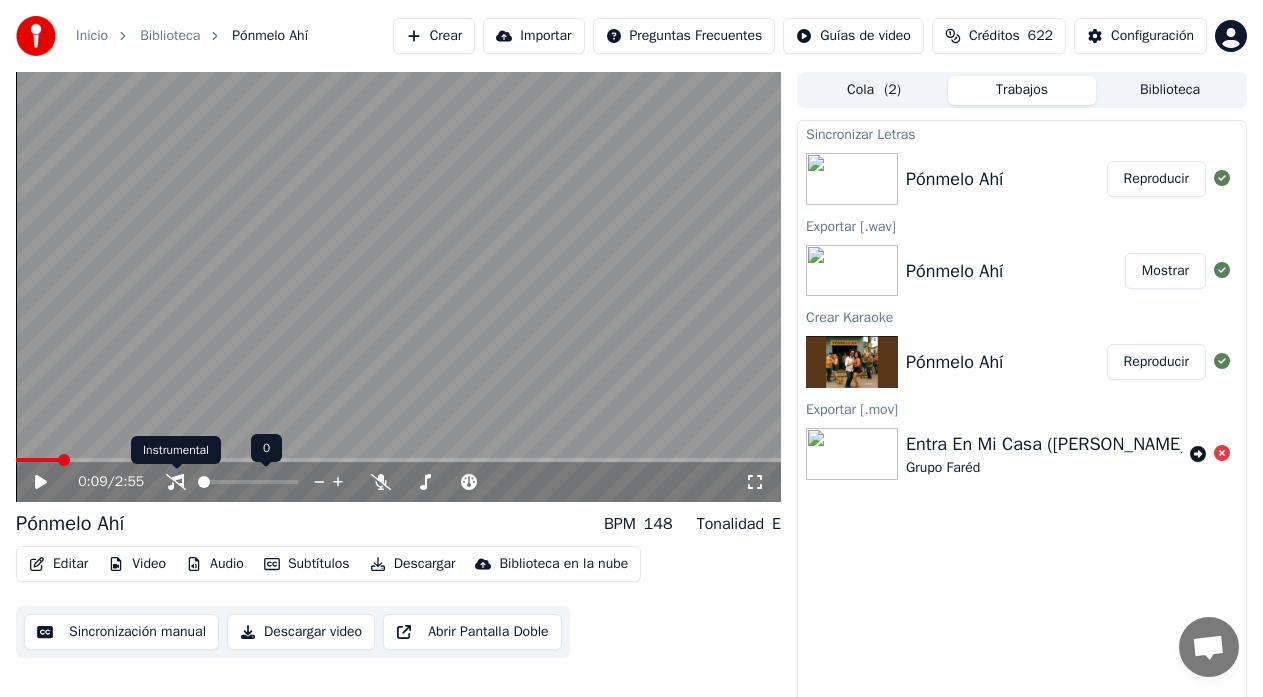 click 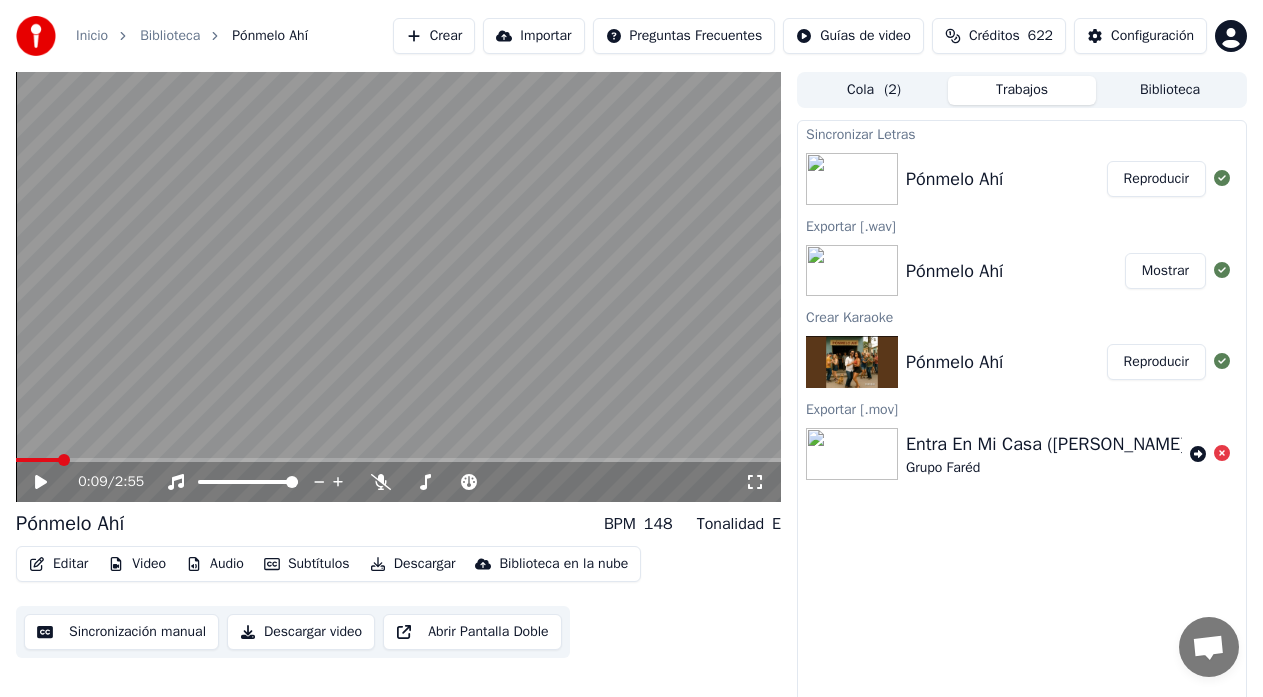 click 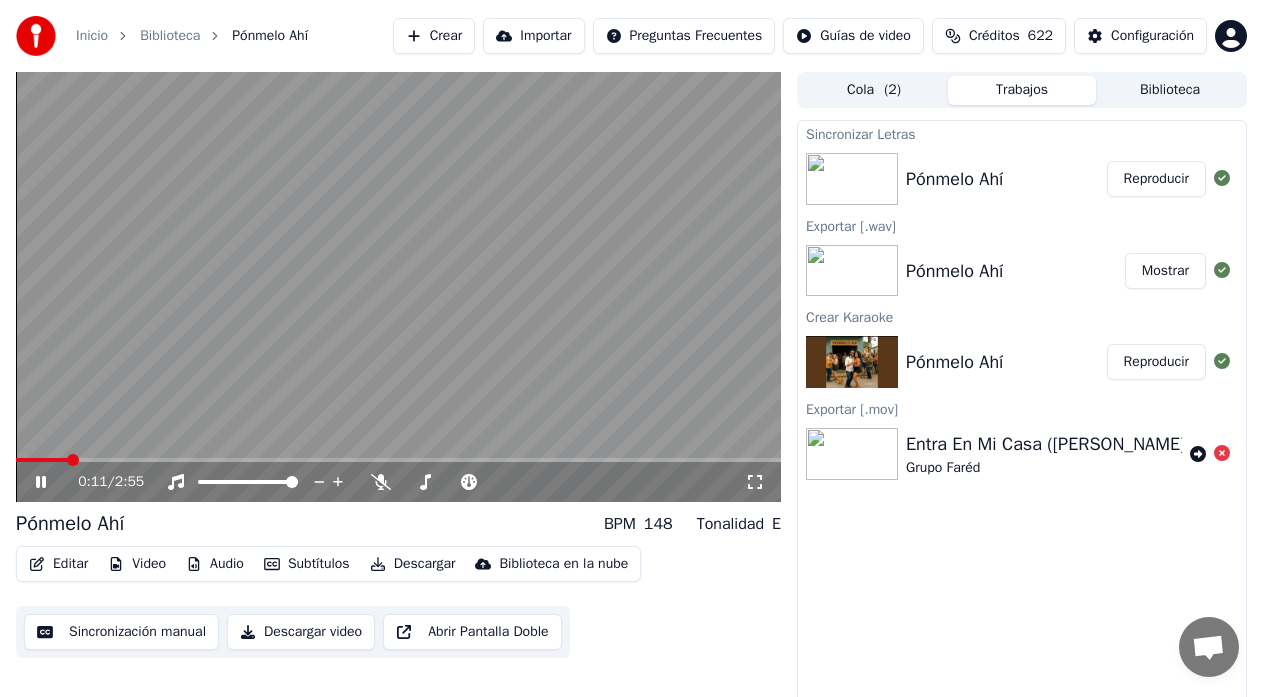 click at bounding box center (73, 460) 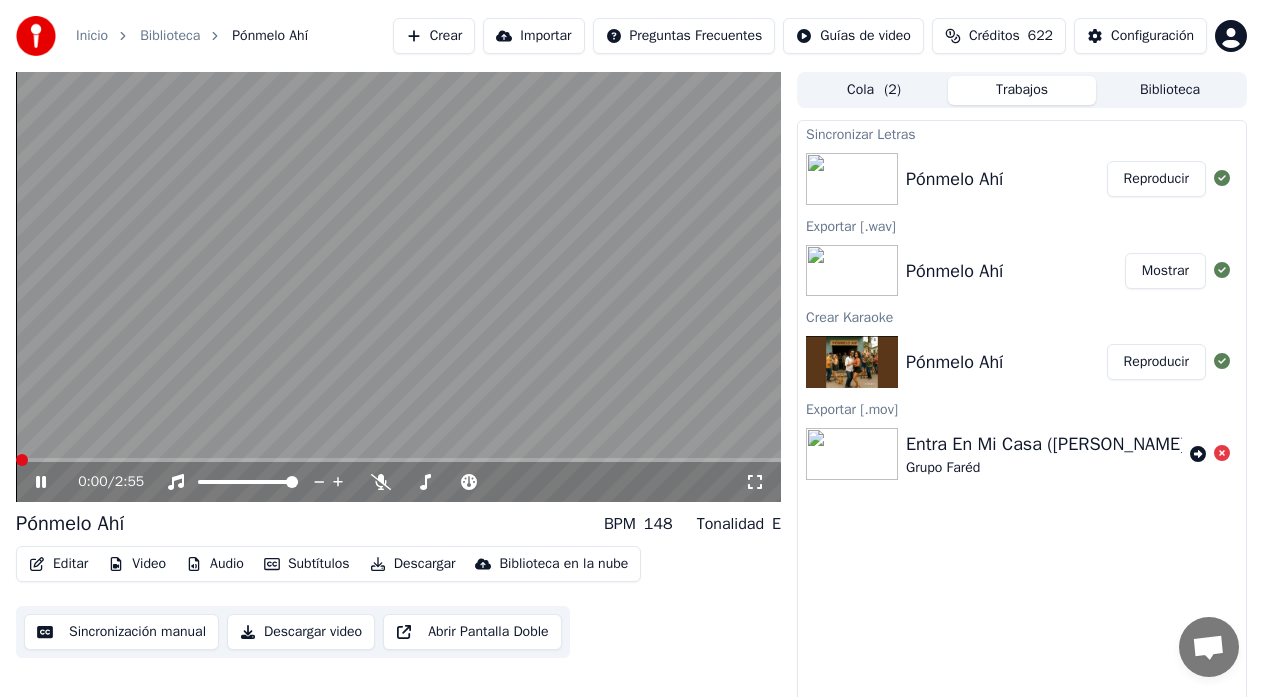 click at bounding box center (22, 460) 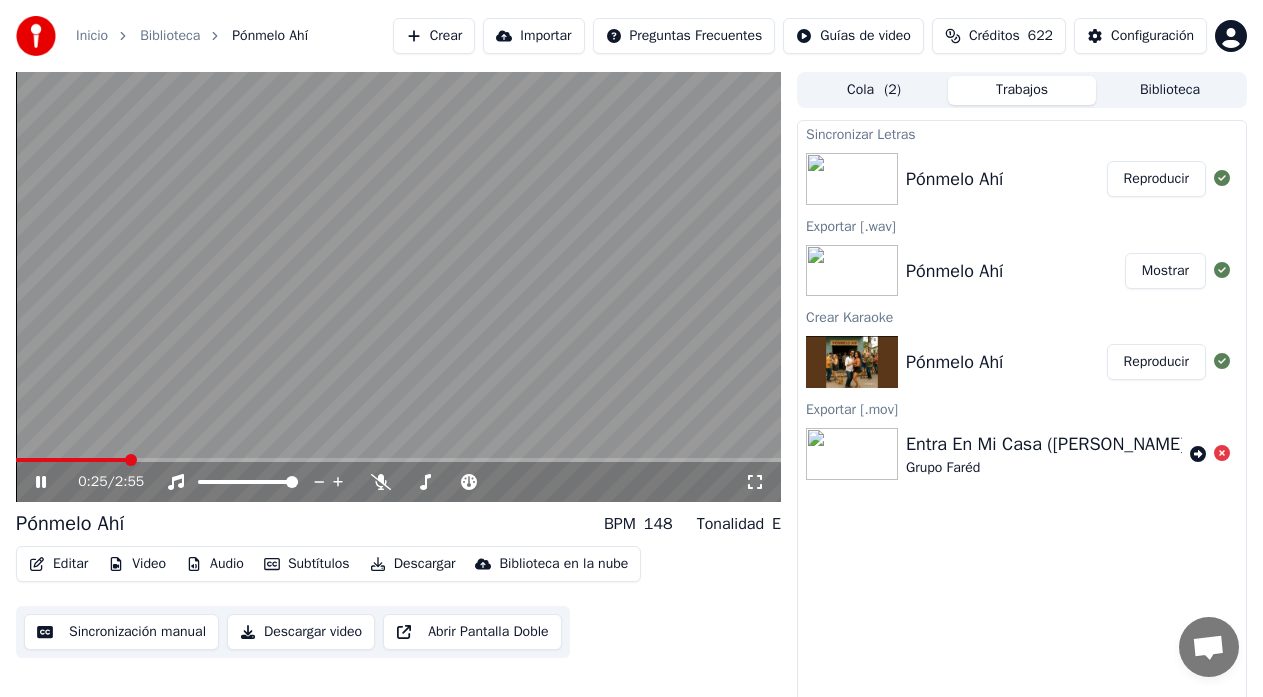 click 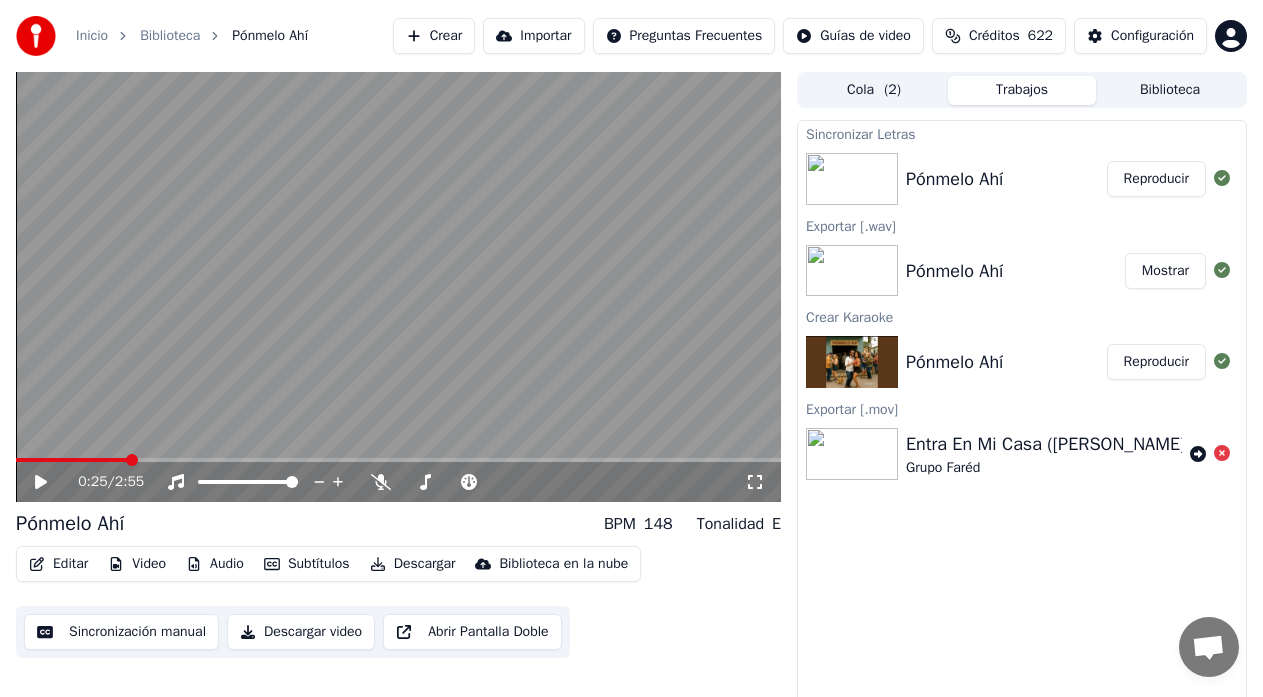 click on "Descargar" at bounding box center (413, 564) 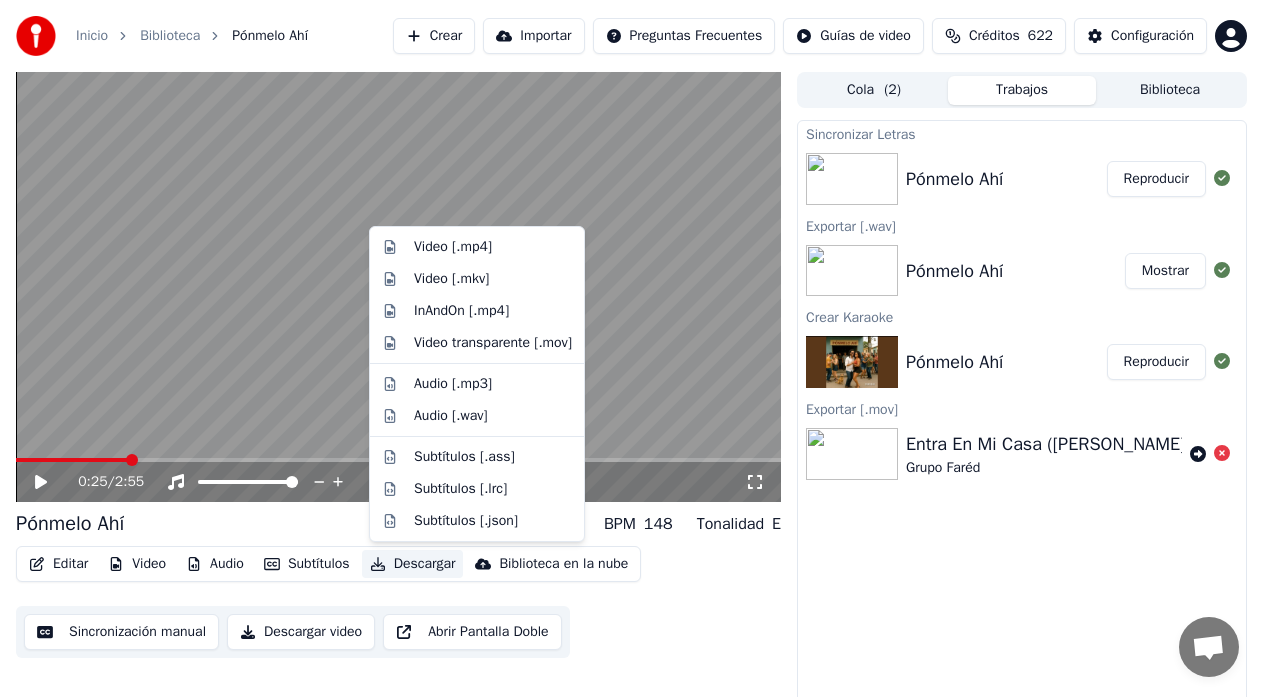 click on "Pónmelo Ahí BPM 148 Tonalidad E" at bounding box center [398, 524] 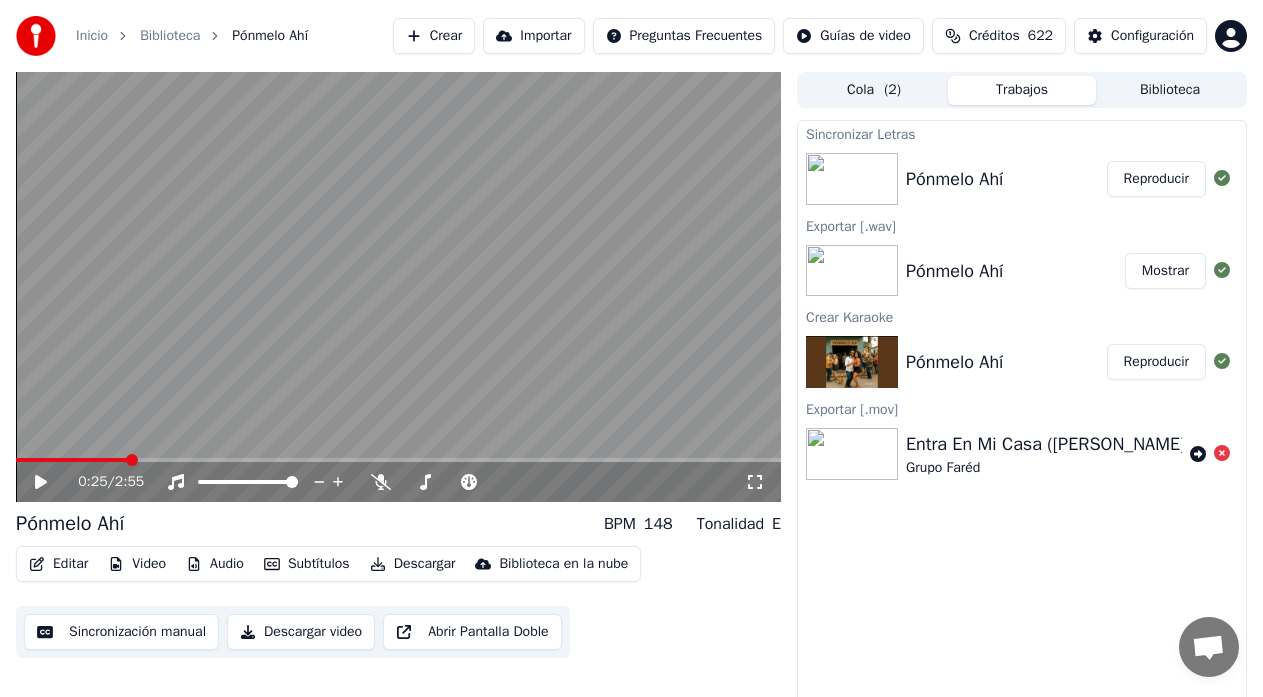 click on "Descargar" at bounding box center (413, 564) 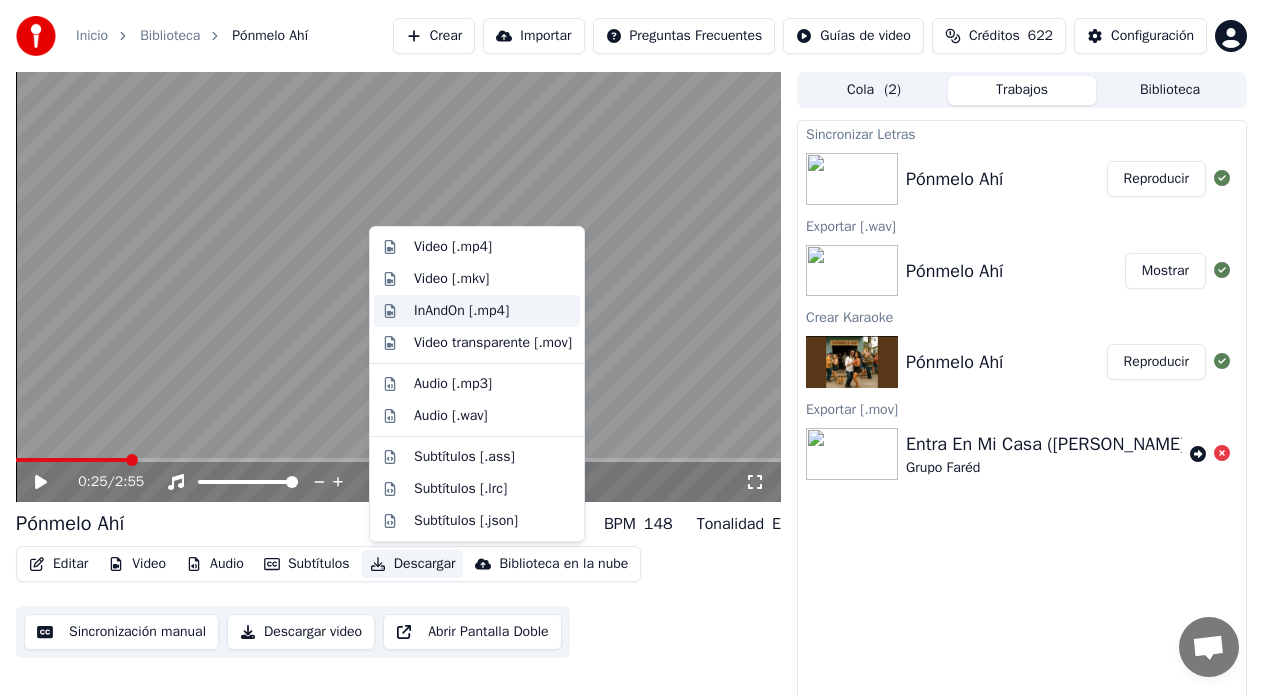 click on "InAndOn [.mp4]" at bounding box center [461, 311] 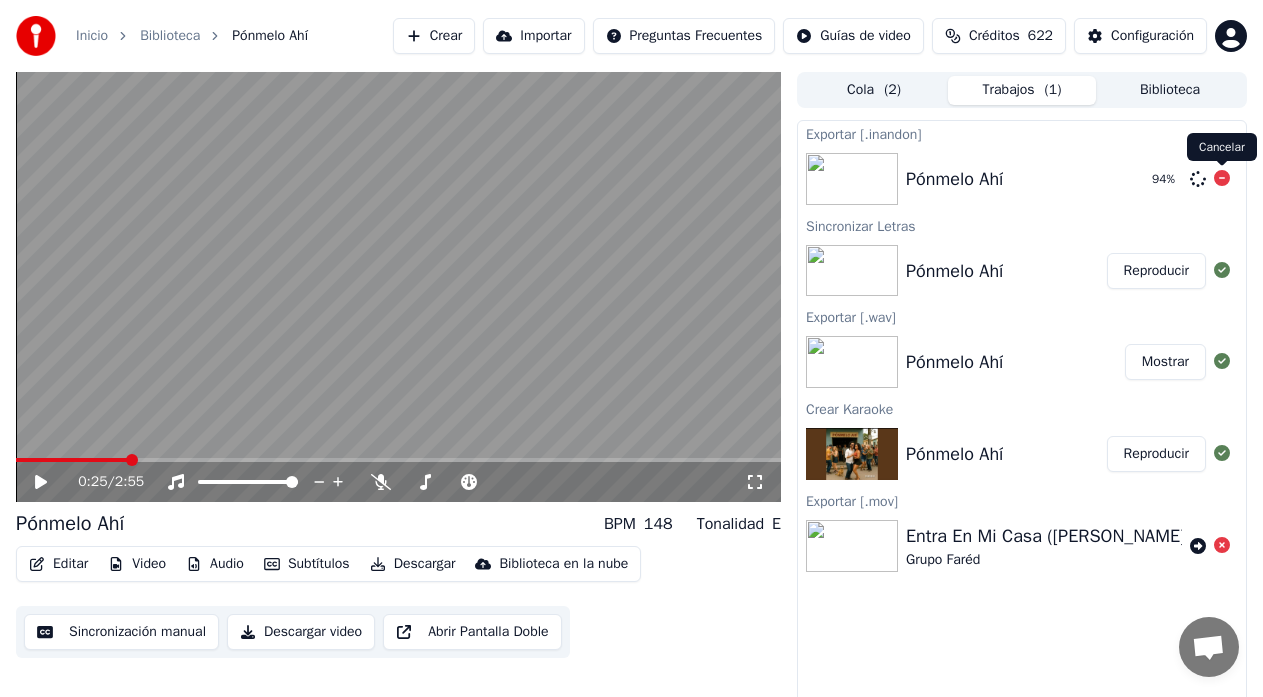 drag, startPoint x: 1222, startPoint y: 180, endPoint x: 1116, endPoint y: 198, distance: 107.51744 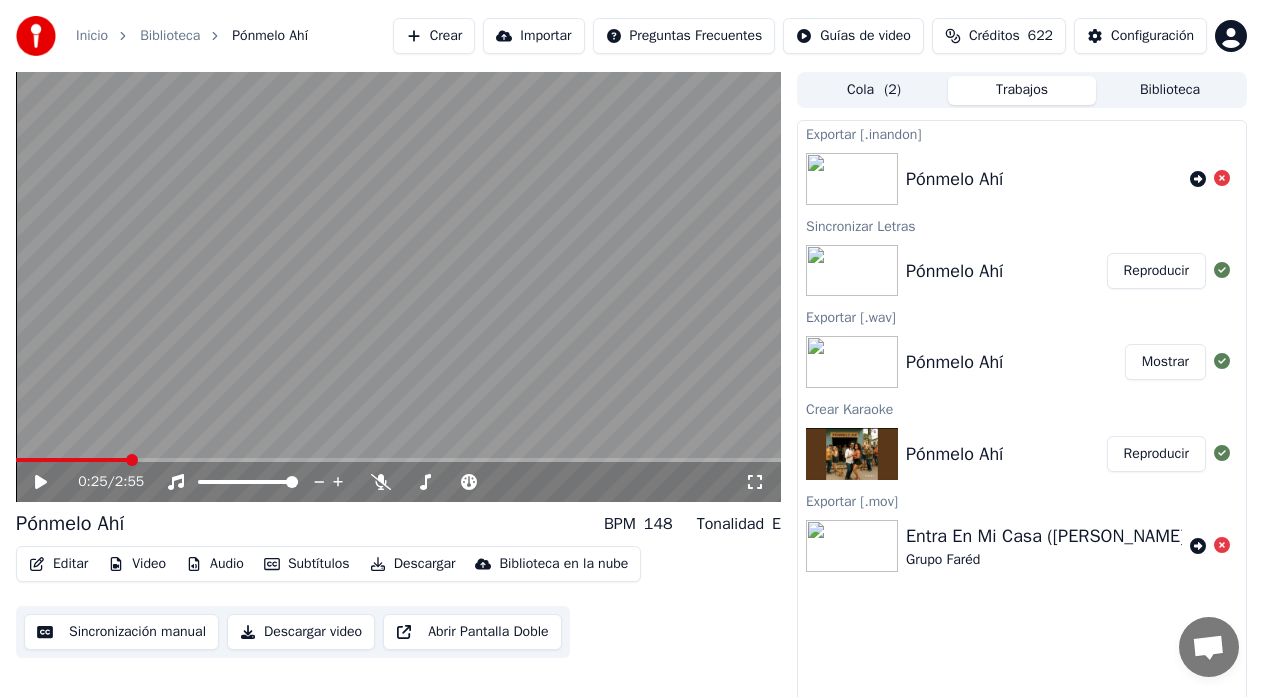 click on "Editar" at bounding box center (58, 564) 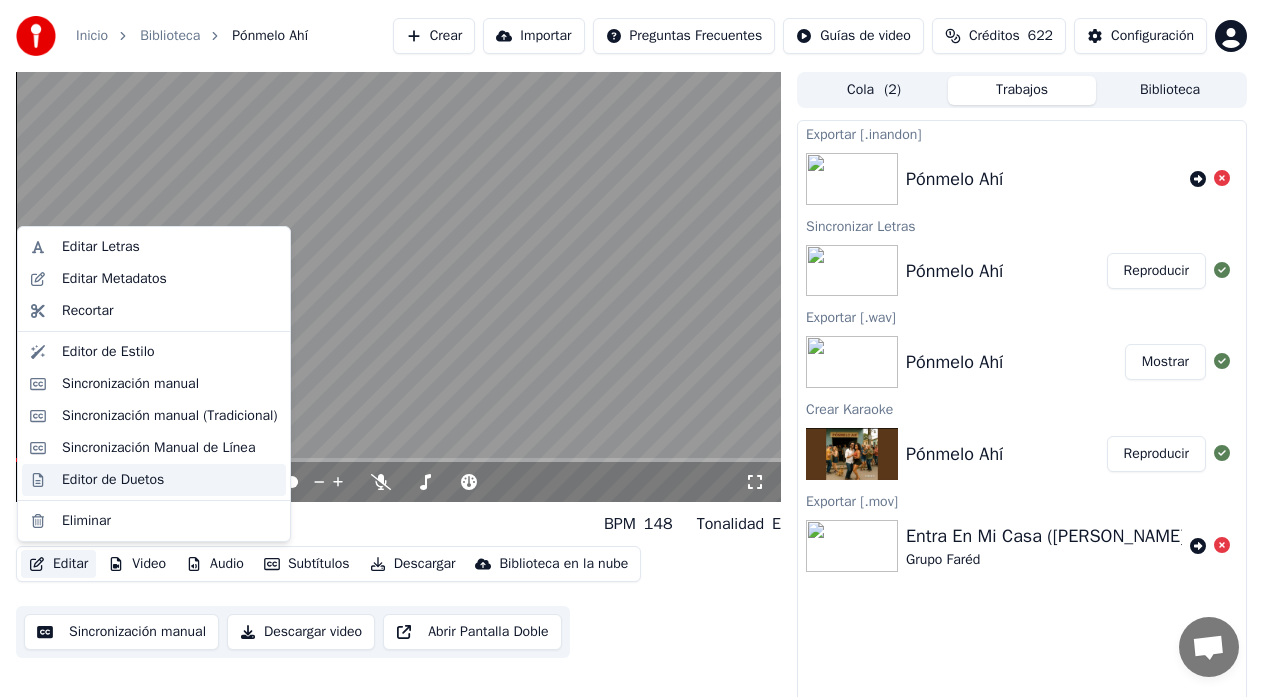 click on "Editor de Duetos" at bounding box center (113, 480) 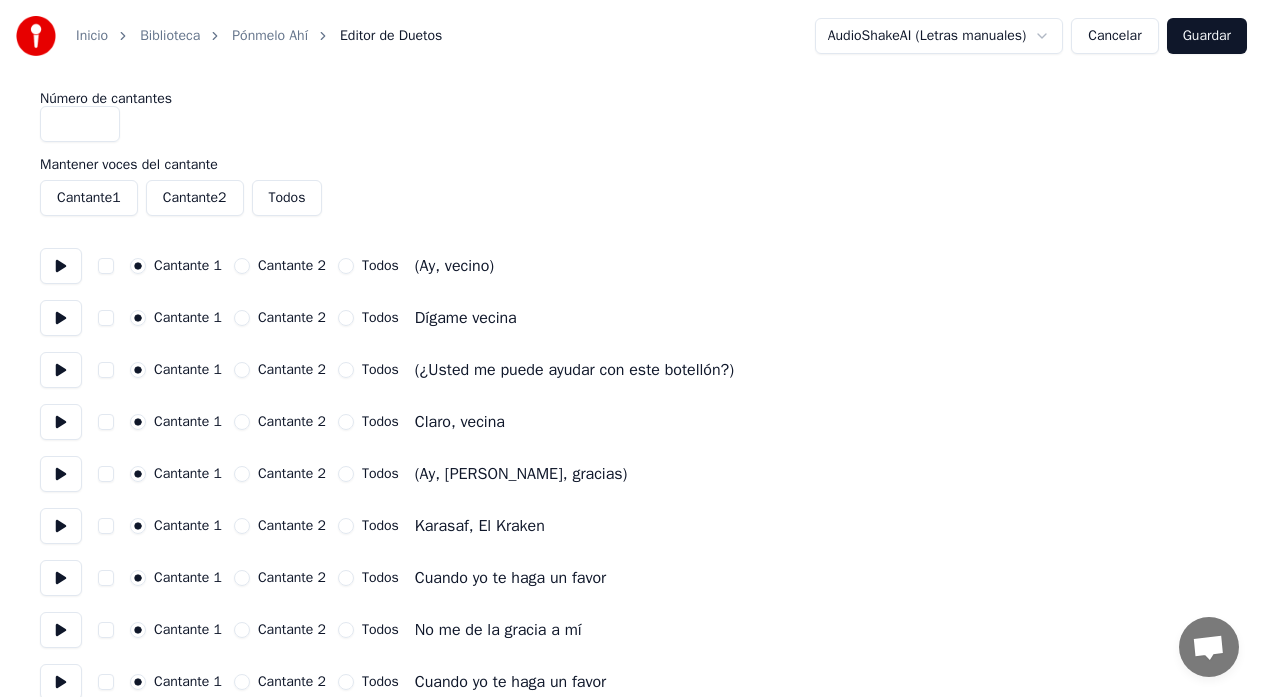 click on "Cantante 2" at bounding box center [242, 266] 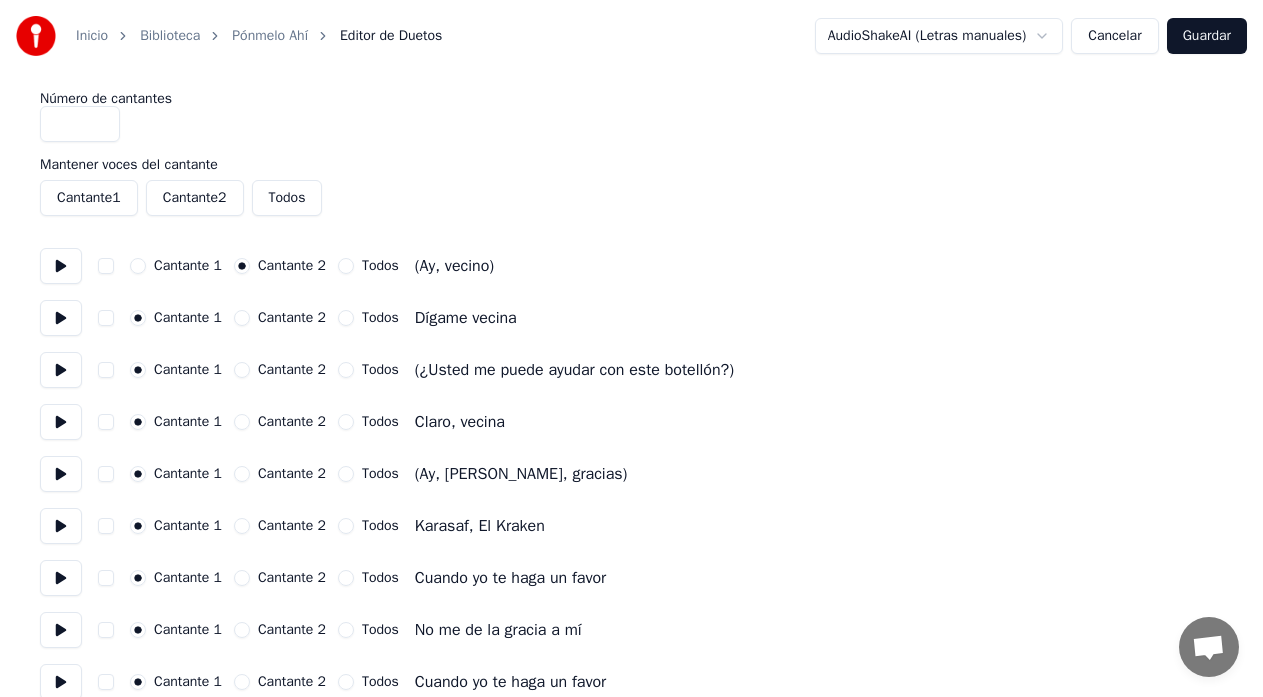 click on "Cantante 2" at bounding box center (242, 370) 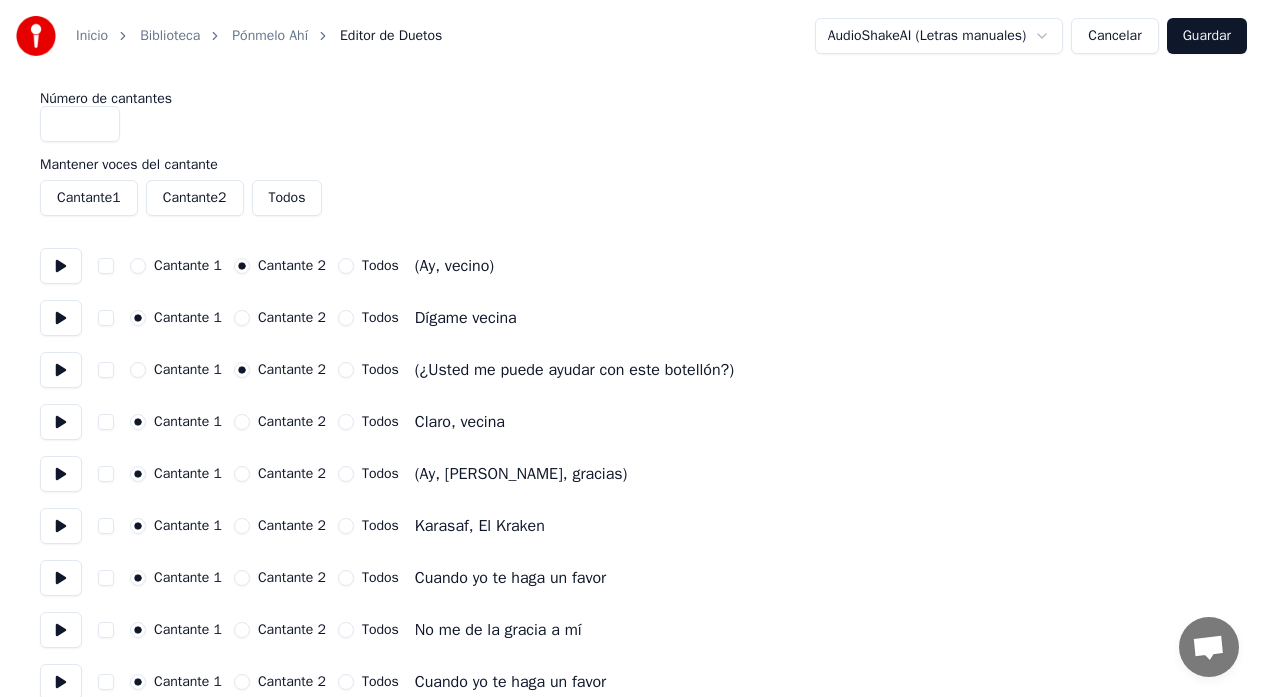click on "Cantante 2" at bounding box center [242, 474] 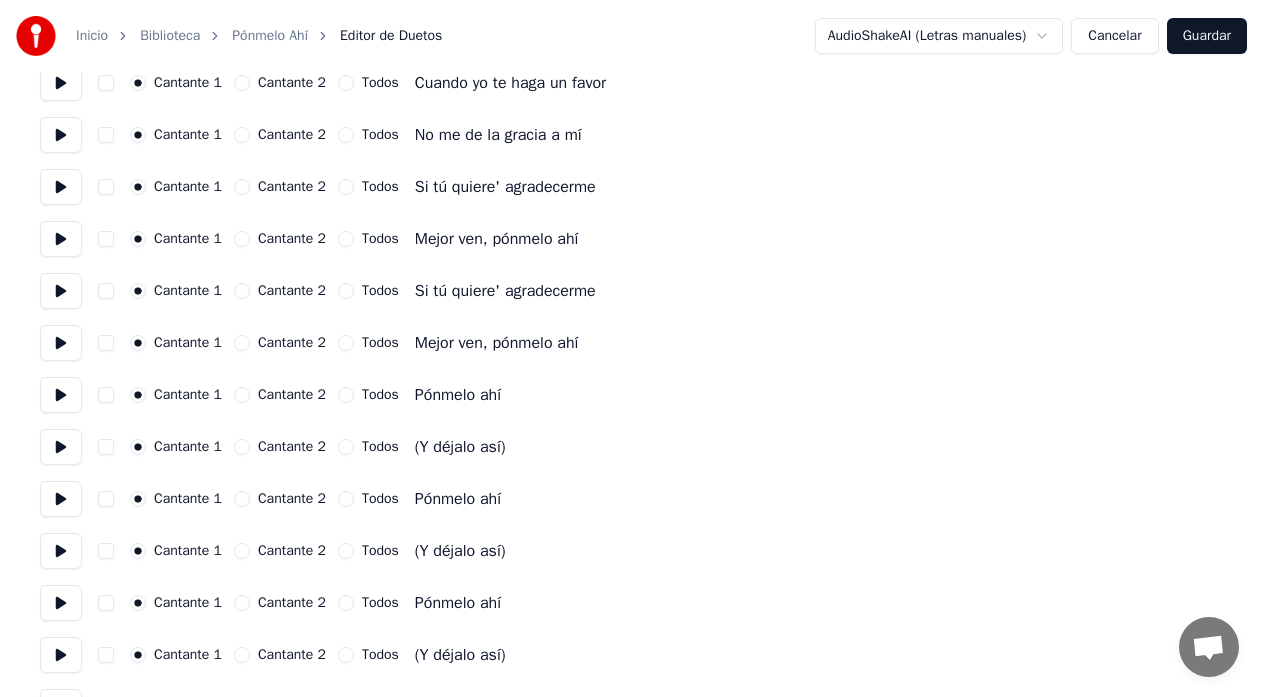 scroll, scrollTop: 600, scrollLeft: 0, axis: vertical 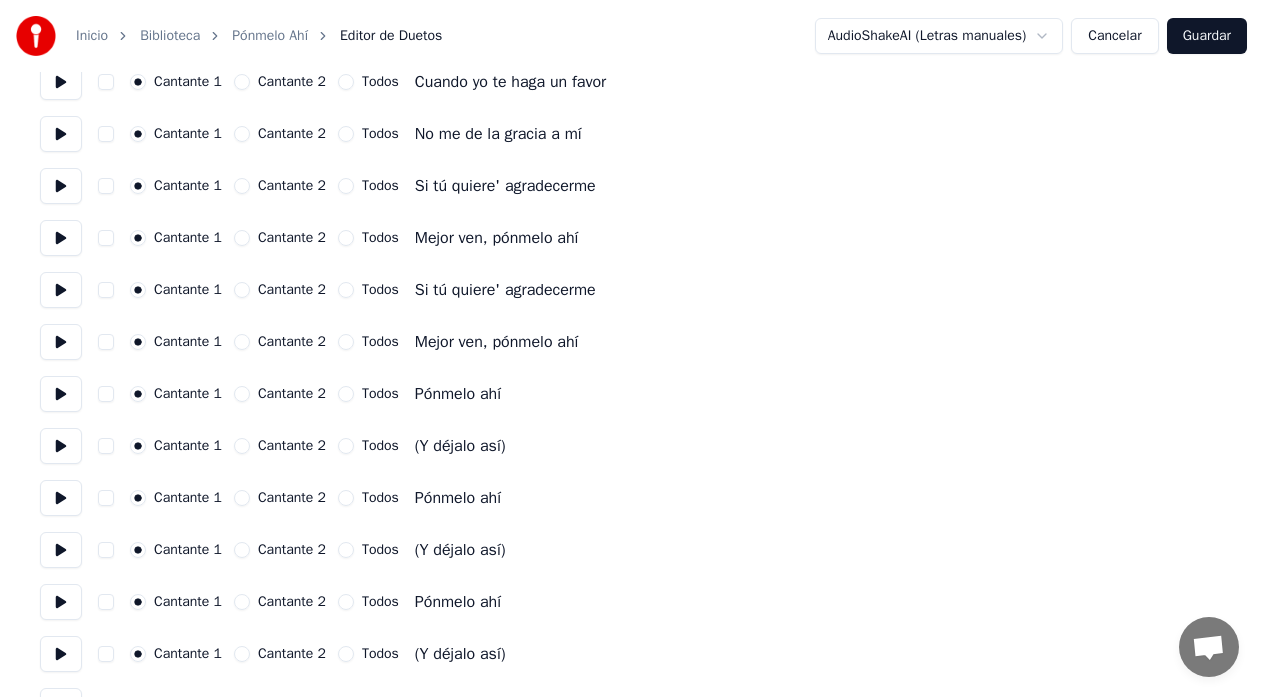 click on "Cantante 2" at bounding box center (242, 446) 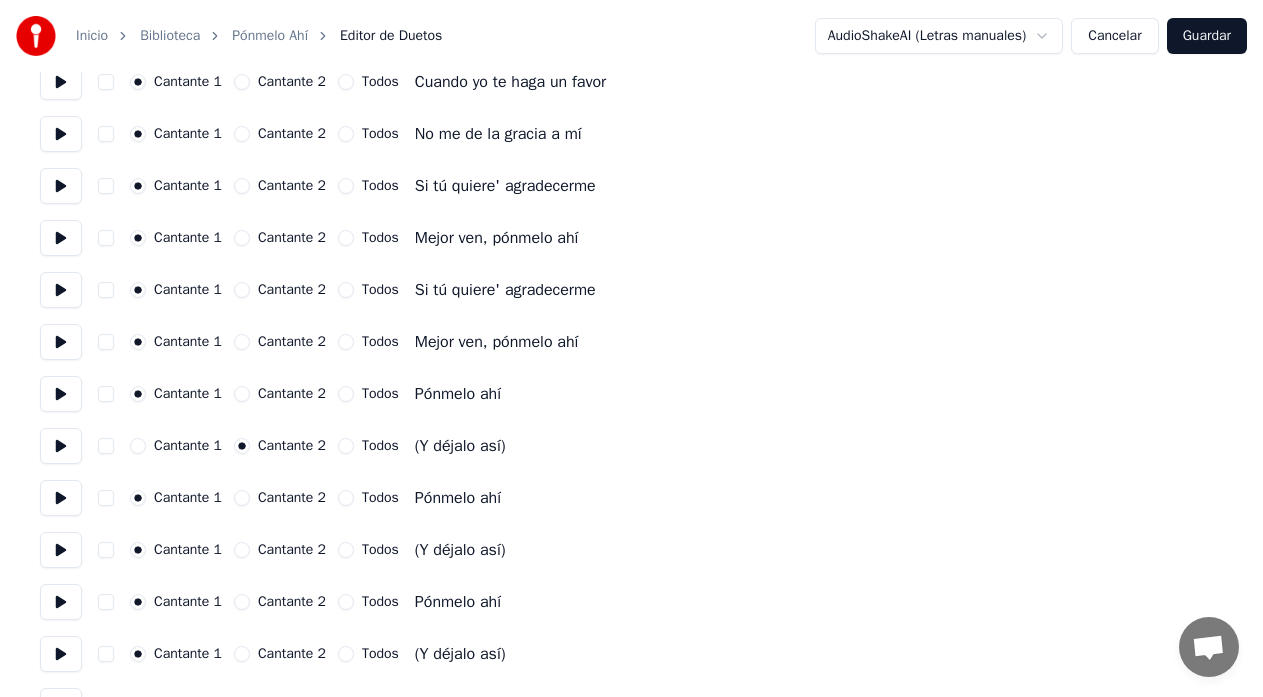 click on "Cantante 1 Cantante 2 Todos Pónmelo ahí" at bounding box center [631, 498] 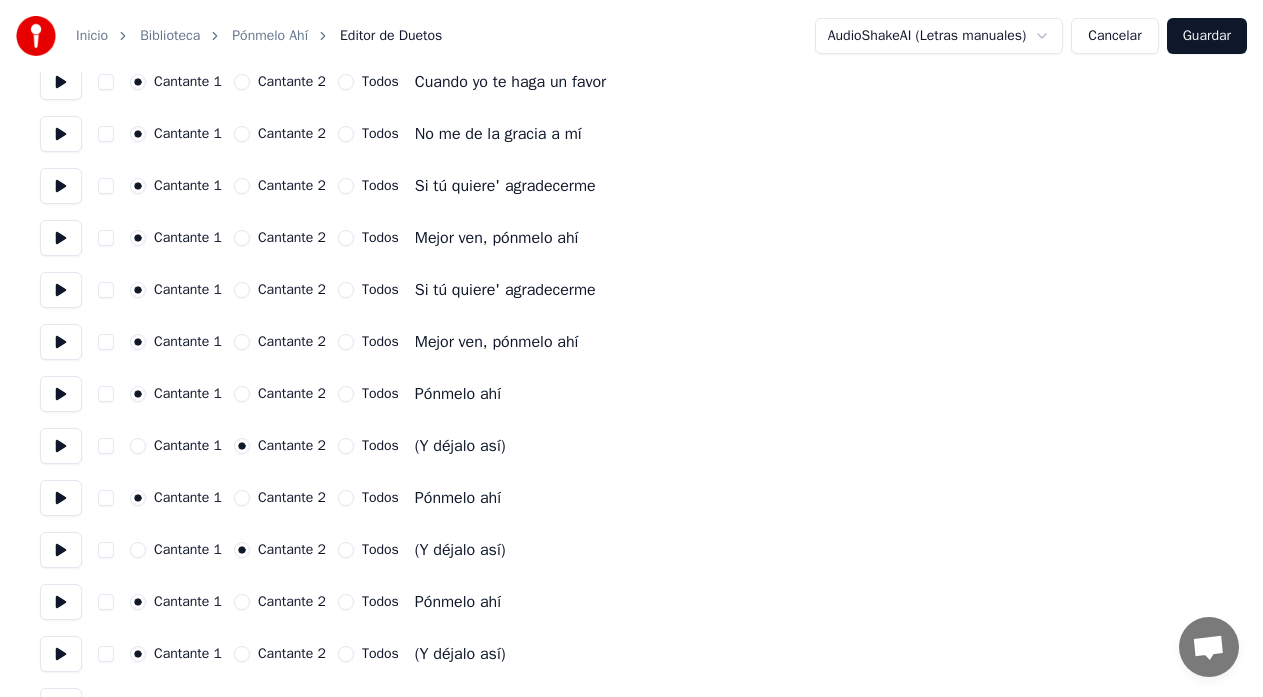 click on "Cantante 2" at bounding box center (242, 654) 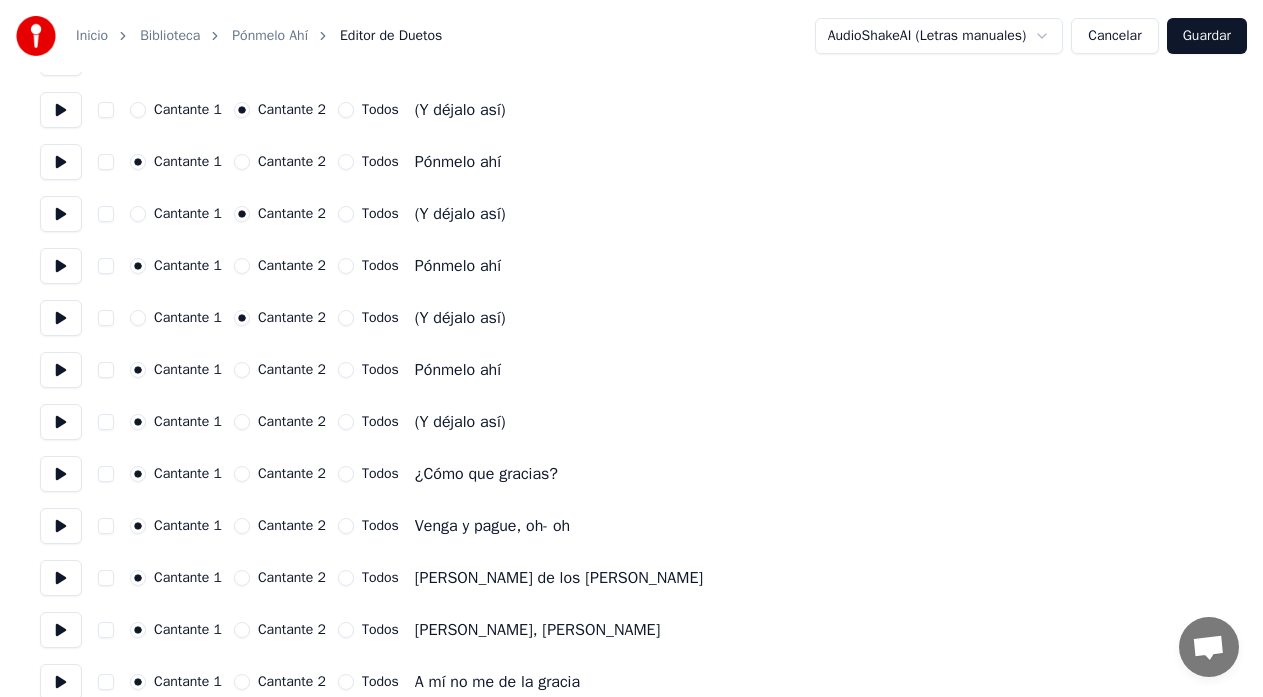 scroll, scrollTop: 1000, scrollLeft: 0, axis: vertical 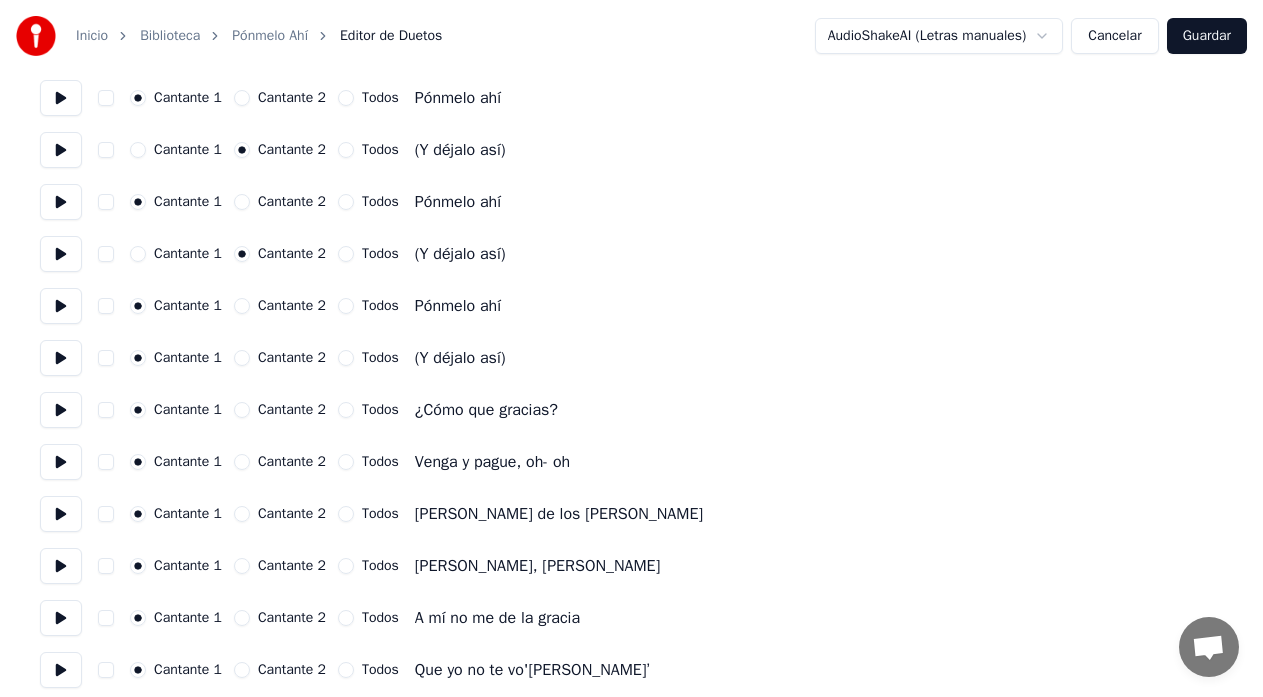 click on "Cantante 2" at bounding box center [242, 358] 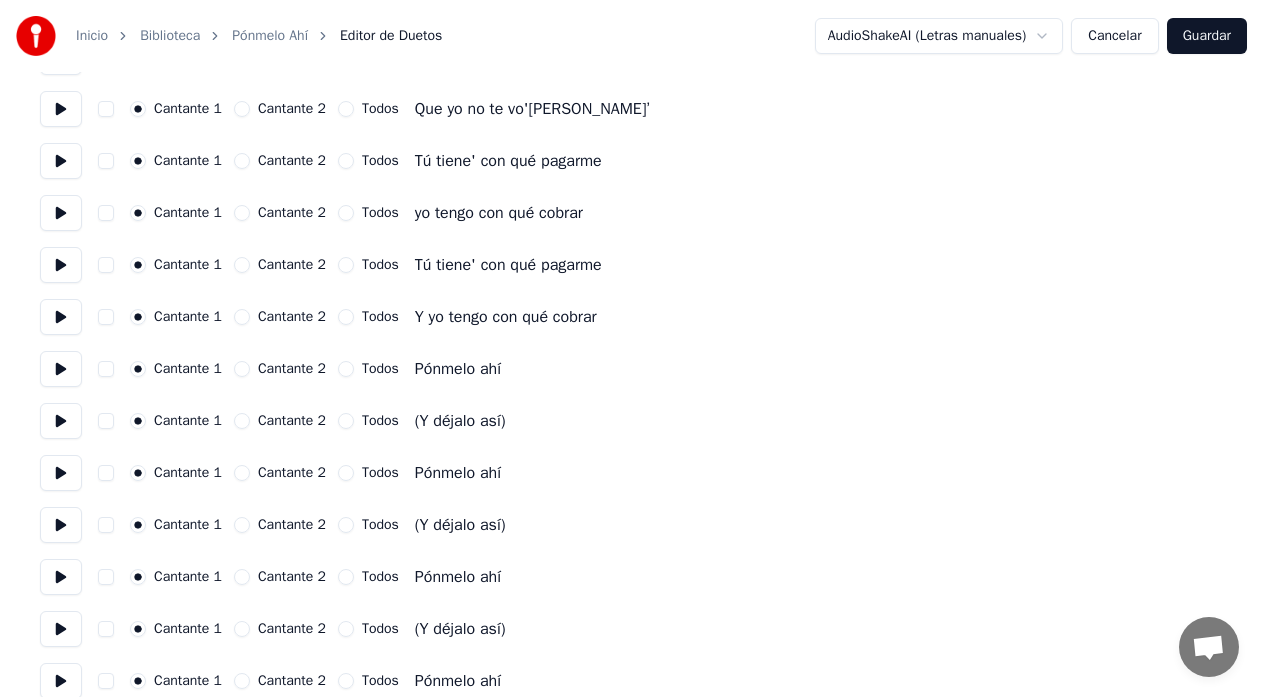 scroll, scrollTop: 1700, scrollLeft: 0, axis: vertical 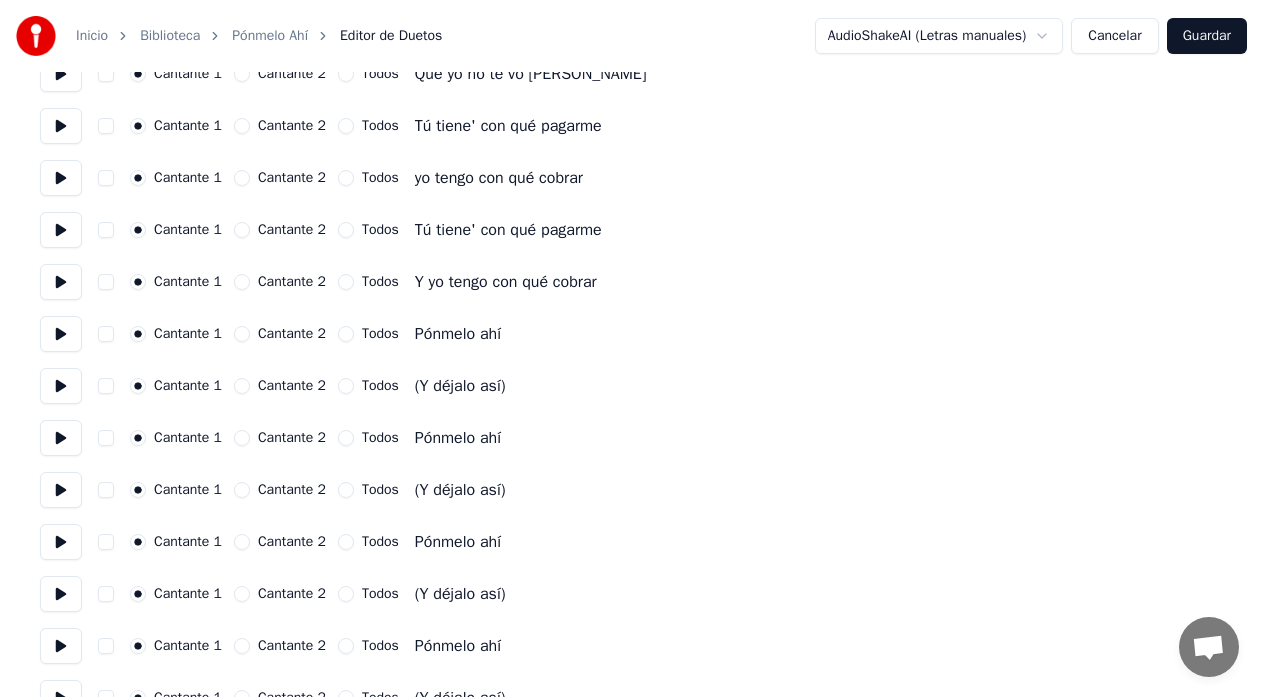 click on "Cantante 2" at bounding box center [242, 386] 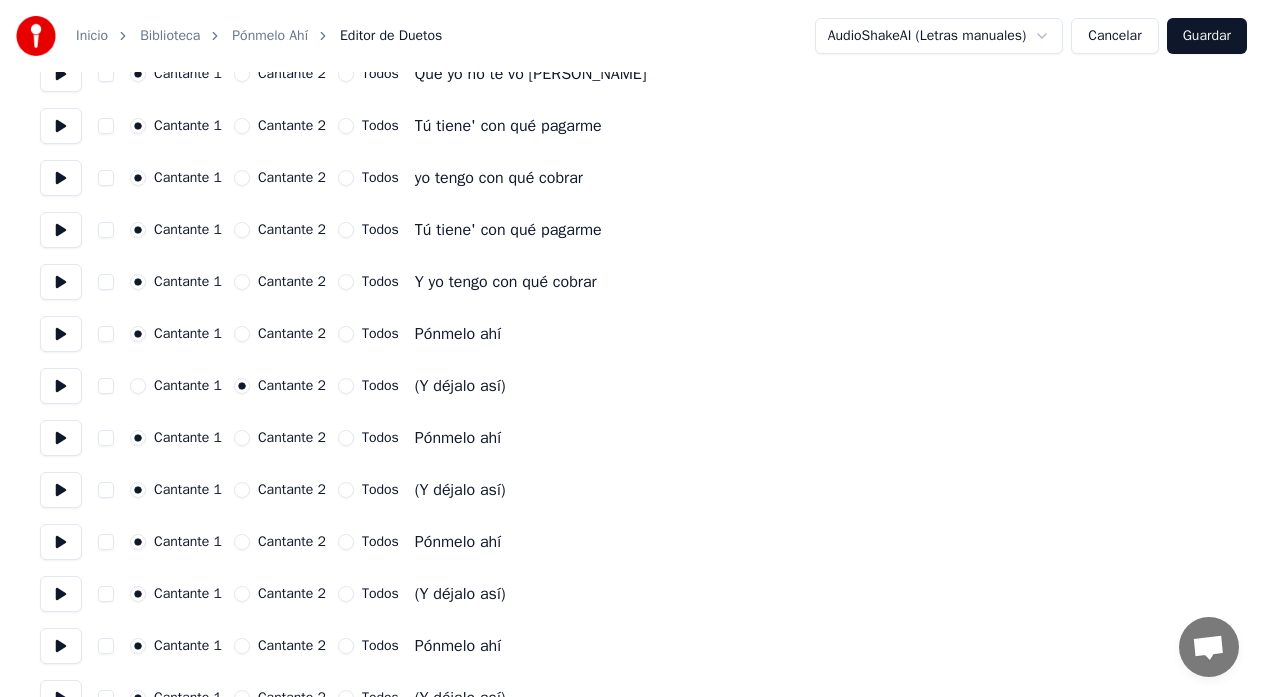 click on "Cantante 2" at bounding box center [242, 490] 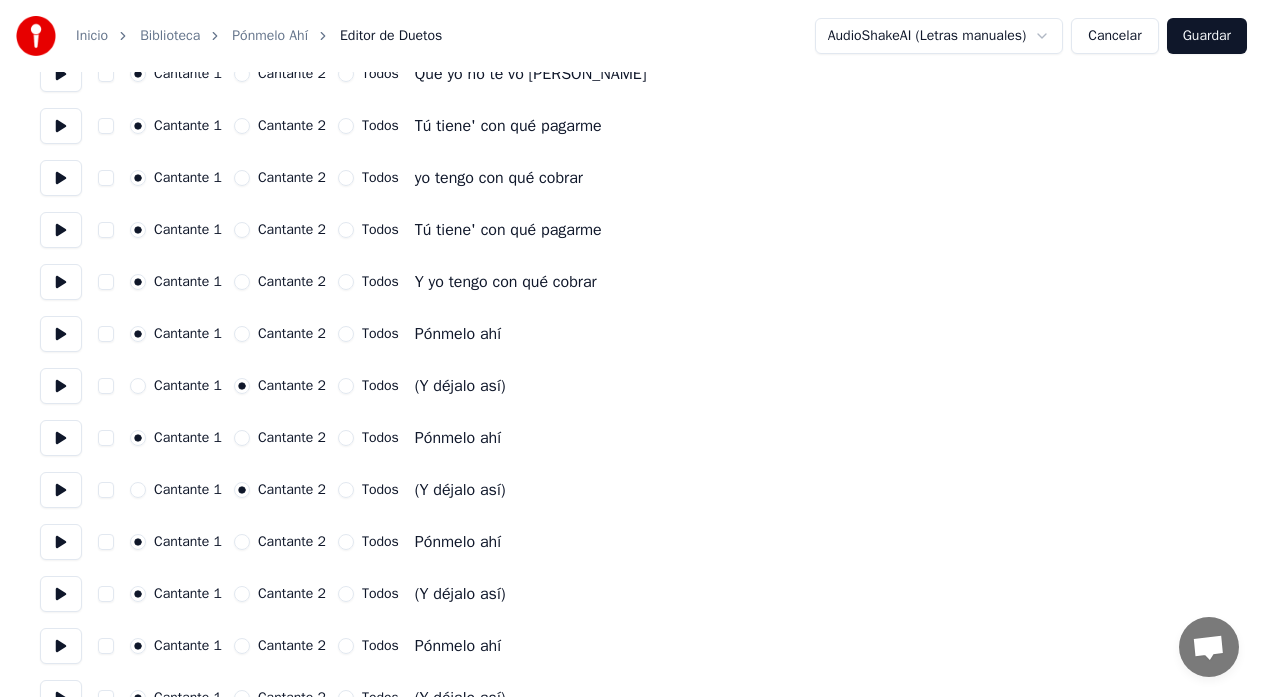 click on "Cantante 2" at bounding box center [242, 594] 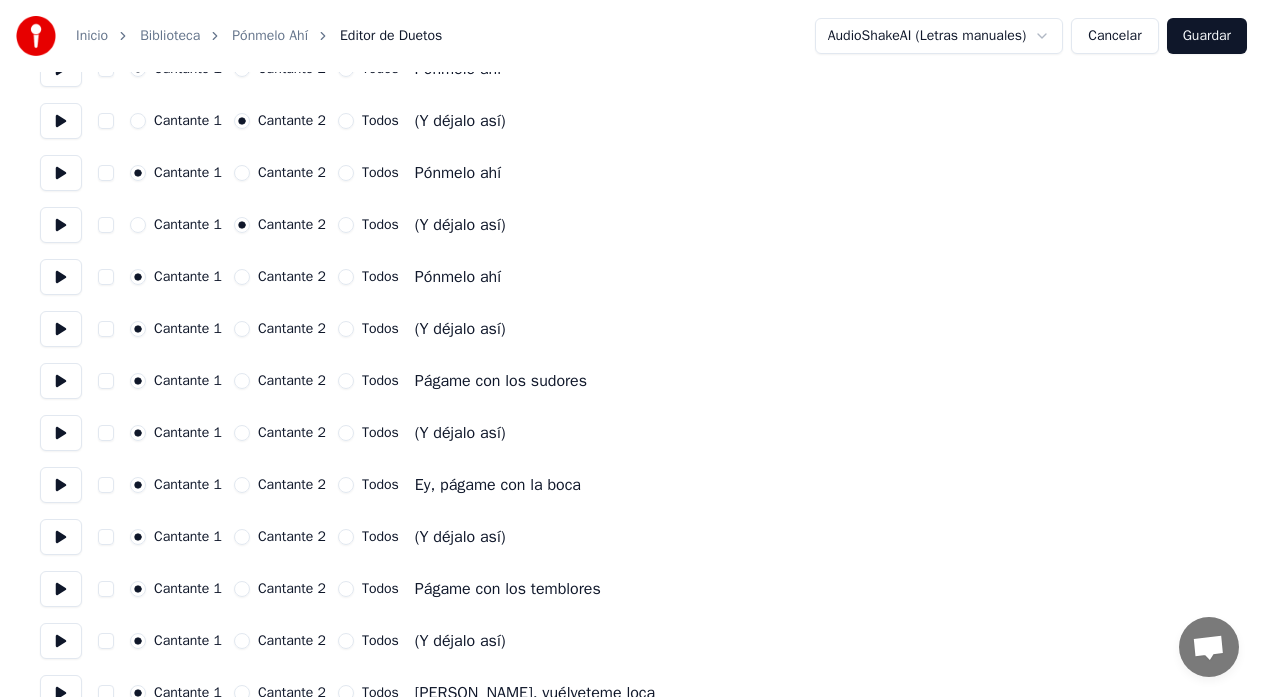 scroll, scrollTop: 2100, scrollLeft: 0, axis: vertical 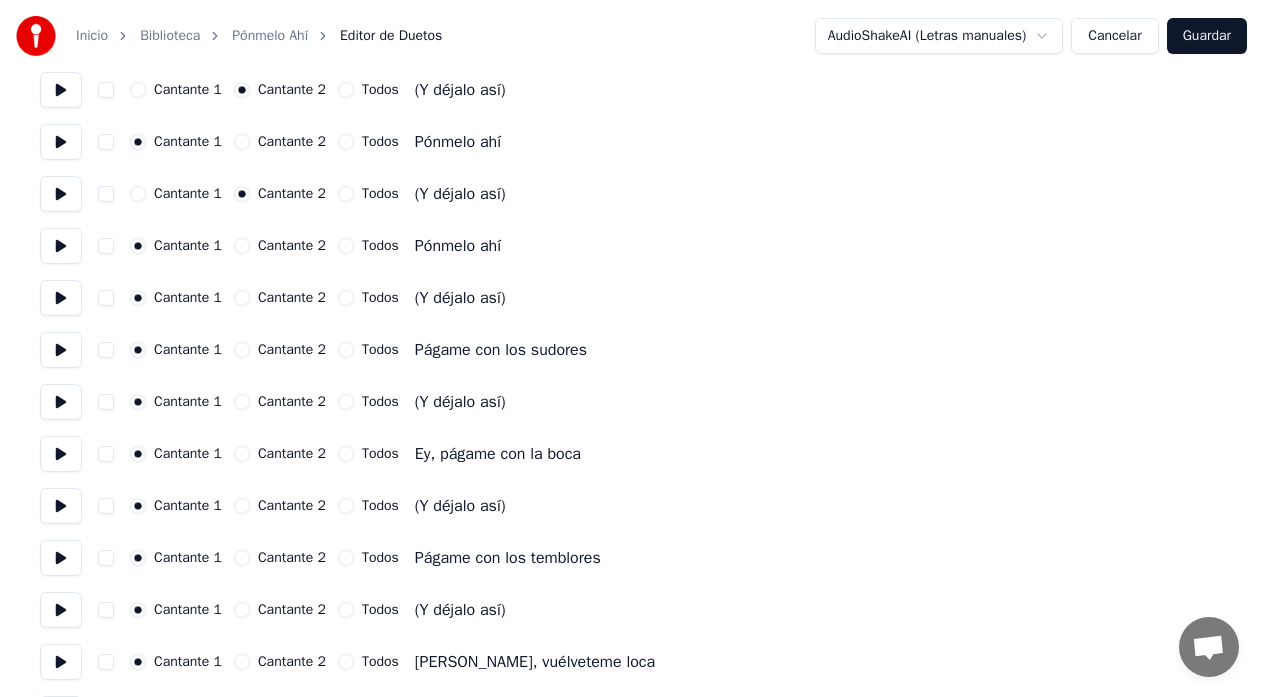 click on "Cantante 2" at bounding box center (242, 298) 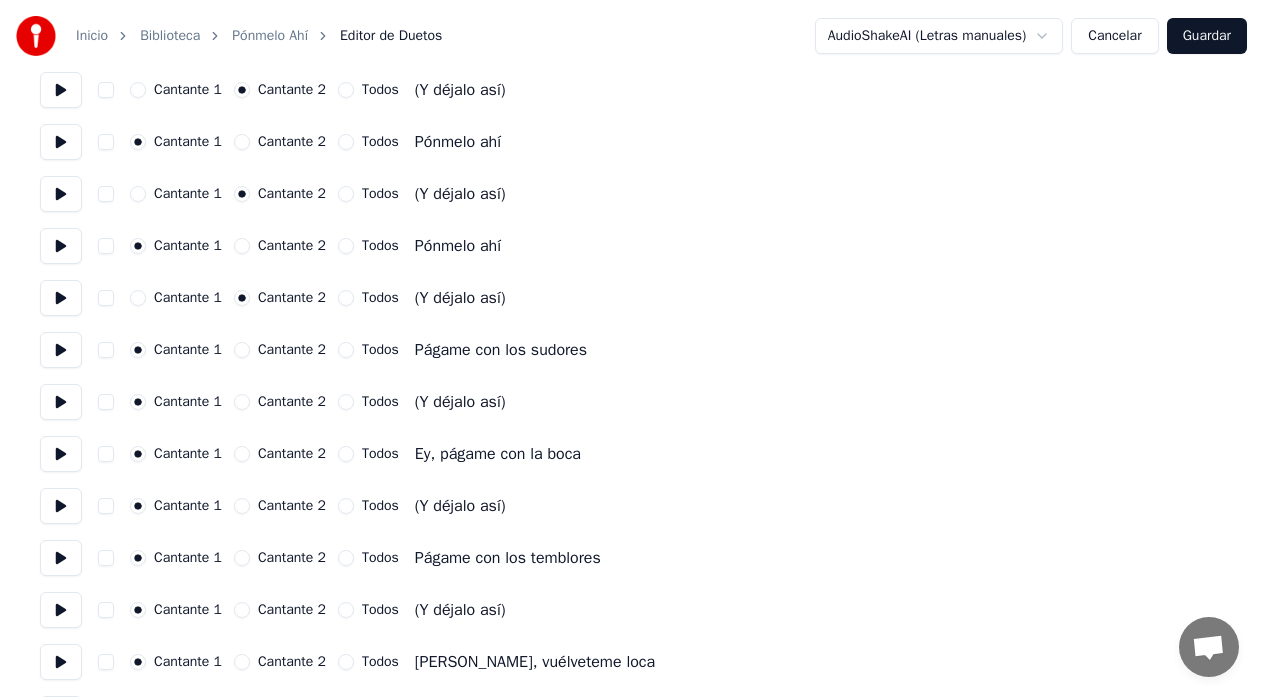 click on "Cantante 2" at bounding box center (242, 402) 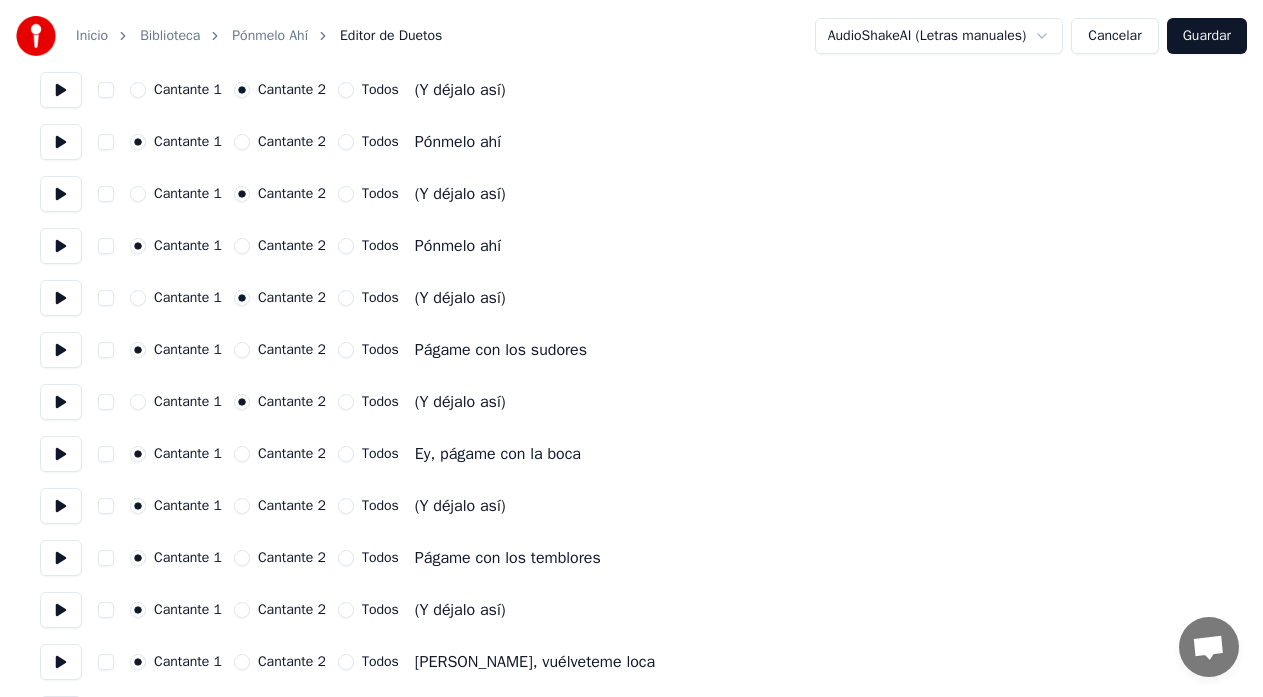 click on "Cantante 2" at bounding box center [242, 506] 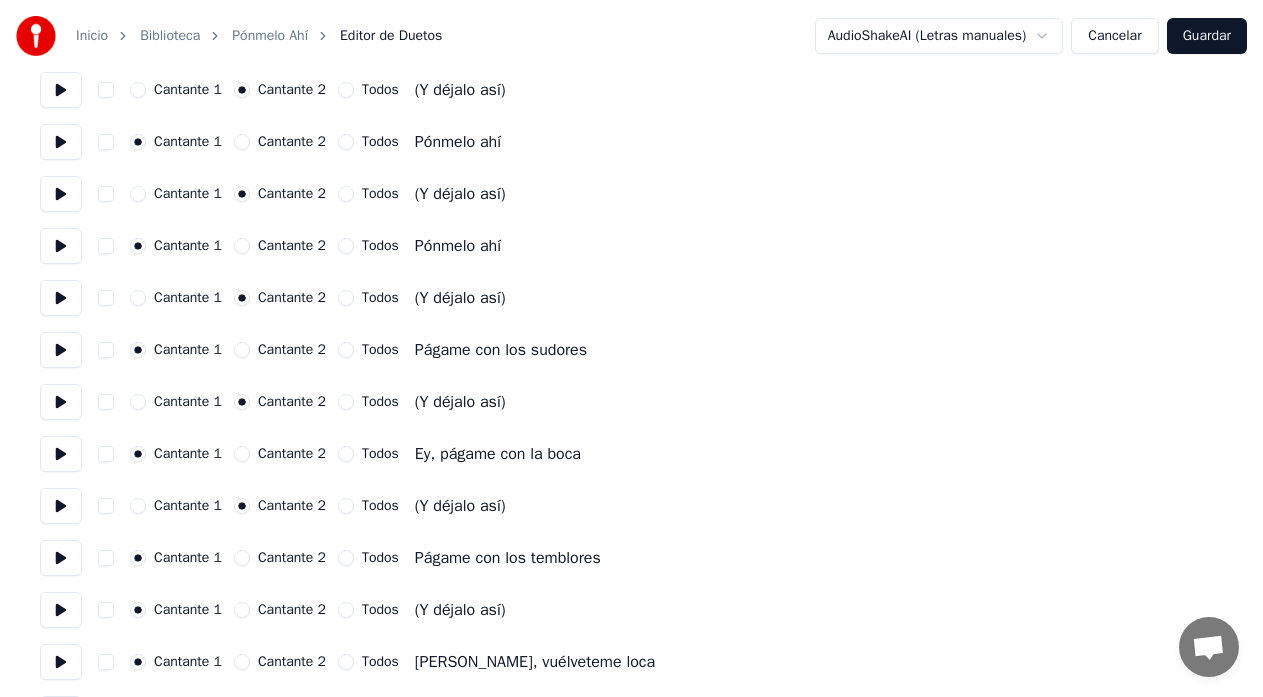click on "Cantante 2" at bounding box center [242, 610] 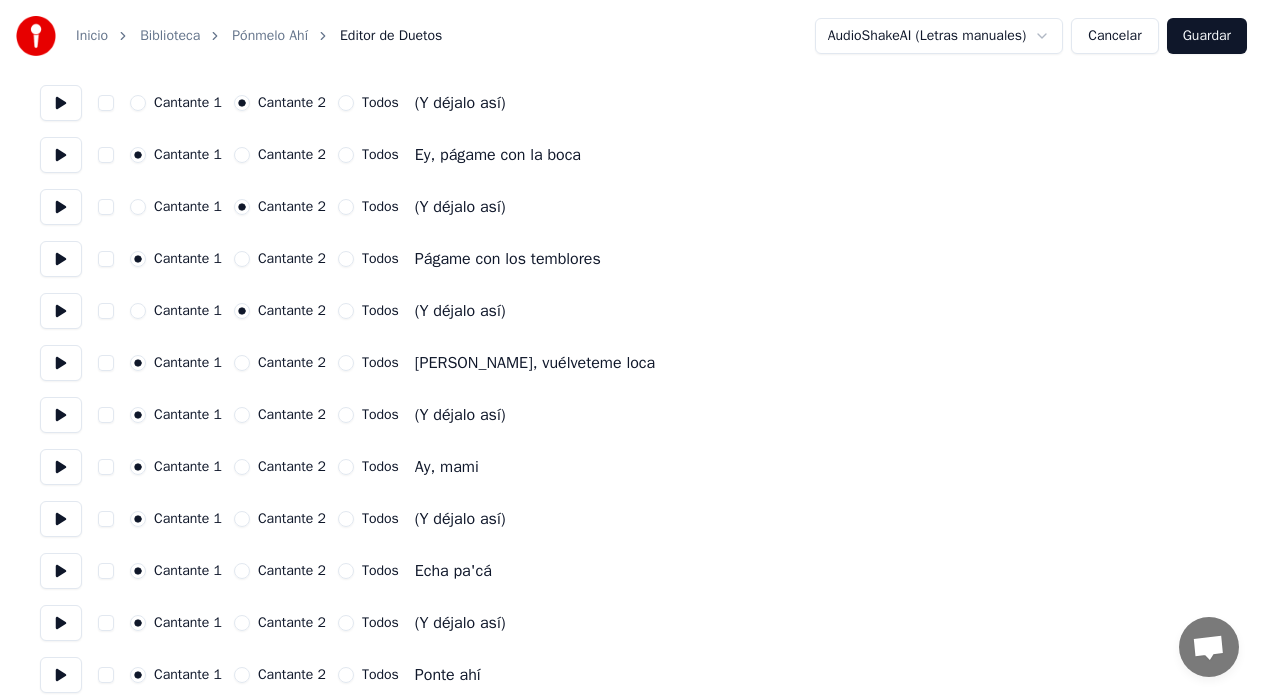 scroll, scrollTop: 2400, scrollLeft: 0, axis: vertical 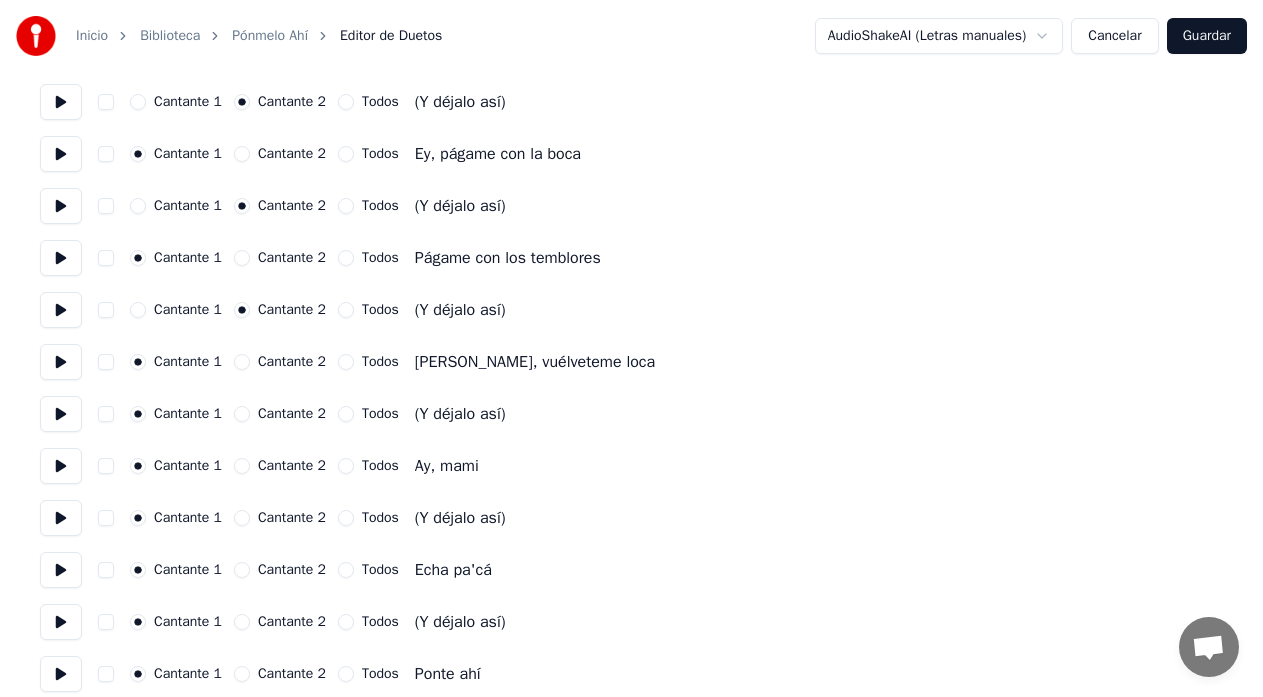 click on "Cantante 2" at bounding box center (242, 414) 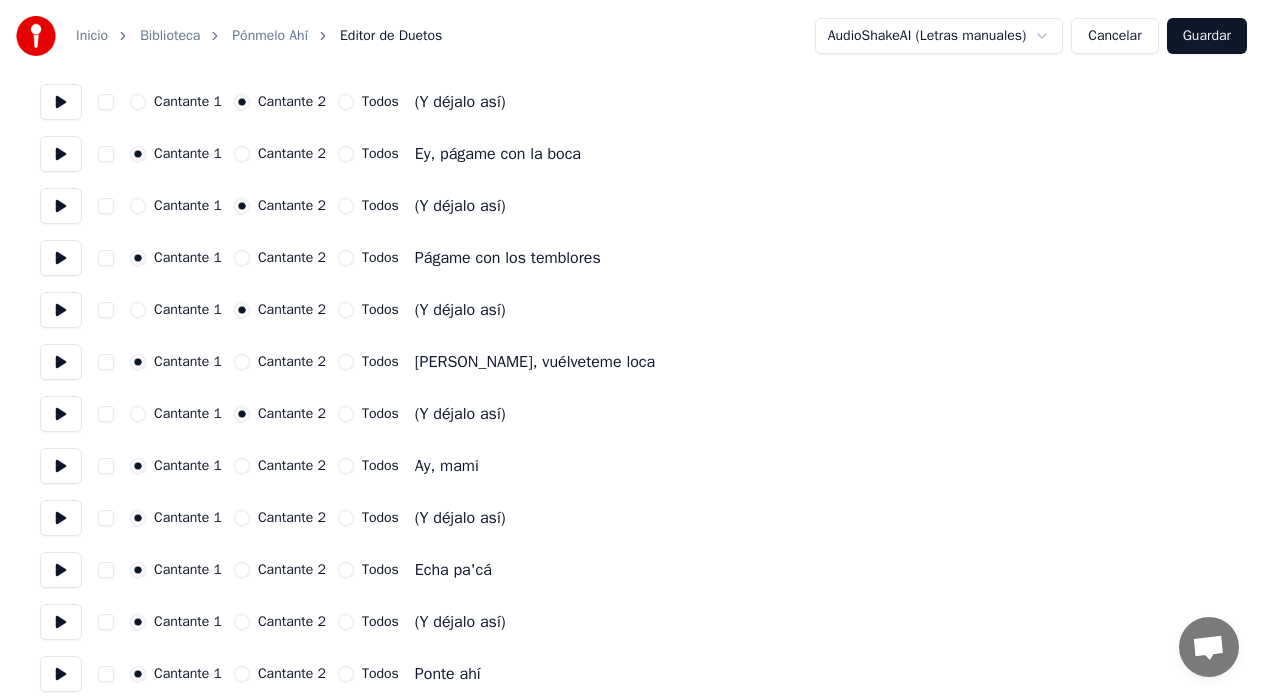 click on "Cantante 2" at bounding box center (242, 518) 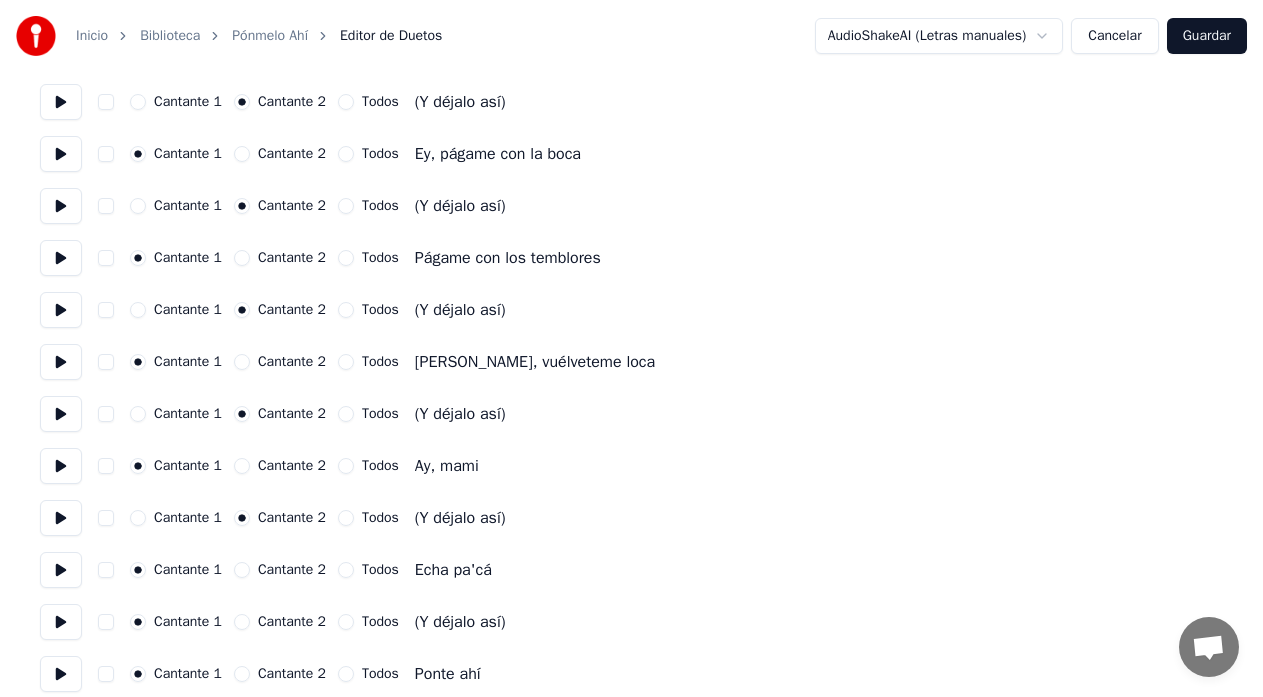 click on "Cantante 2" at bounding box center [242, 622] 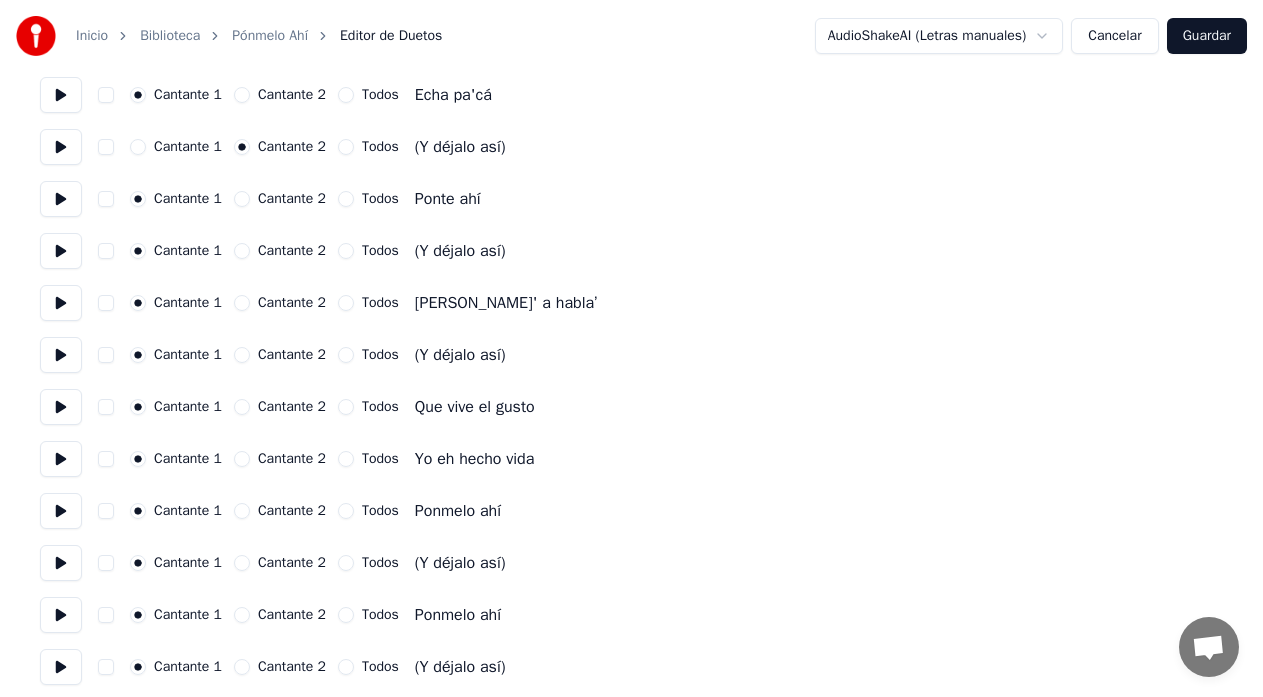 scroll, scrollTop: 2900, scrollLeft: 0, axis: vertical 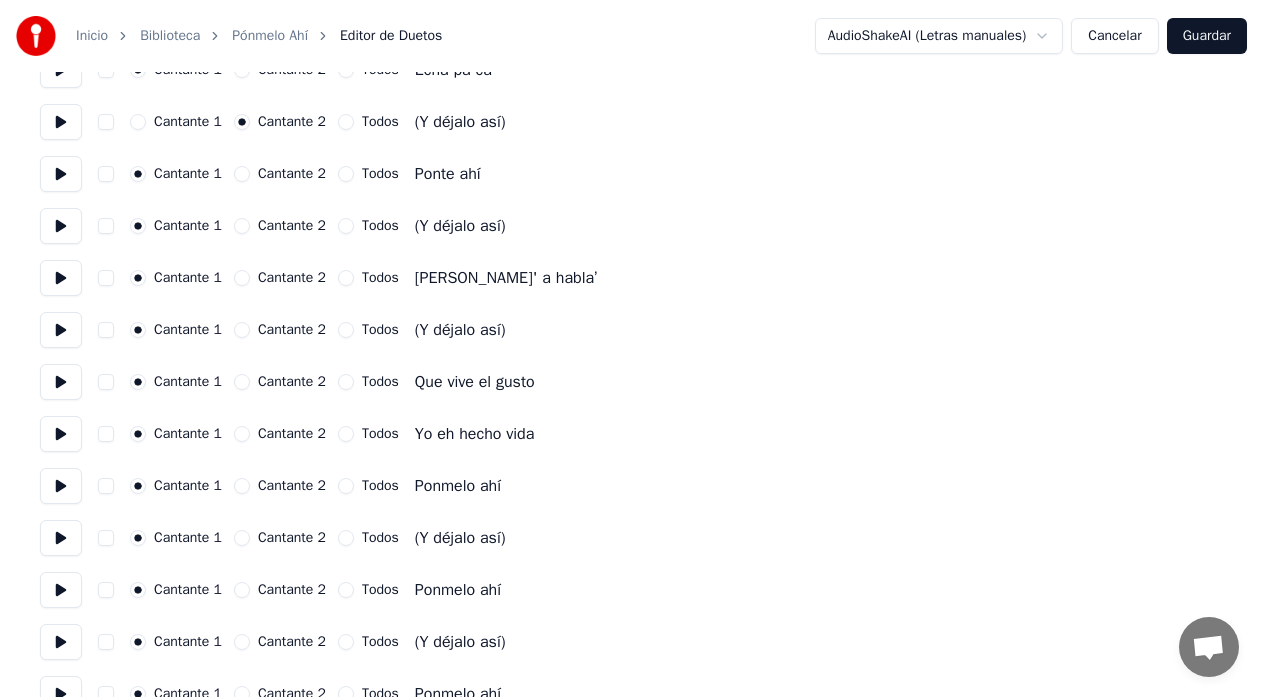 click on "Cantante 2" at bounding box center [242, 226] 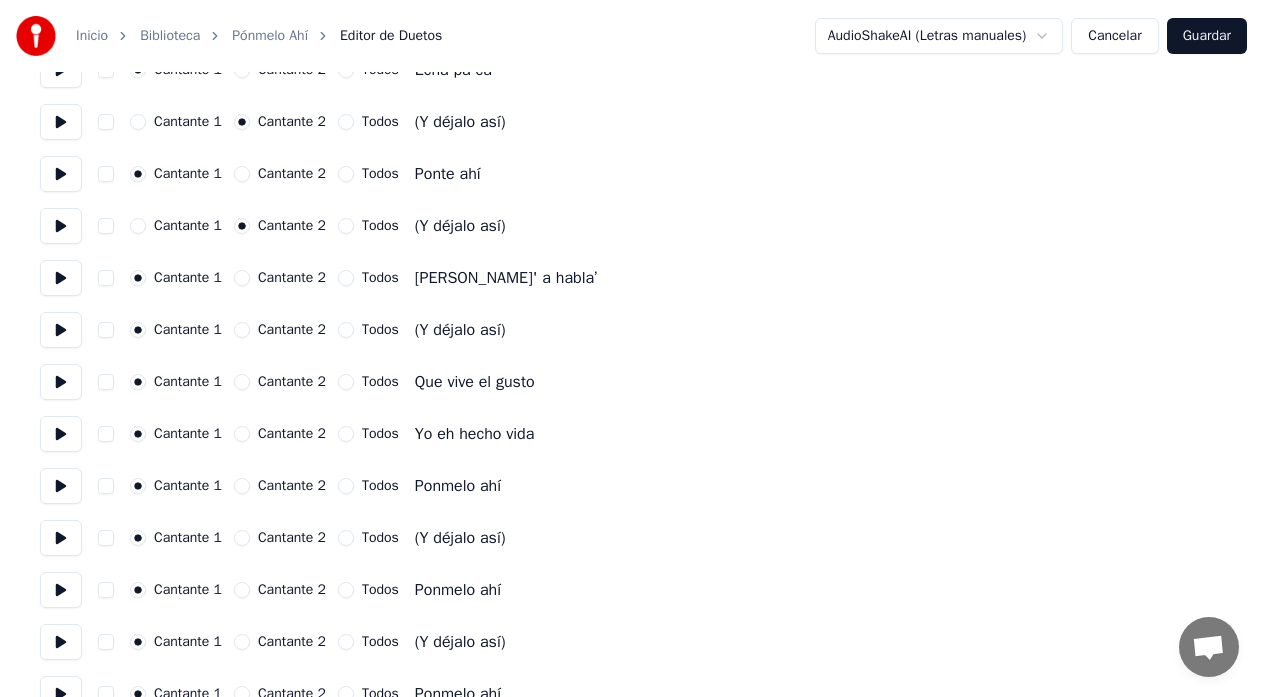 click on "Cantante 2" at bounding box center [242, 330] 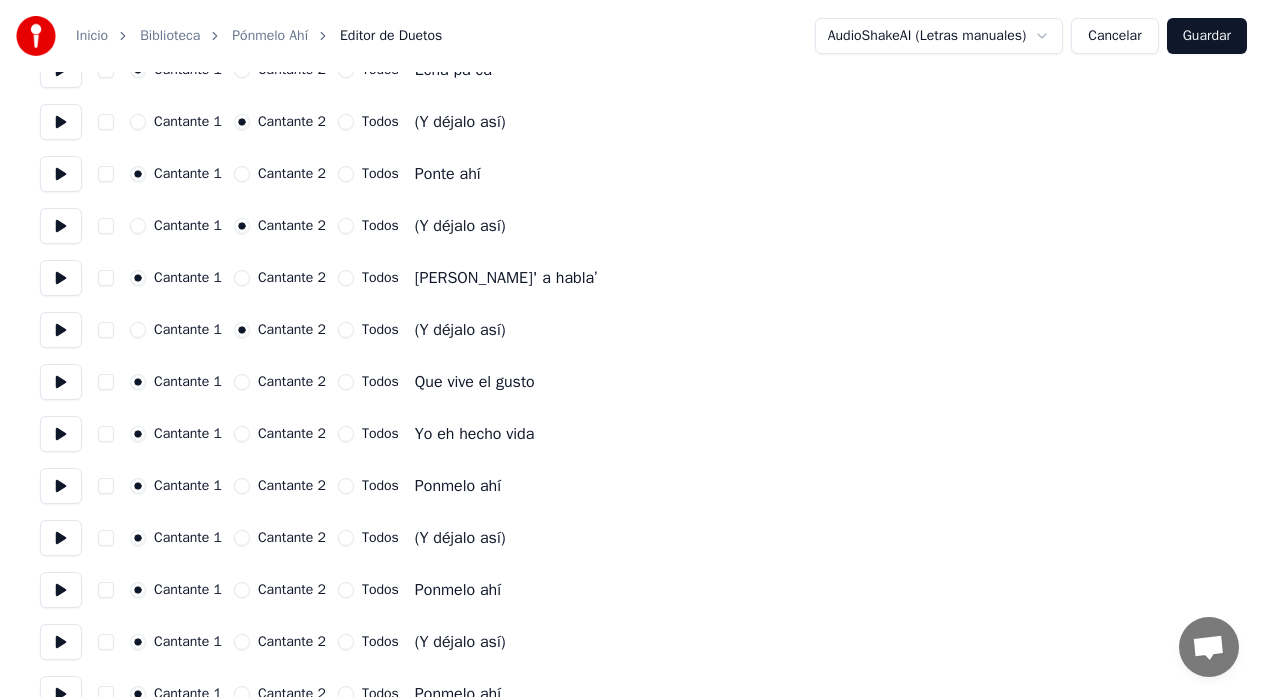 click on "Cantante 2" at bounding box center (242, 538) 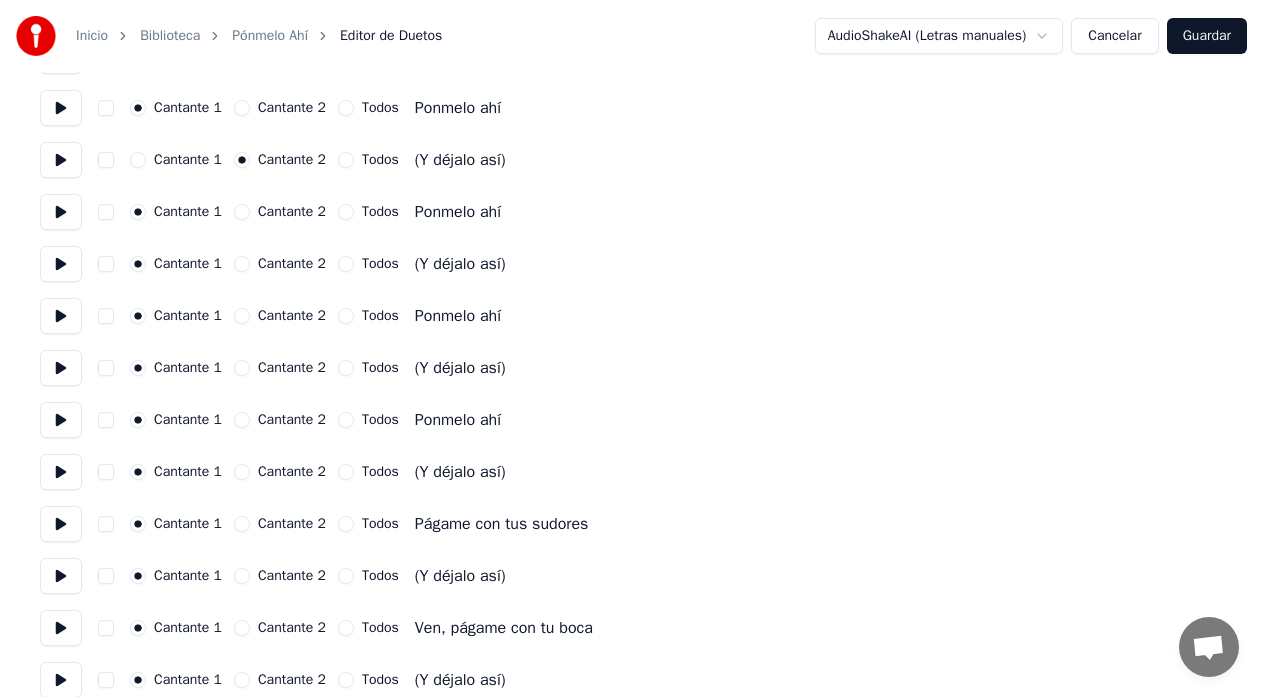 scroll, scrollTop: 3300, scrollLeft: 0, axis: vertical 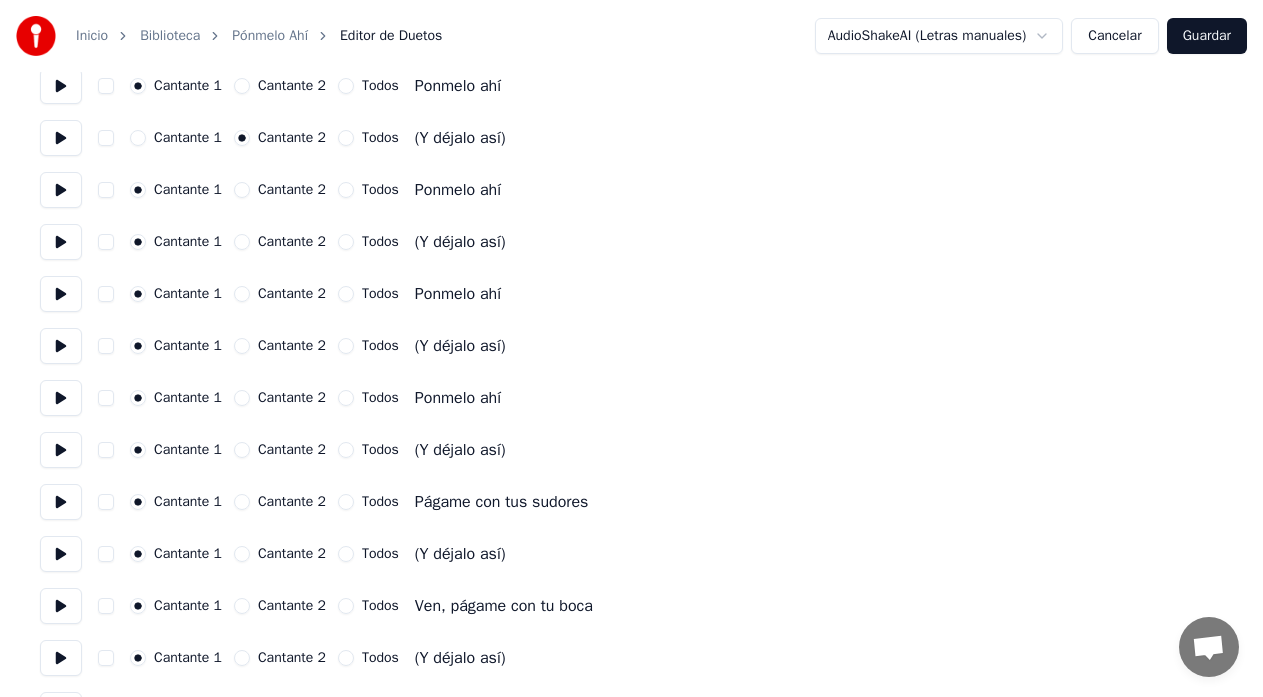 click on "Cantante 2" at bounding box center (242, 242) 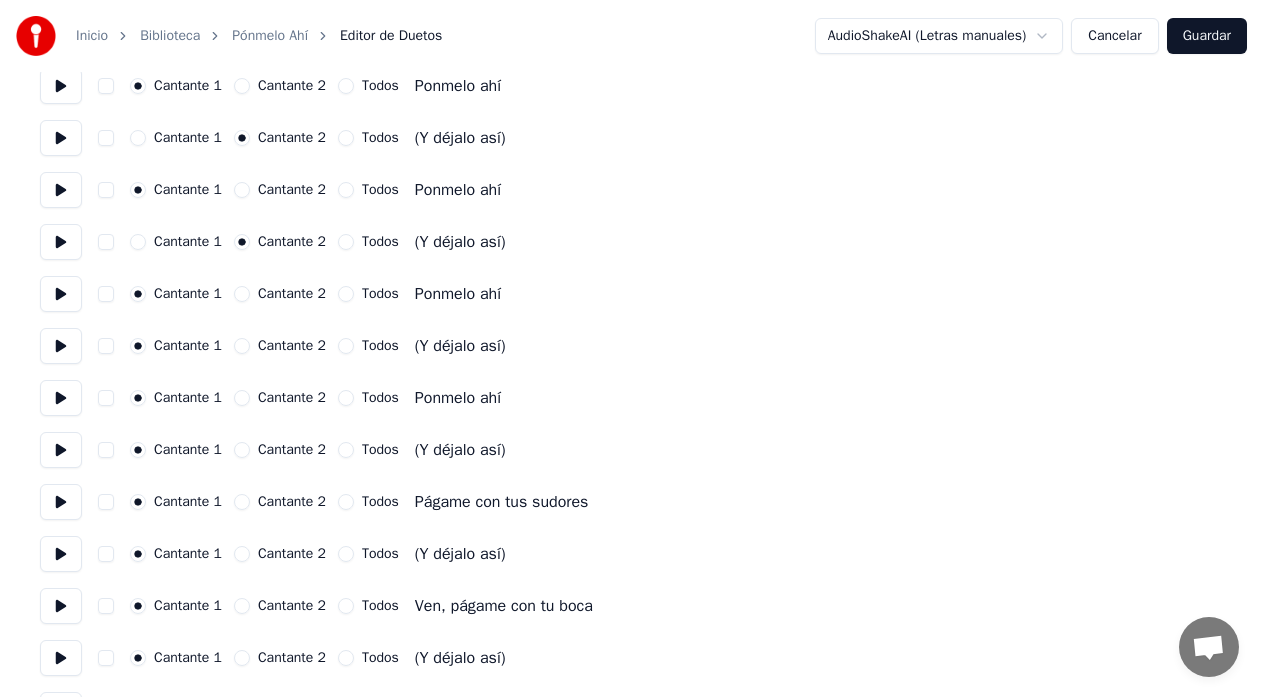 drag, startPoint x: 243, startPoint y: 341, endPoint x: 243, endPoint y: 357, distance: 16 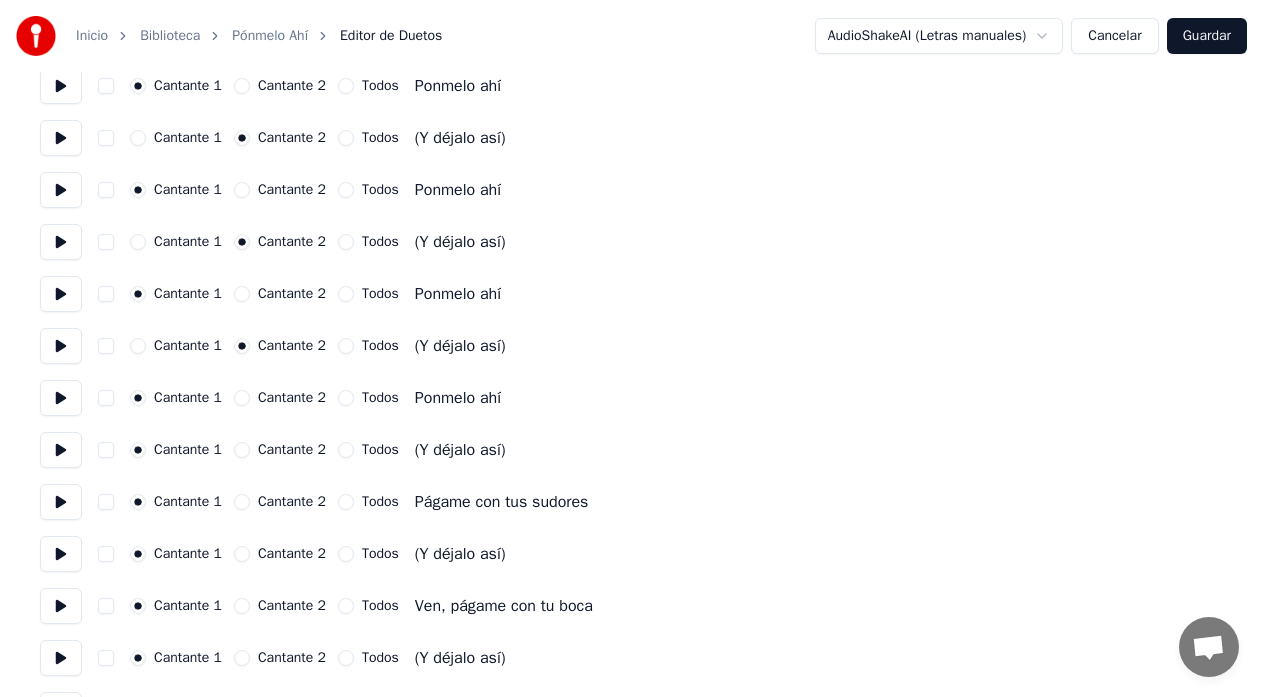 click on "Cantante 2" at bounding box center (242, 450) 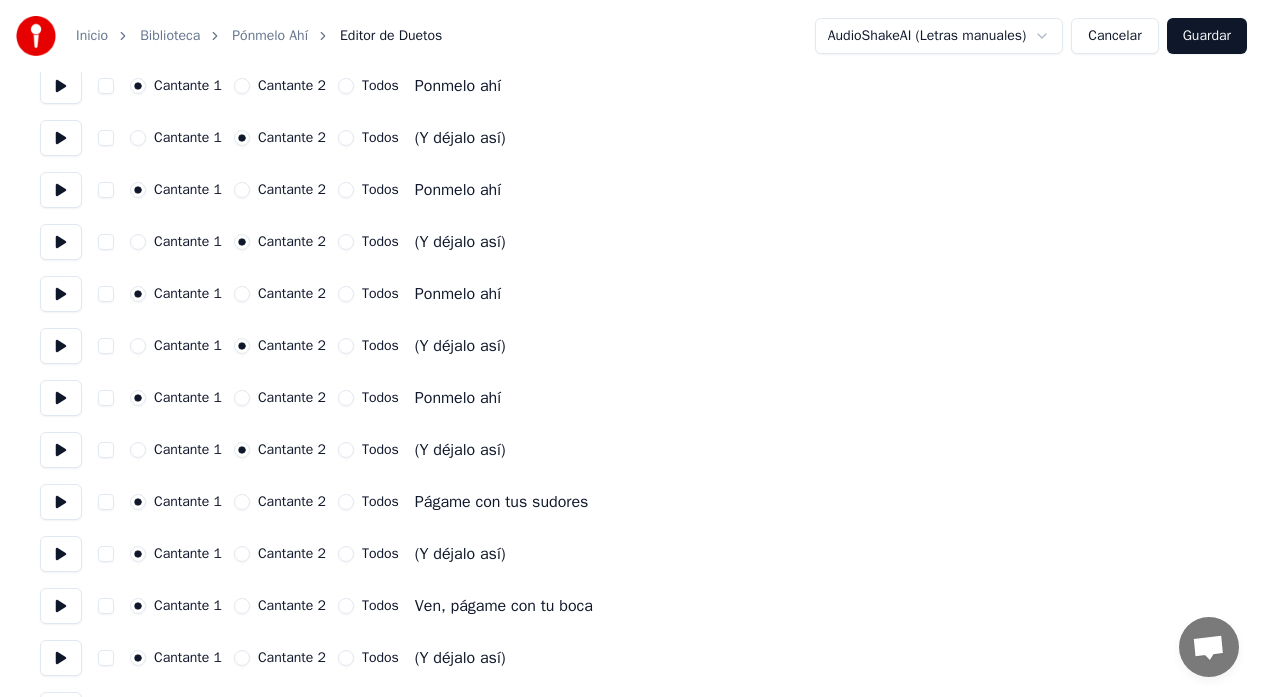 click on "Cantante 2" at bounding box center (242, 554) 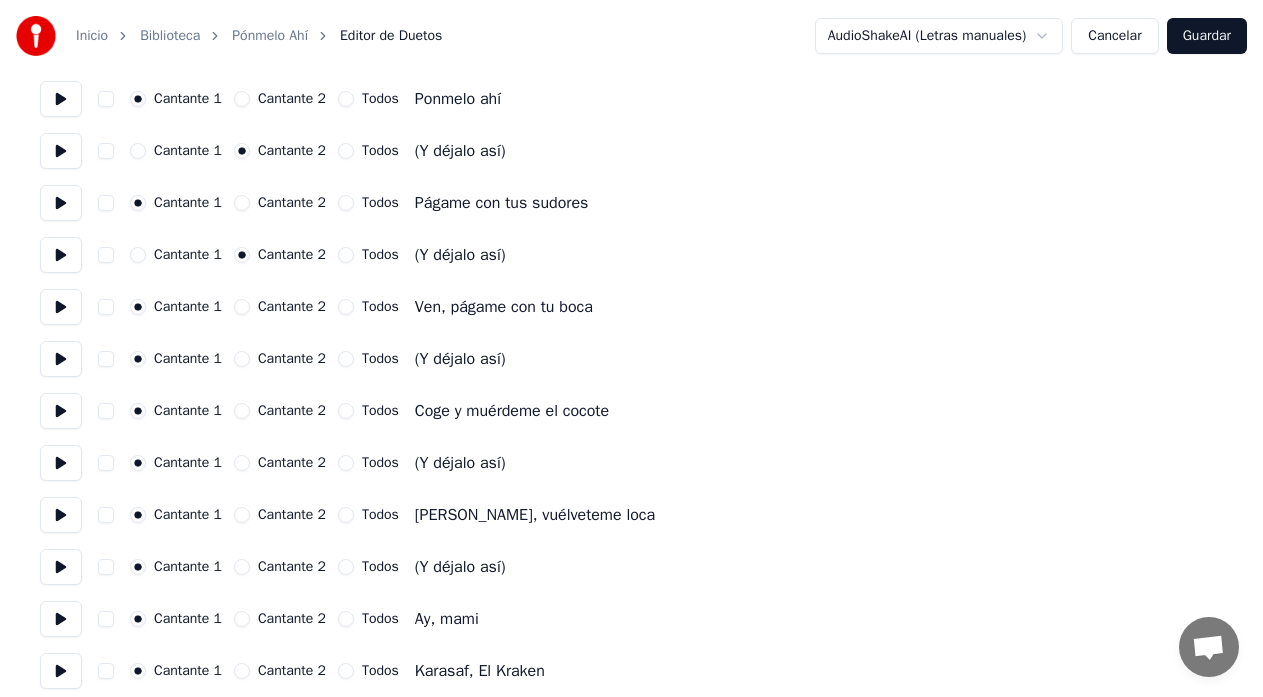 scroll, scrollTop: 3600, scrollLeft: 0, axis: vertical 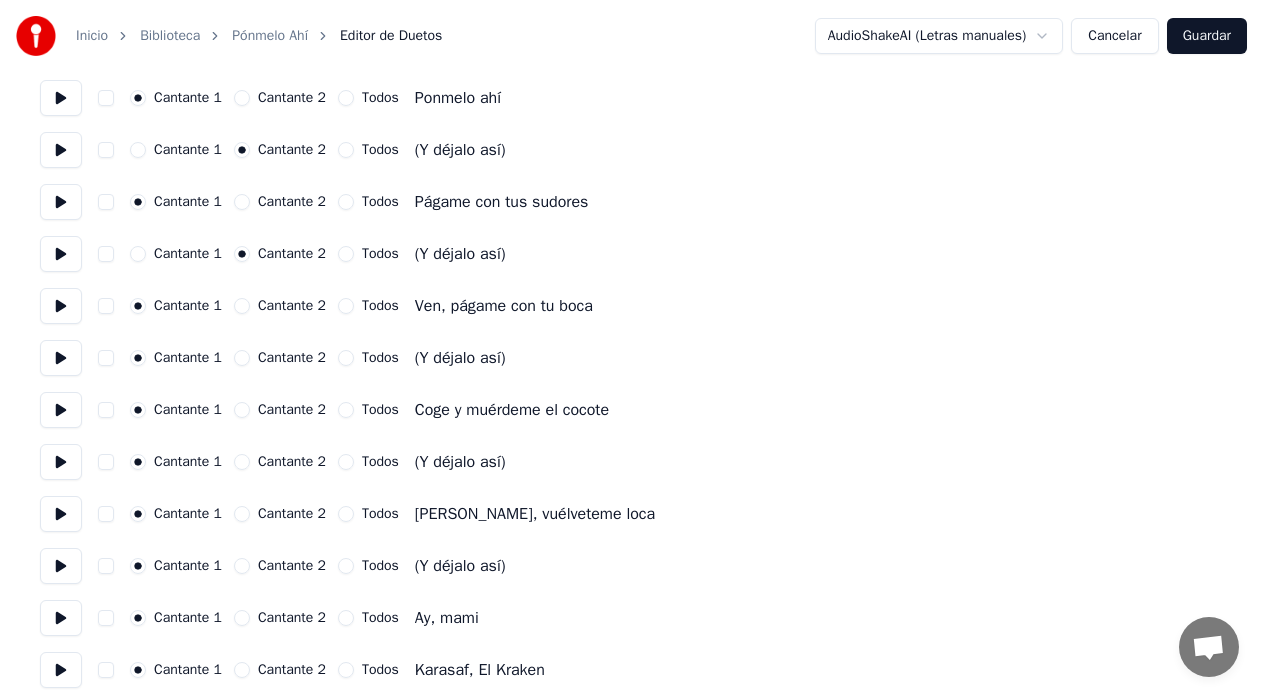 click on "Cantante 2" at bounding box center (242, 358) 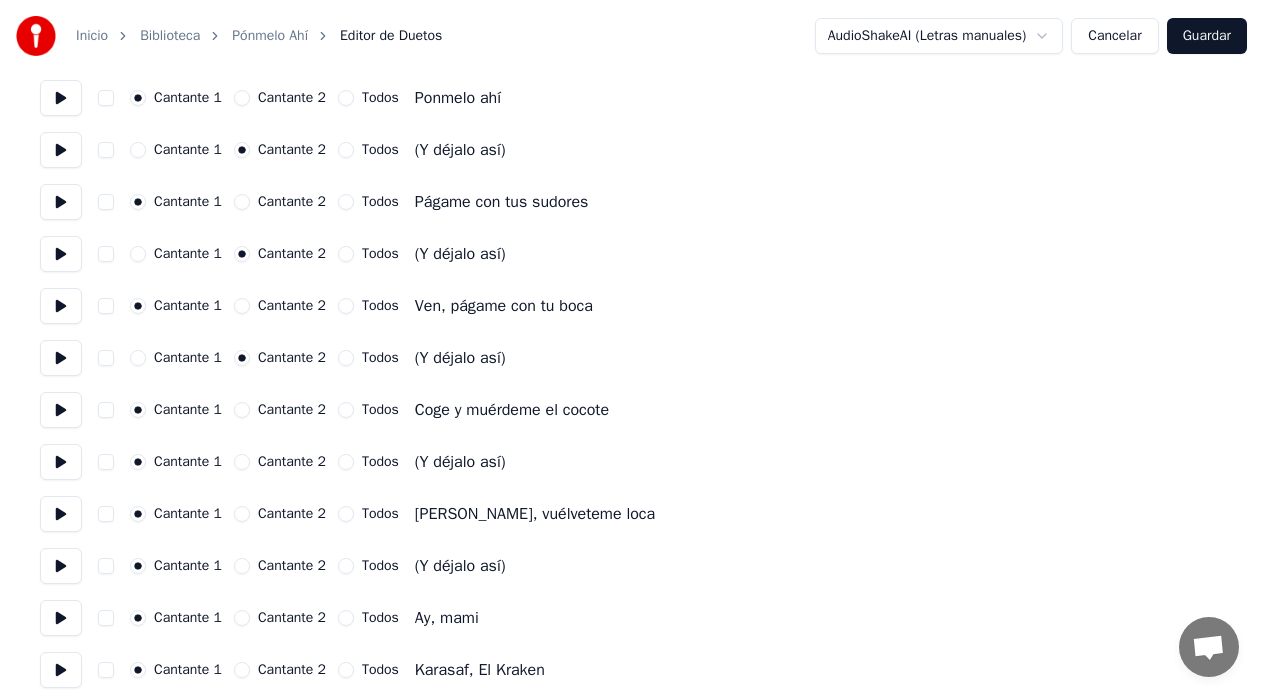 click on "Cantante 2" at bounding box center [242, 462] 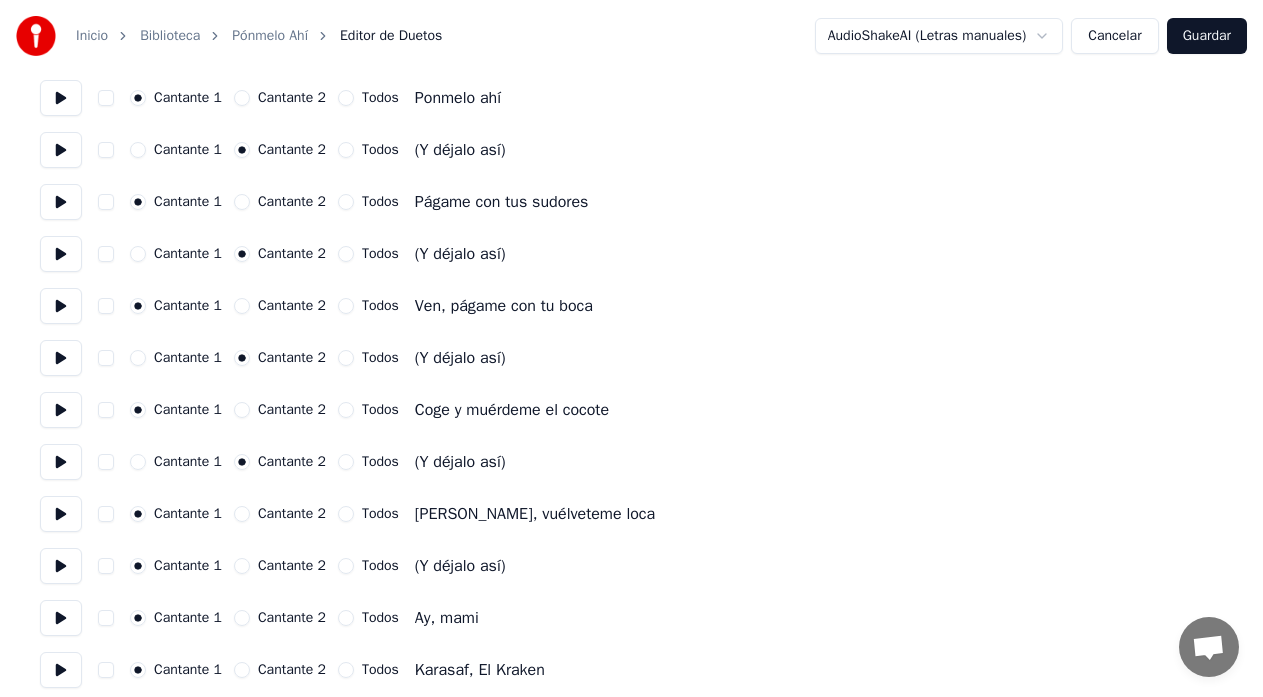 click on "Cantante 2" at bounding box center (242, 566) 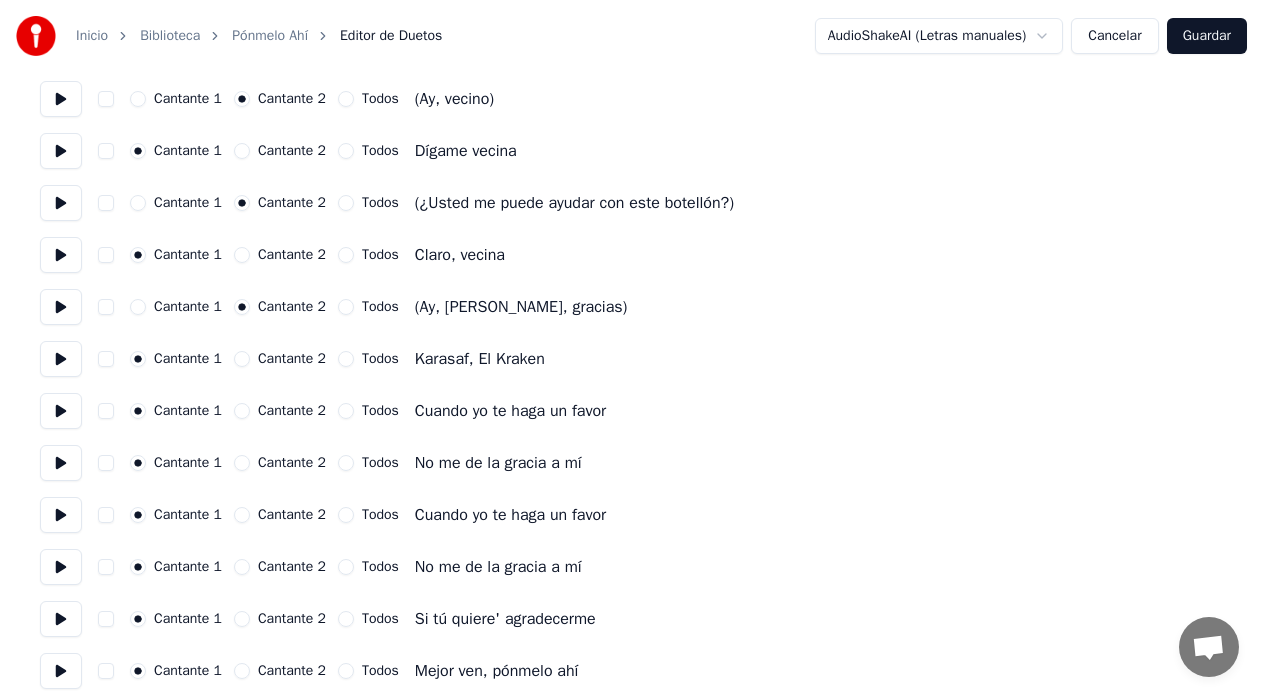 scroll, scrollTop: 200, scrollLeft: 0, axis: vertical 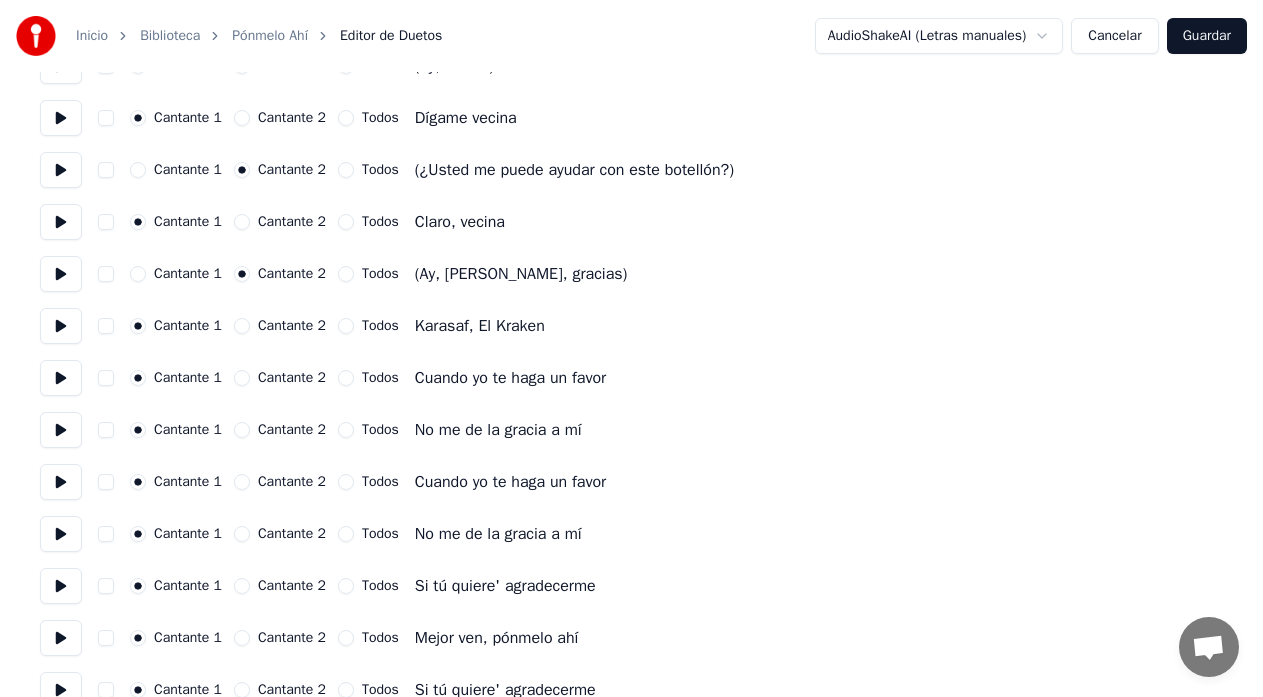 click on "Guardar" at bounding box center (1207, 36) 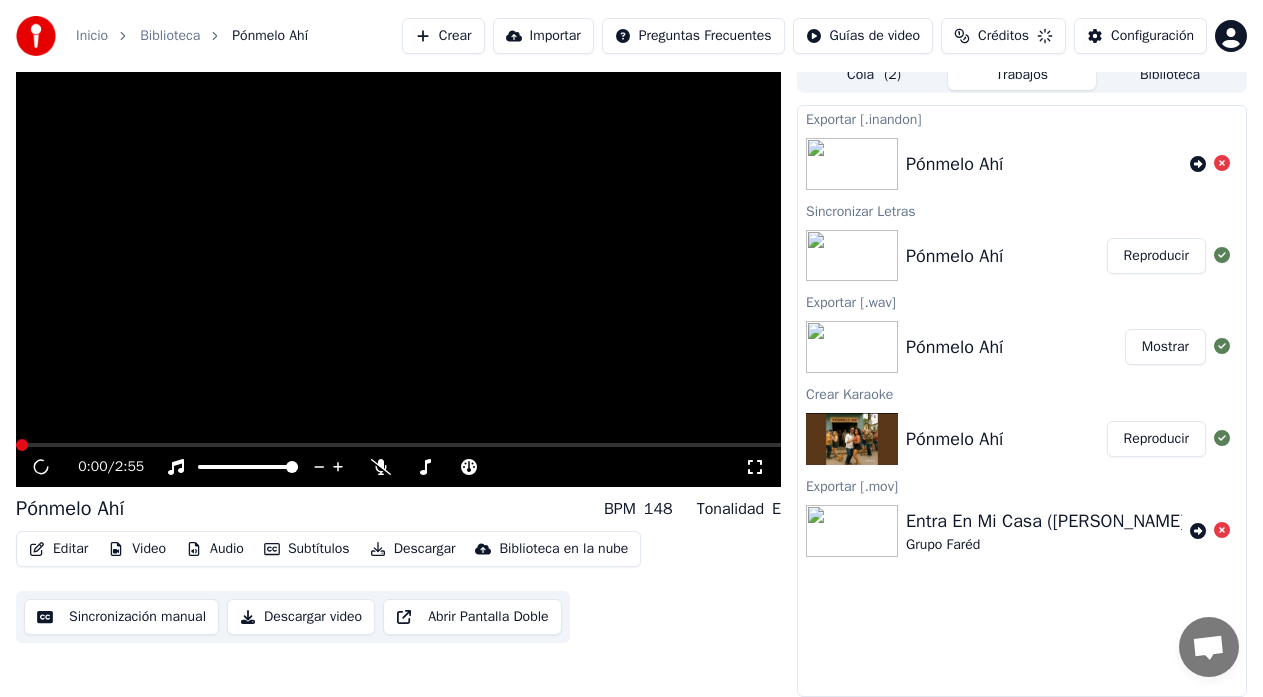 scroll, scrollTop: 15, scrollLeft: 0, axis: vertical 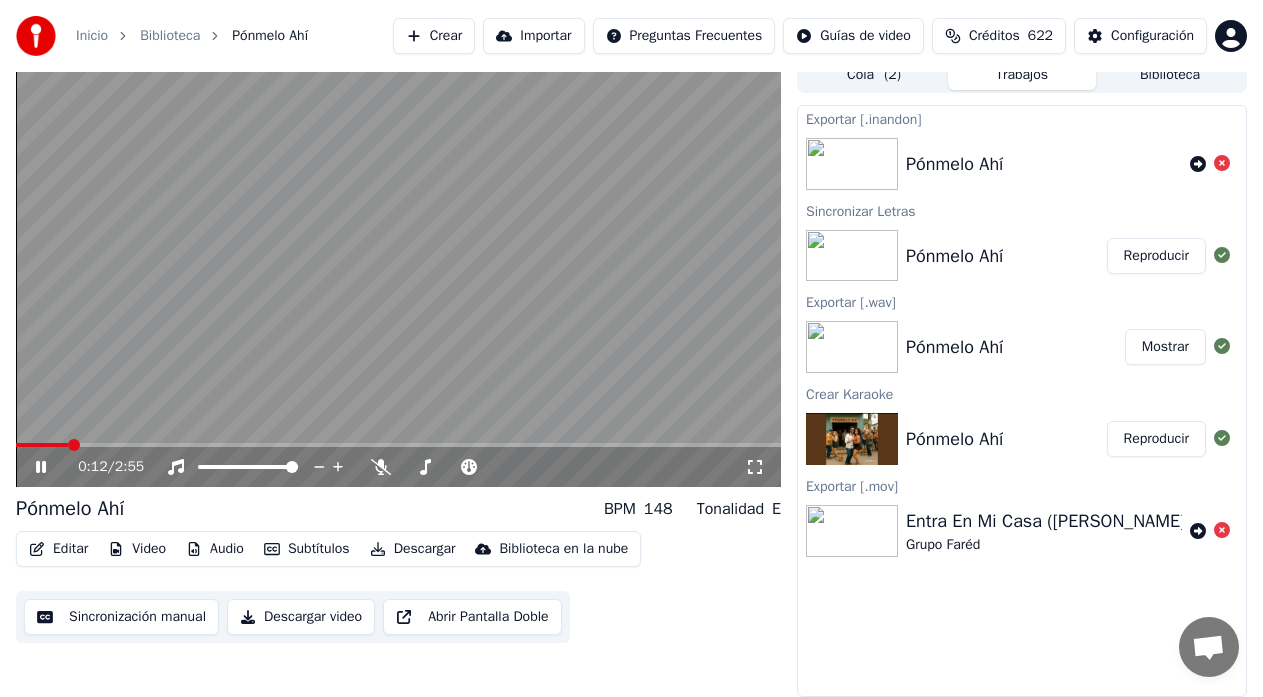 click 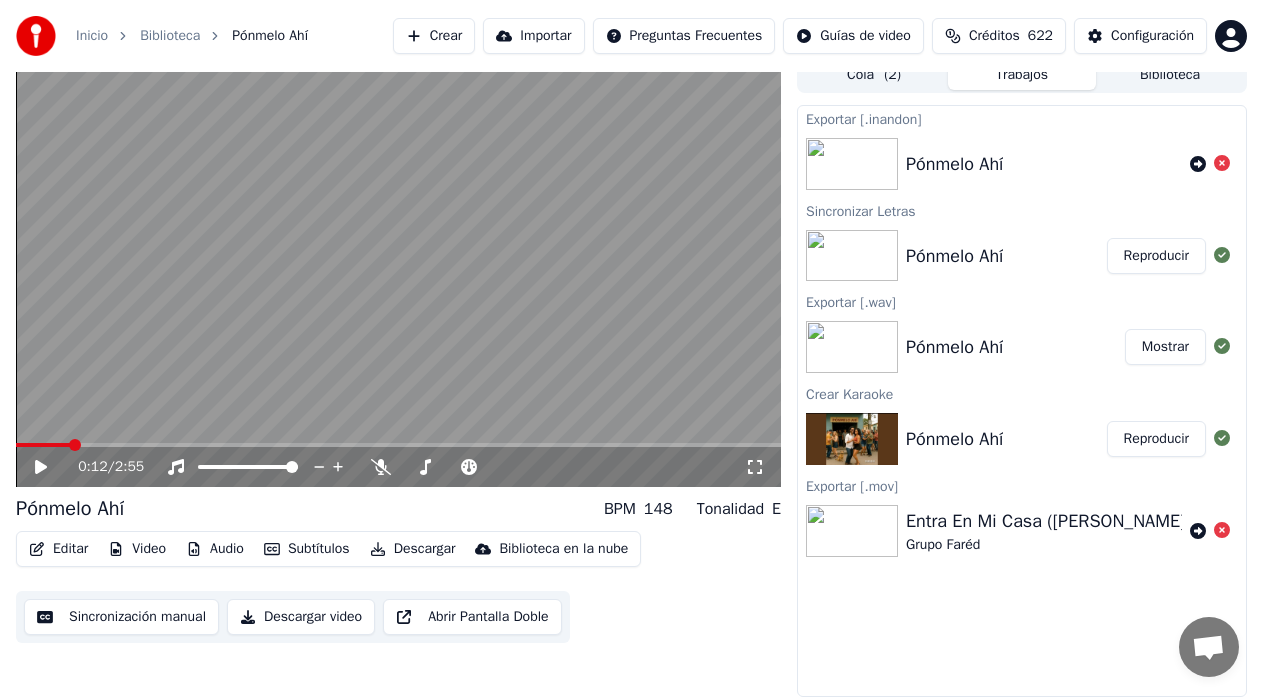 click on "Descargar" at bounding box center [413, 549] 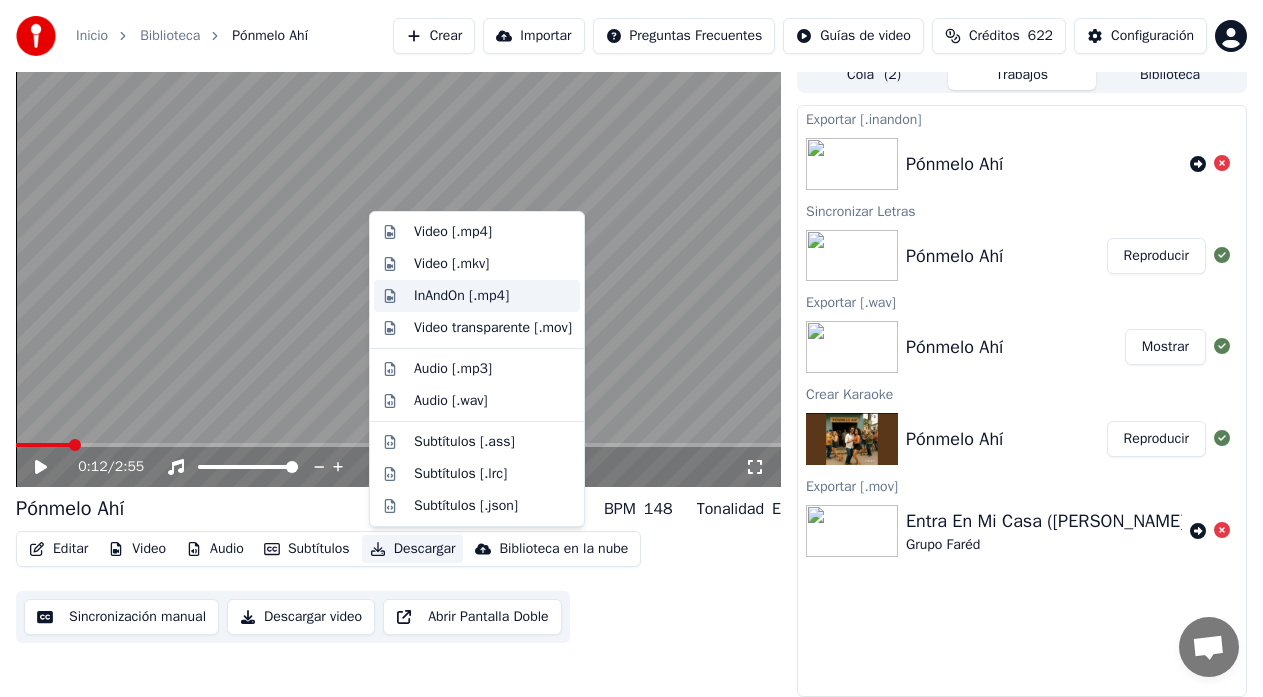 click on "InAndOn [.mp4]" at bounding box center (461, 296) 